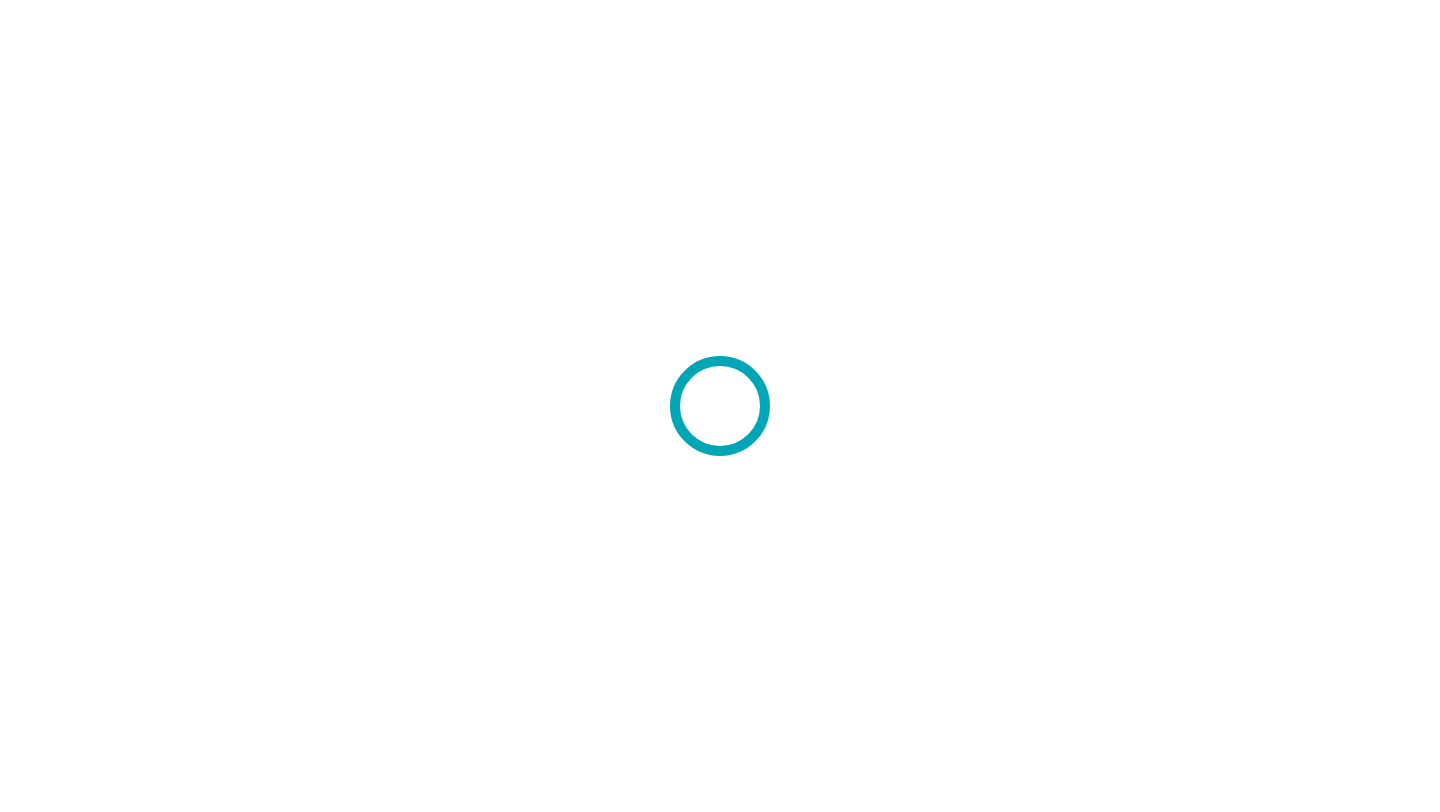 scroll, scrollTop: 0, scrollLeft: 0, axis: both 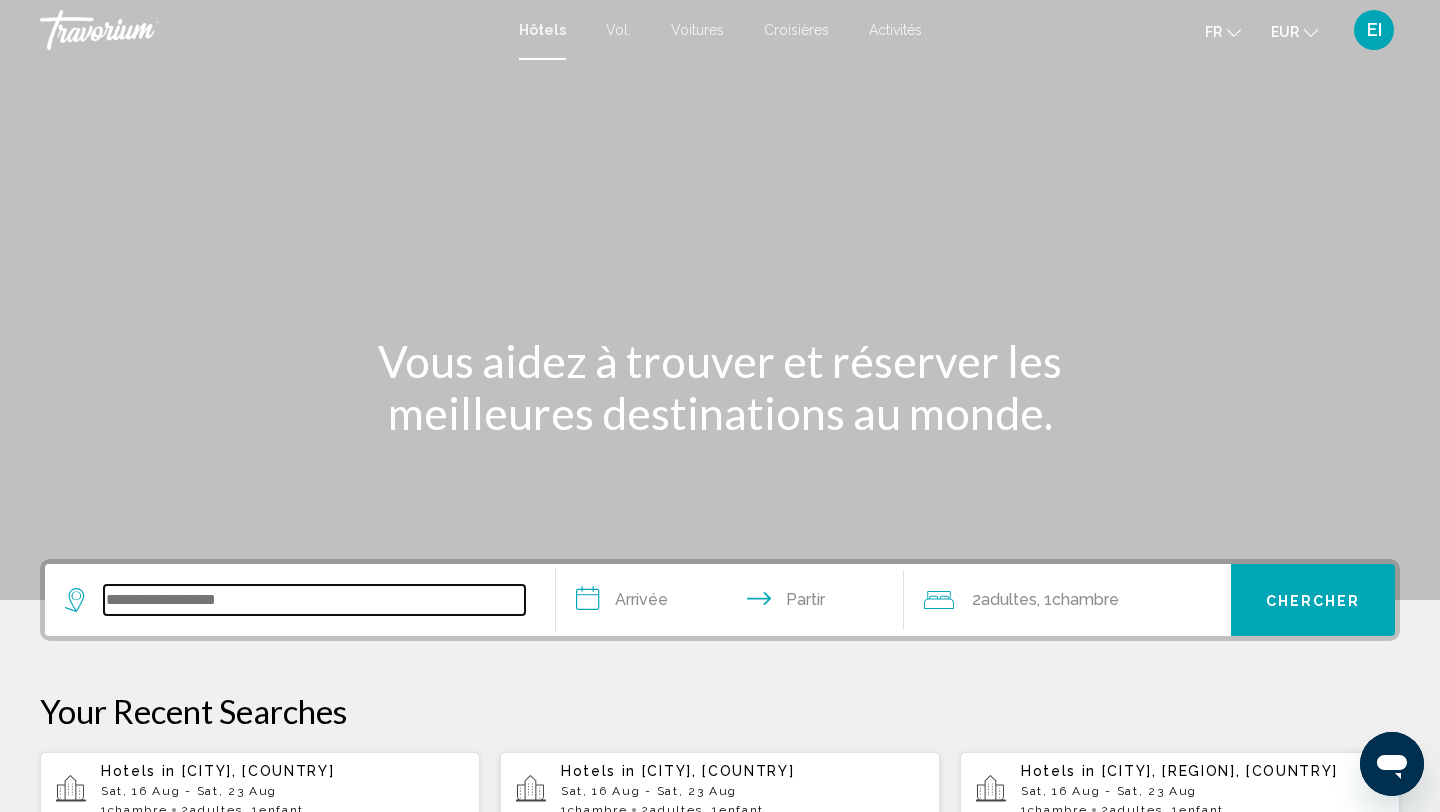 click at bounding box center (314, 600) 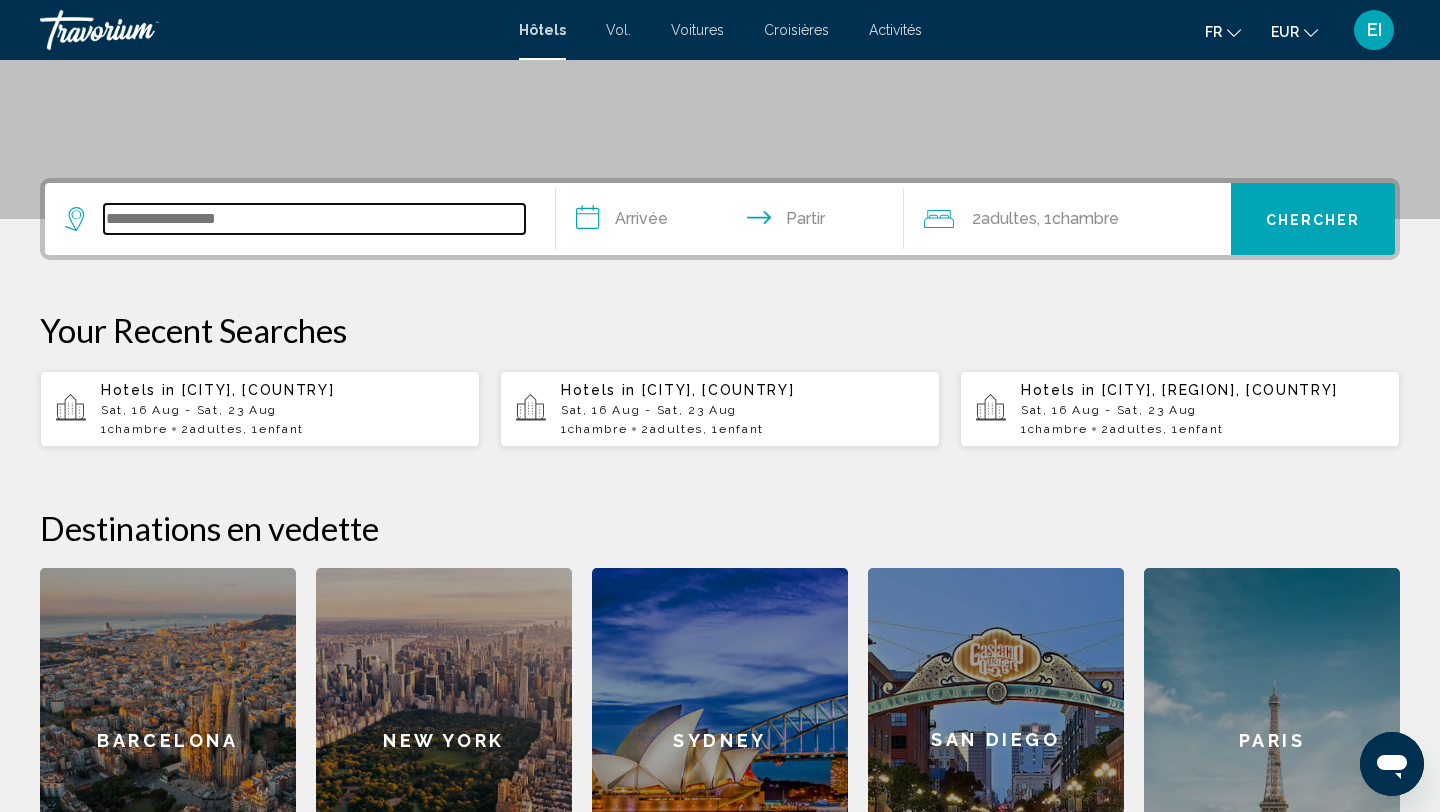 scroll, scrollTop: 494, scrollLeft: 0, axis: vertical 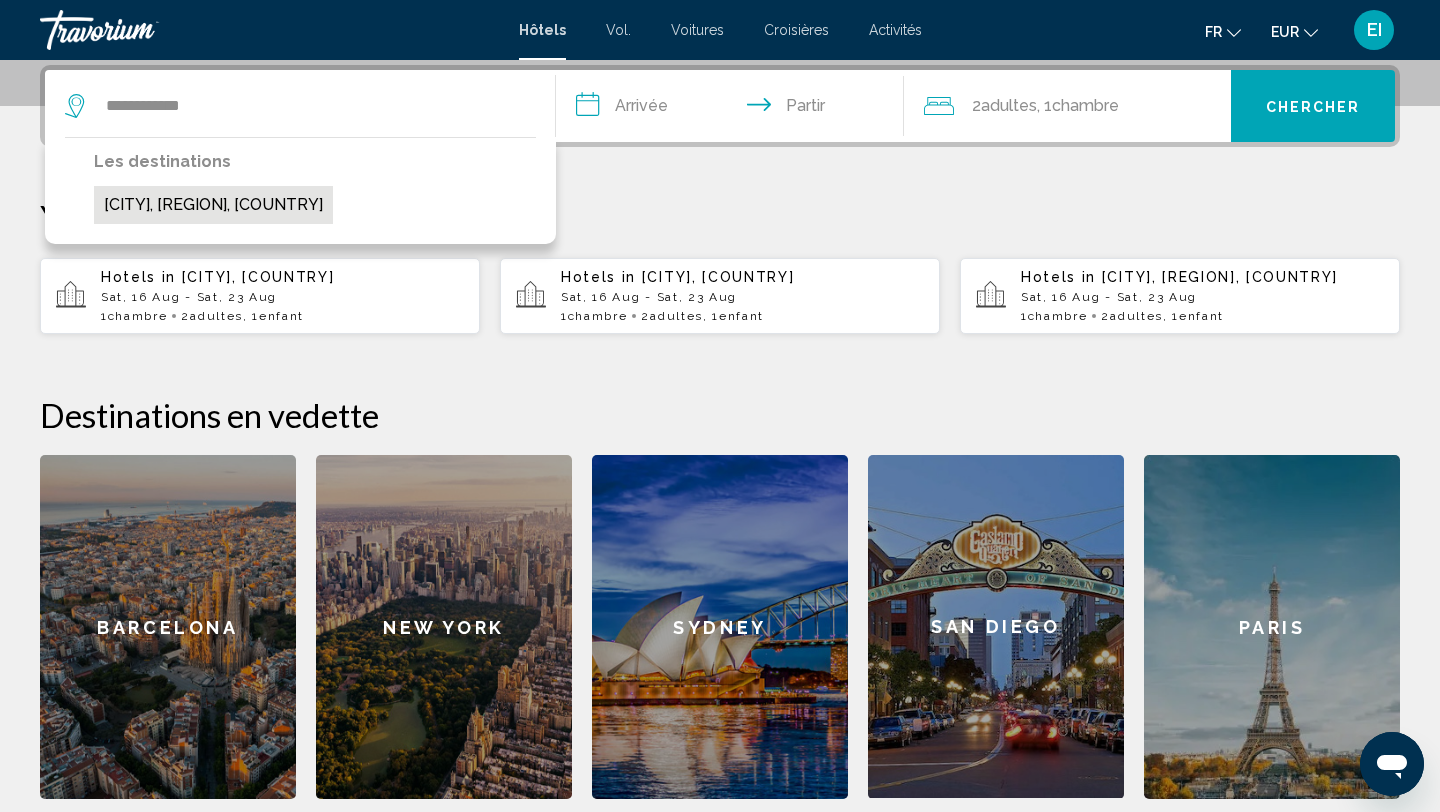 click on "[CITY], [REGION], [COUNTRY]" at bounding box center [213, 205] 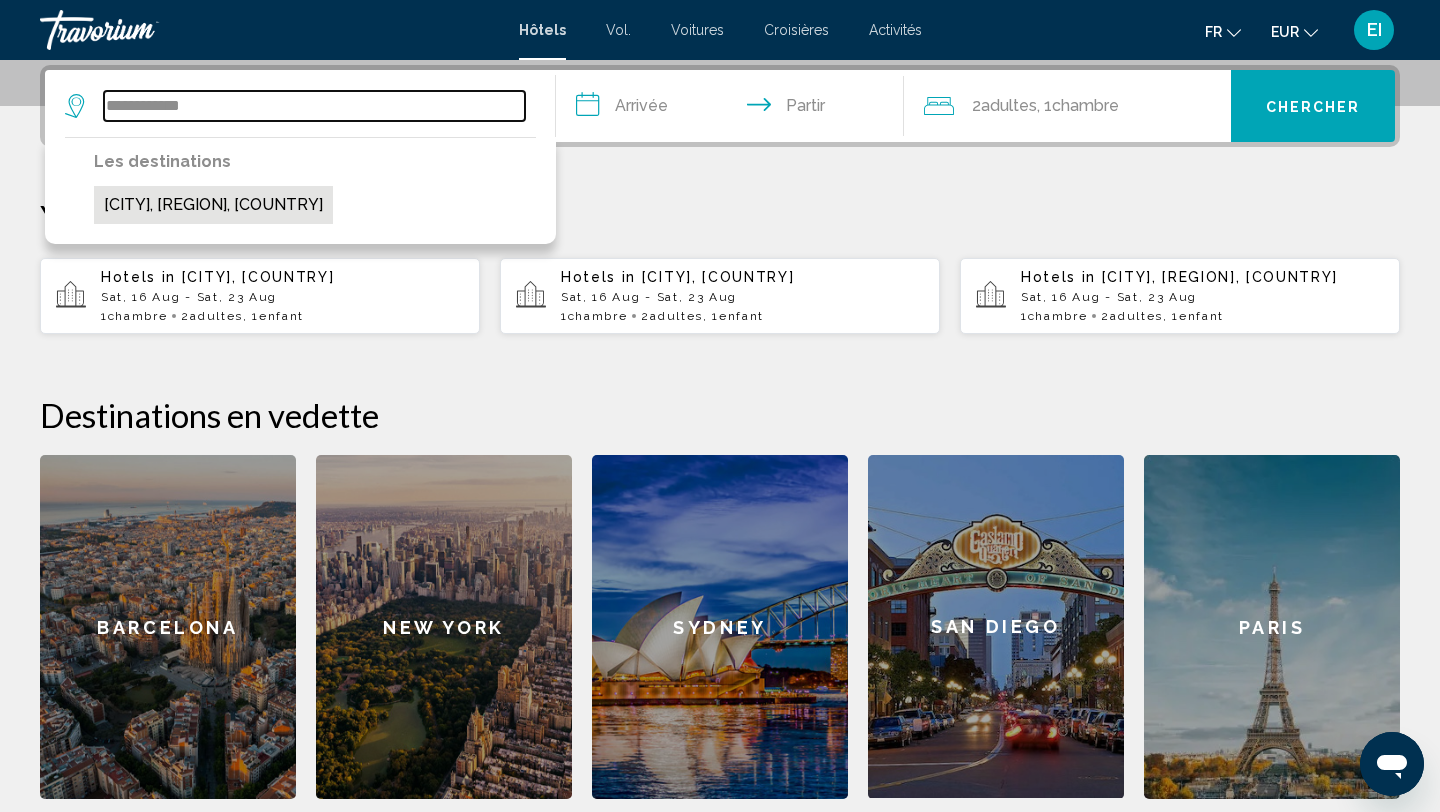 type on "**********" 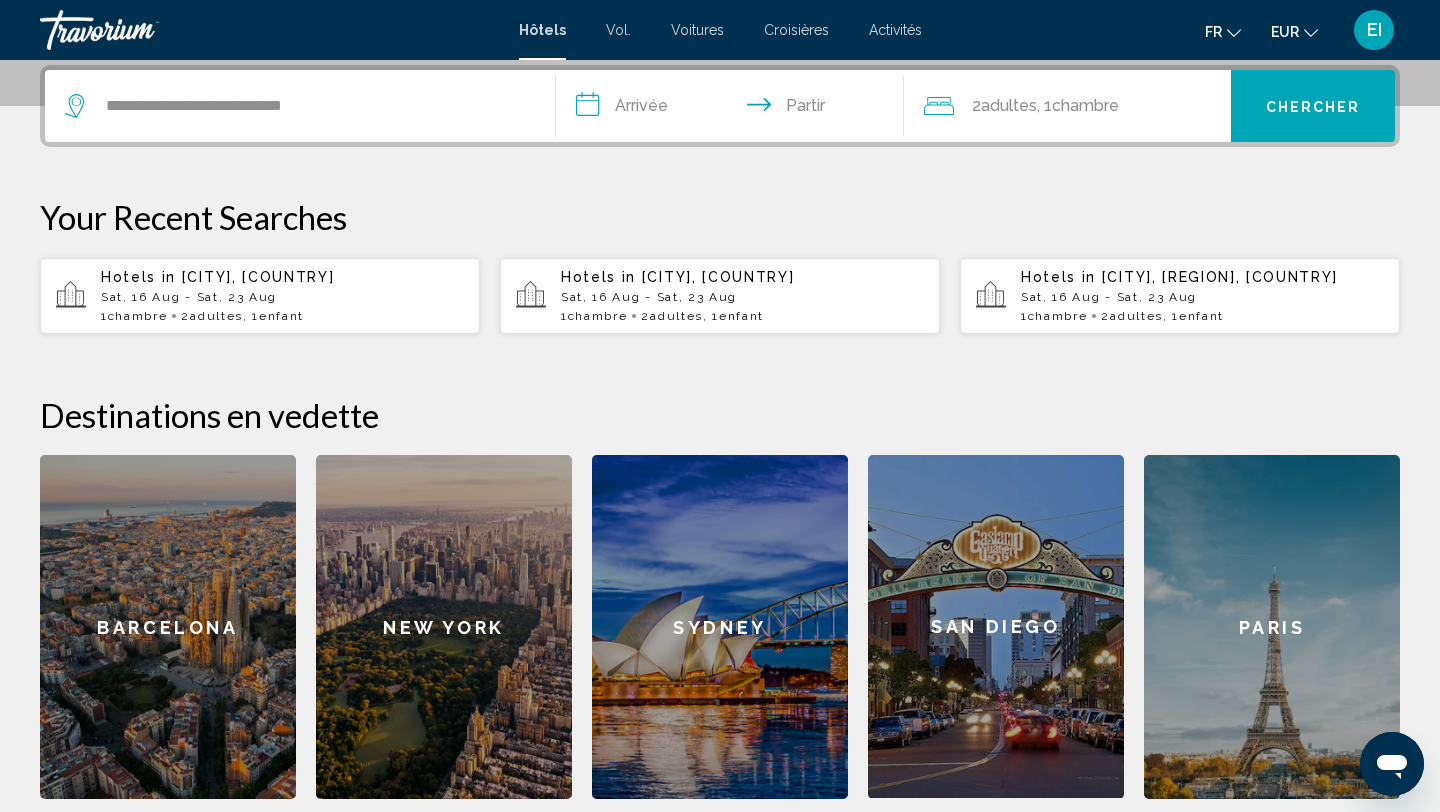 click on "**********" at bounding box center [734, 109] 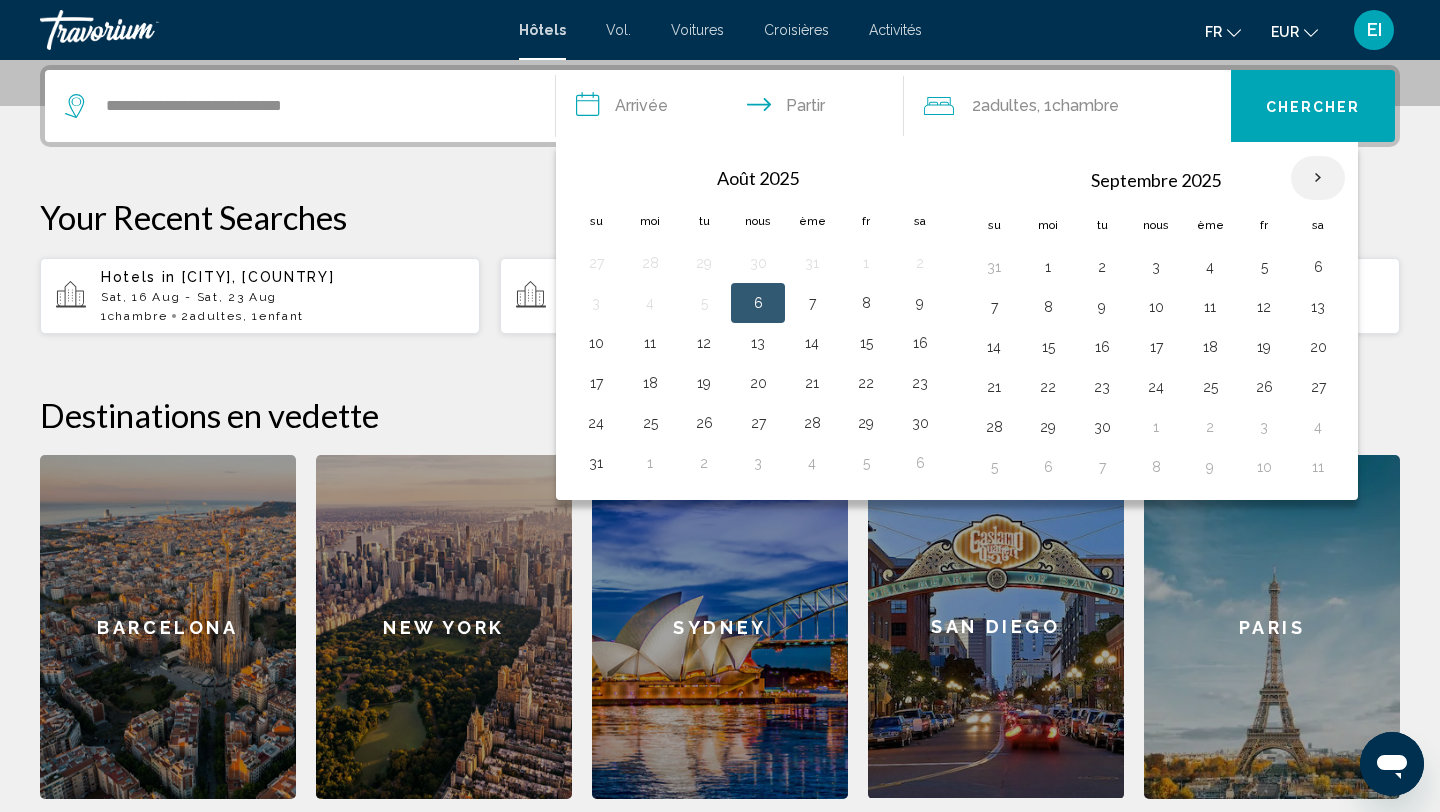 click at bounding box center (1318, 178) 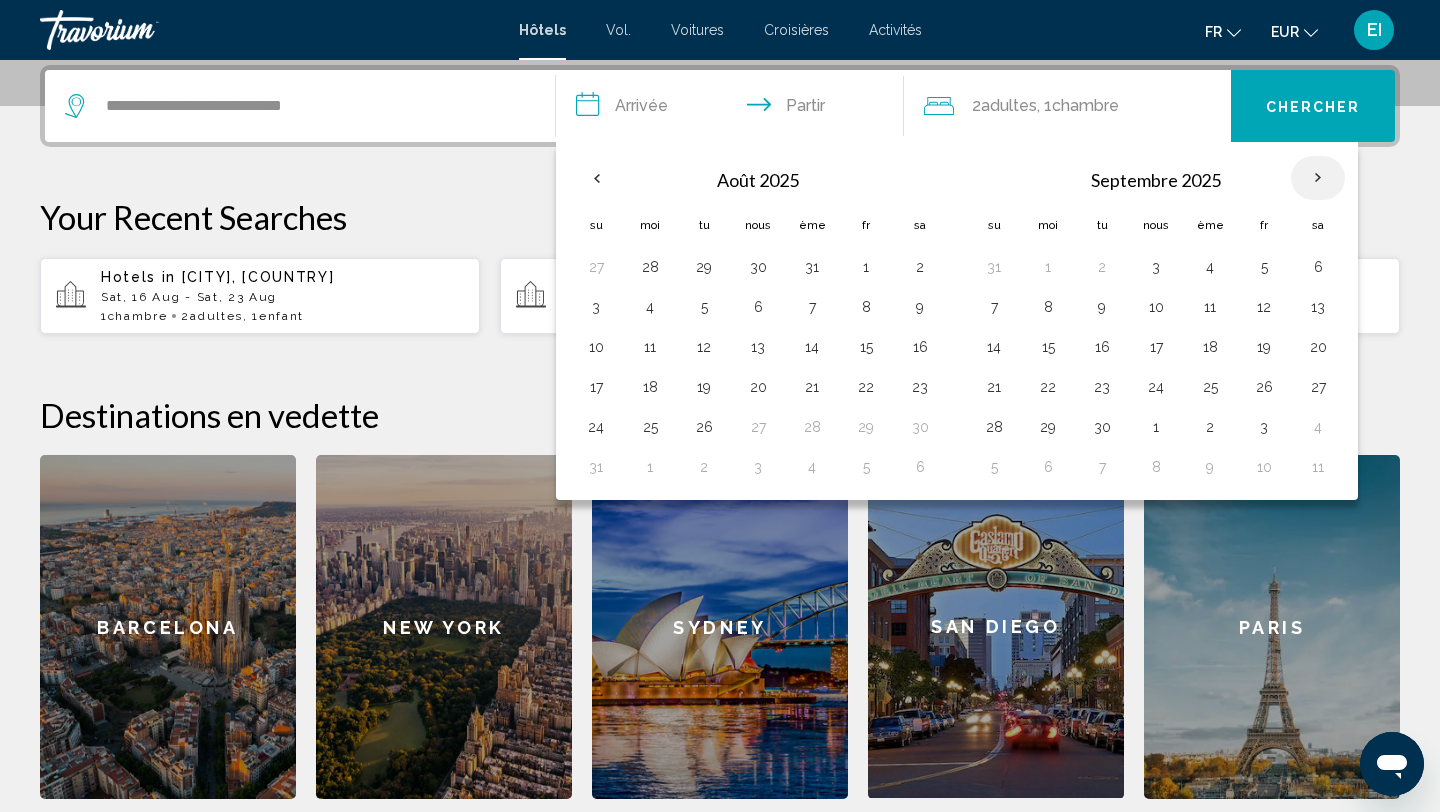 click at bounding box center [1318, 178] 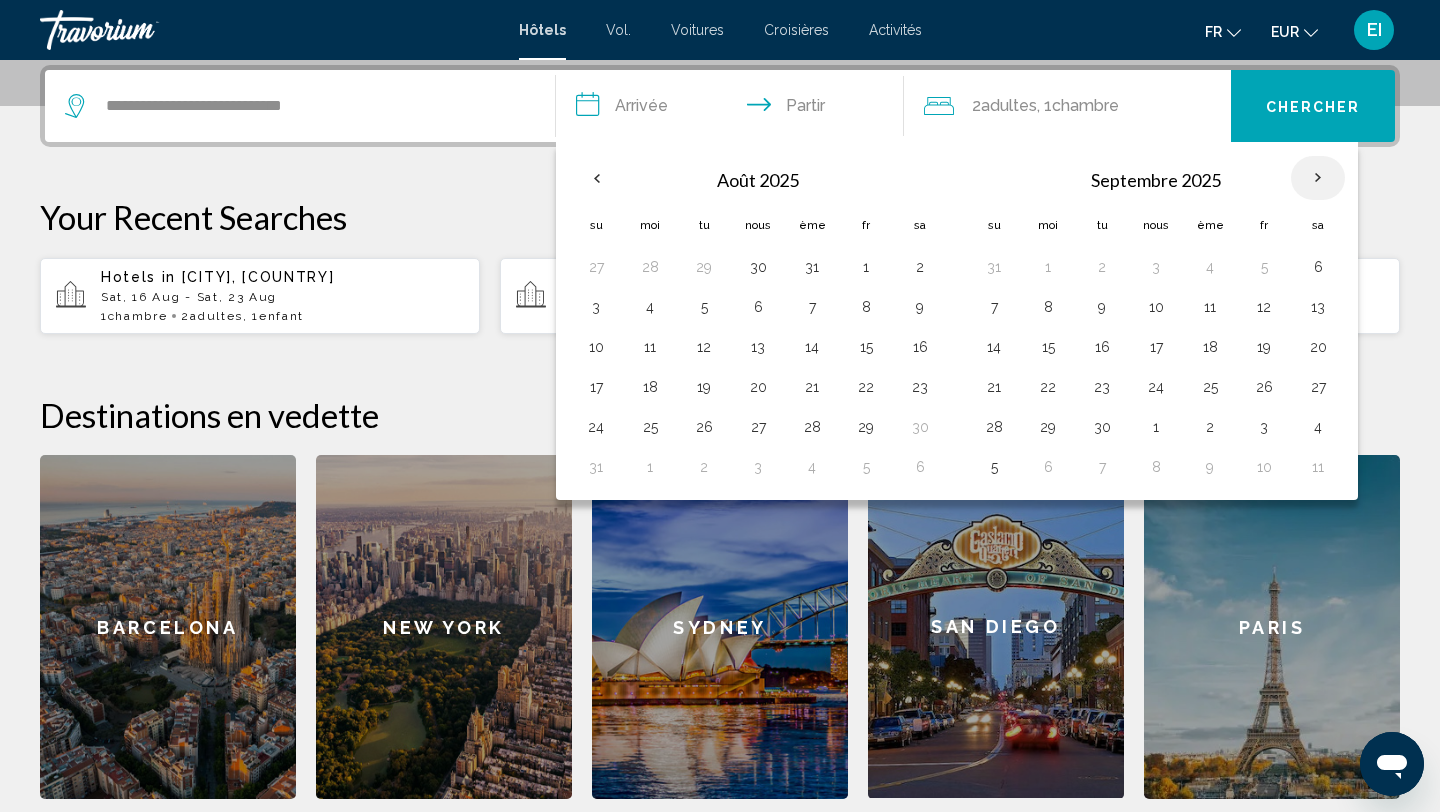 click at bounding box center [1318, 178] 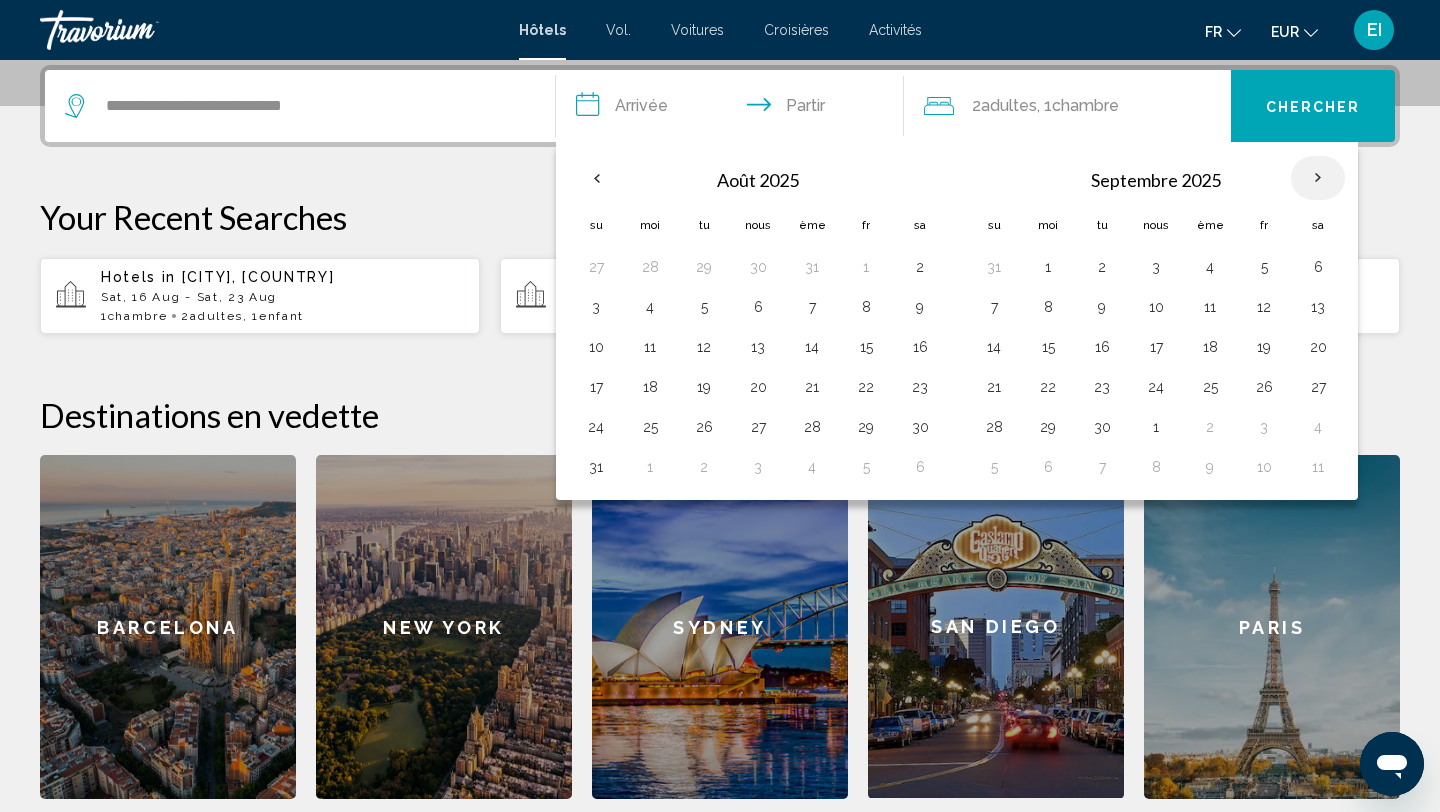 click at bounding box center (1318, 178) 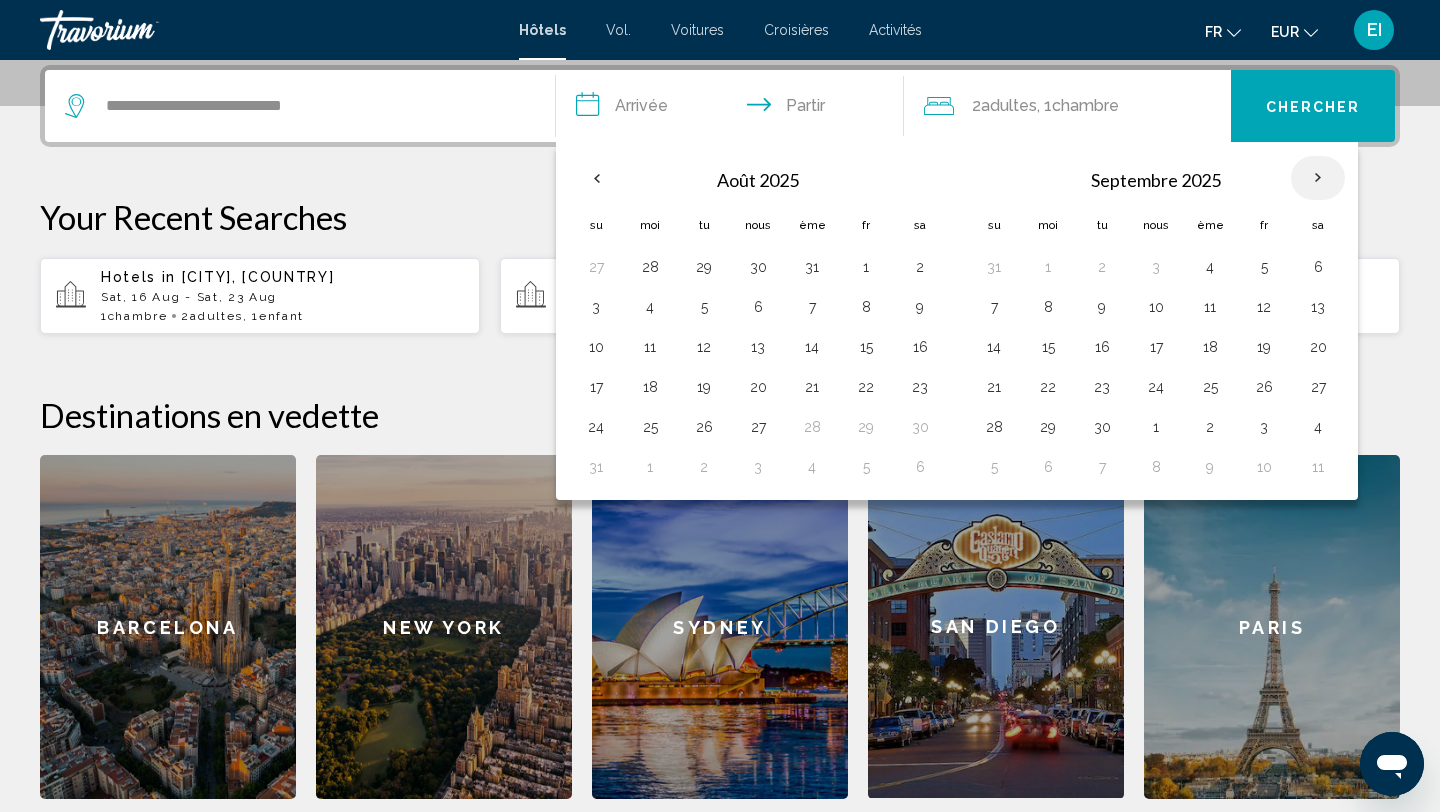 click at bounding box center (1318, 178) 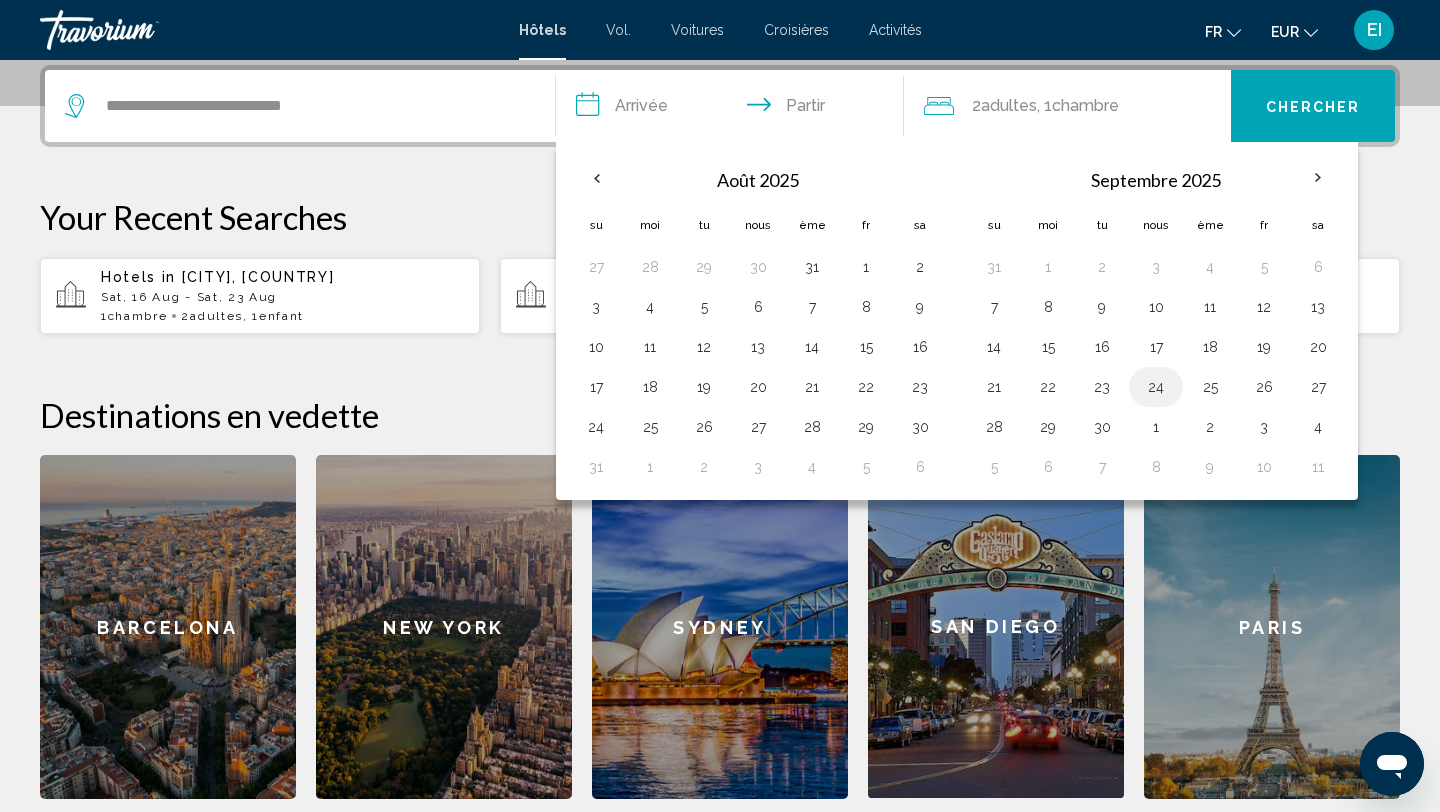 click on "24" at bounding box center (1156, 387) 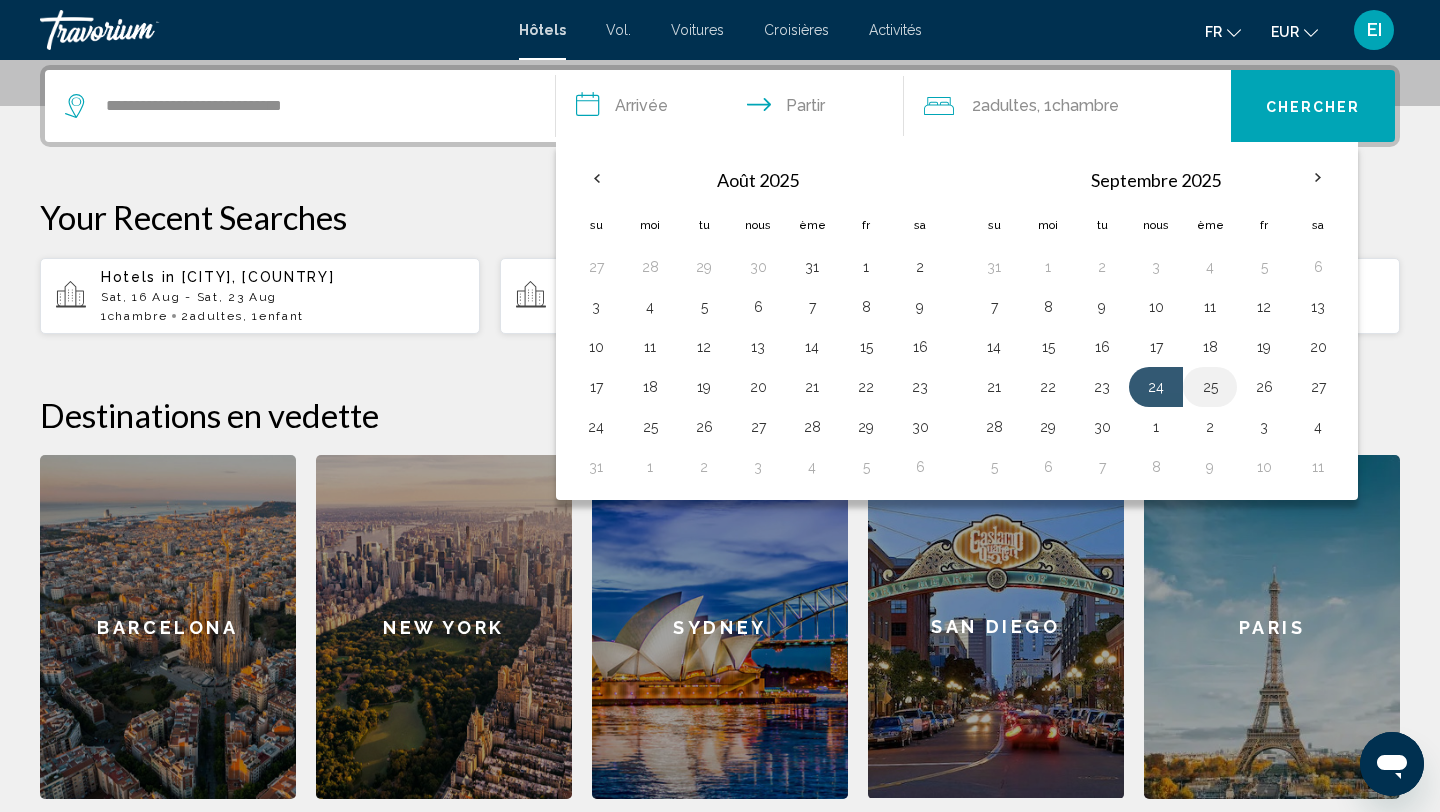 click on "25" at bounding box center [1210, 387] 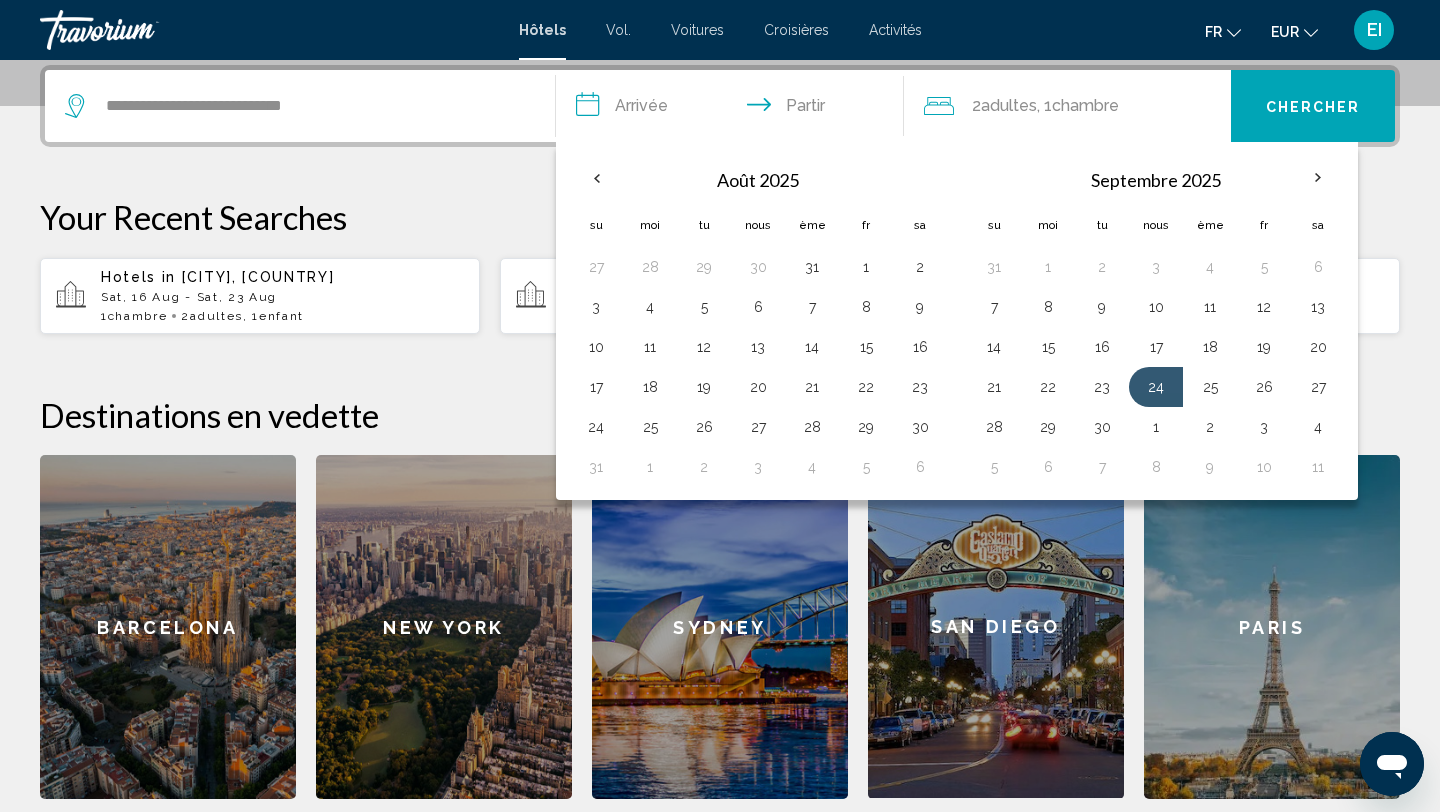 type on "**********" 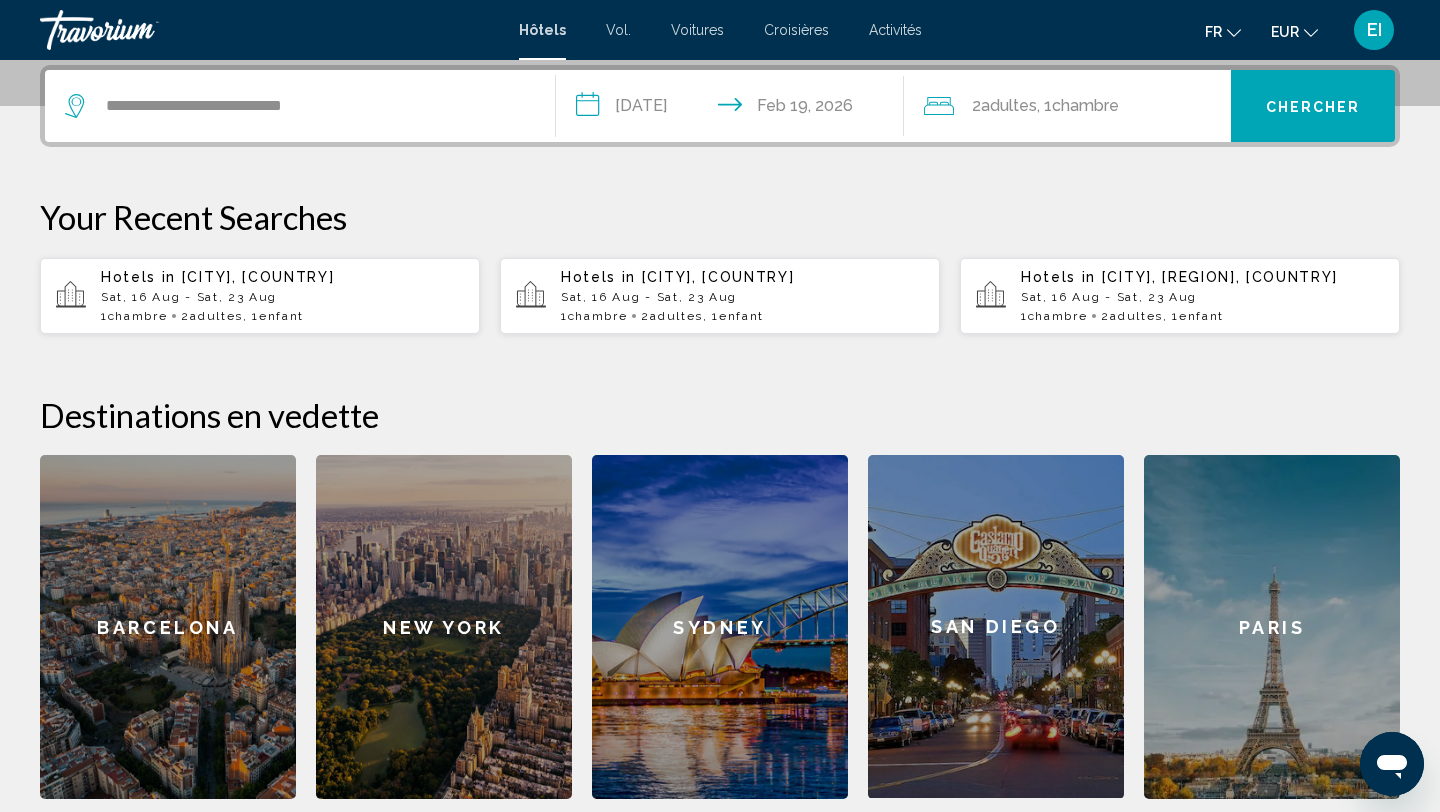 click on "Chercher" at bounding box center (1313, 107) 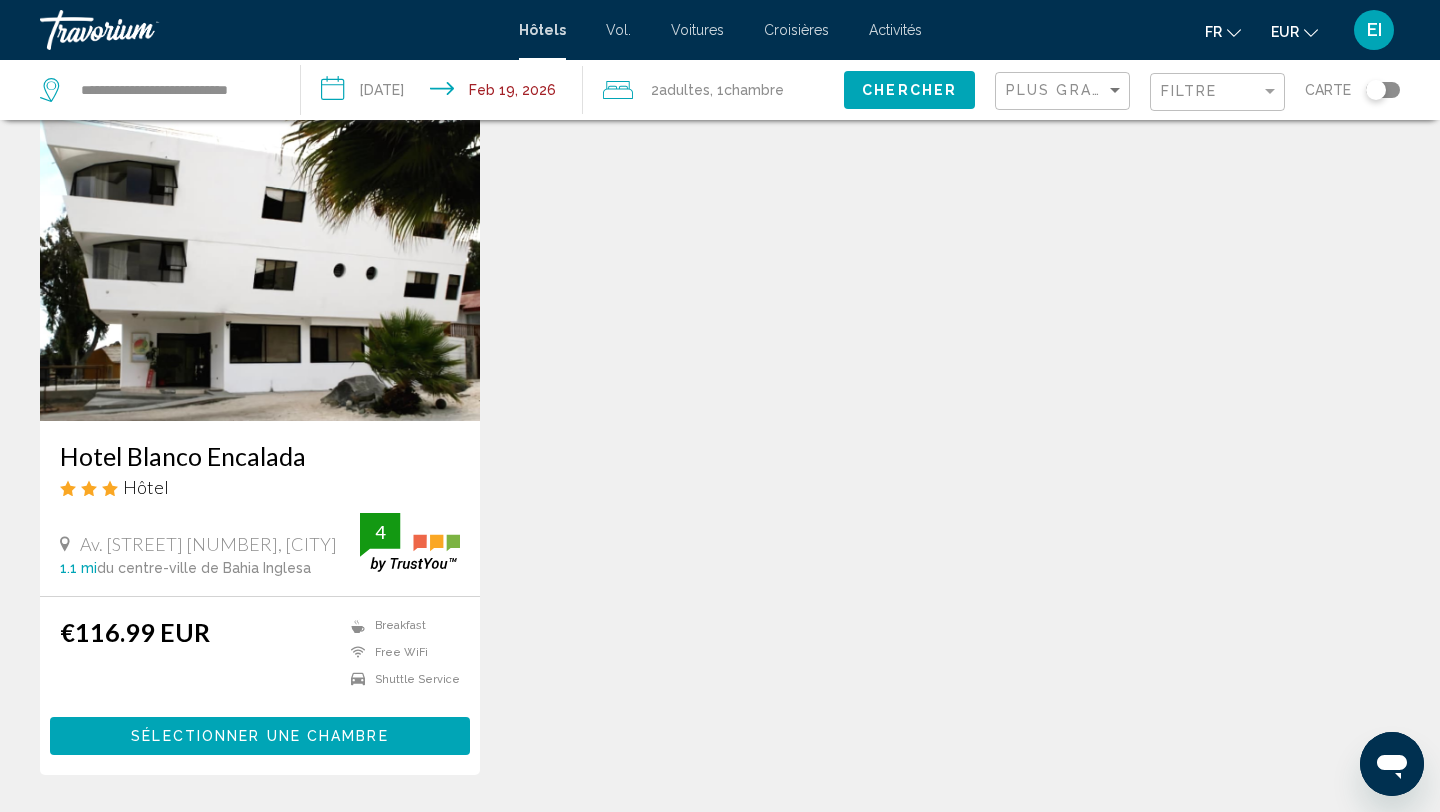 scroll, scrollTop: 0, scrollLeft: 0, axis: both 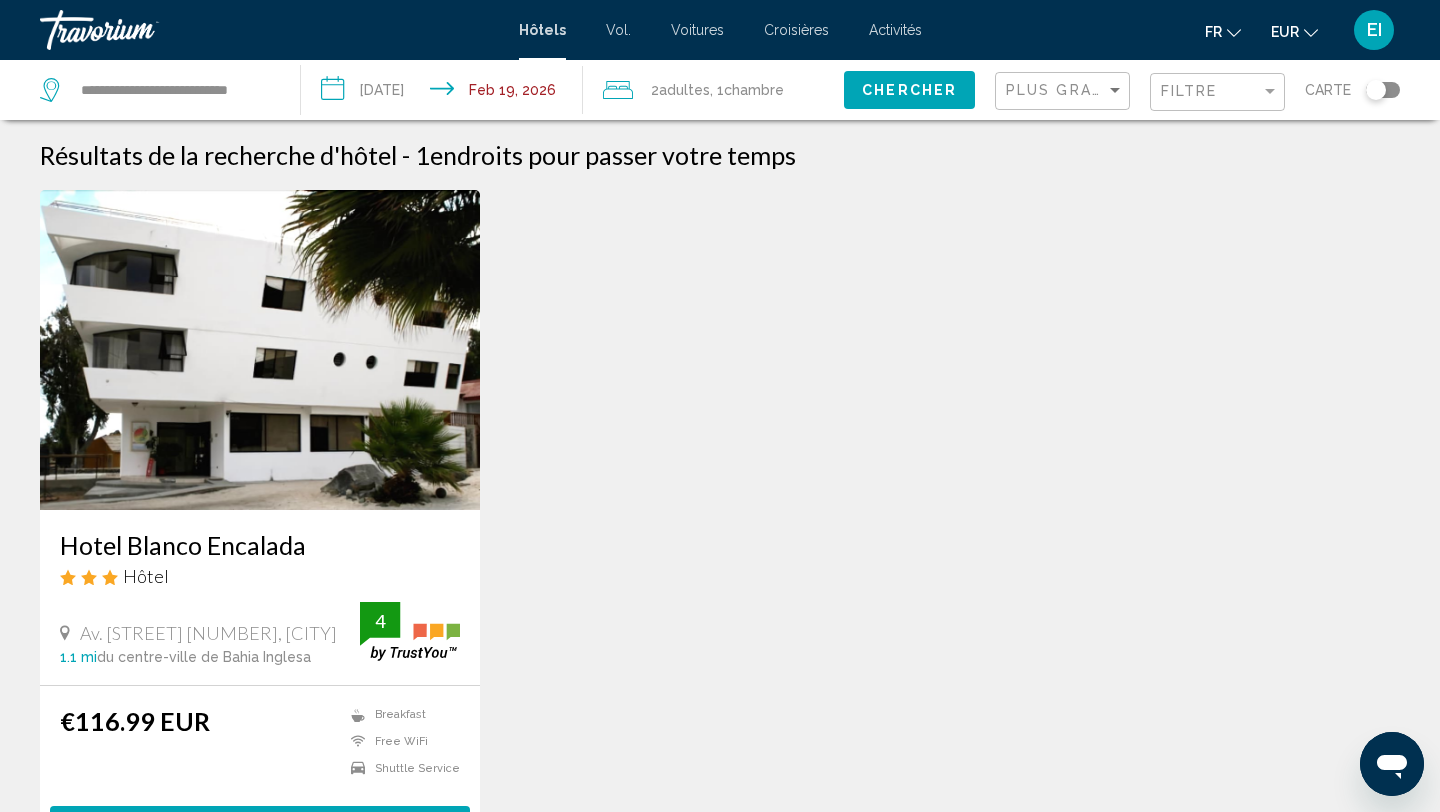 click on "Hotel Blanco Encalada" at bounding box center (260, 545) 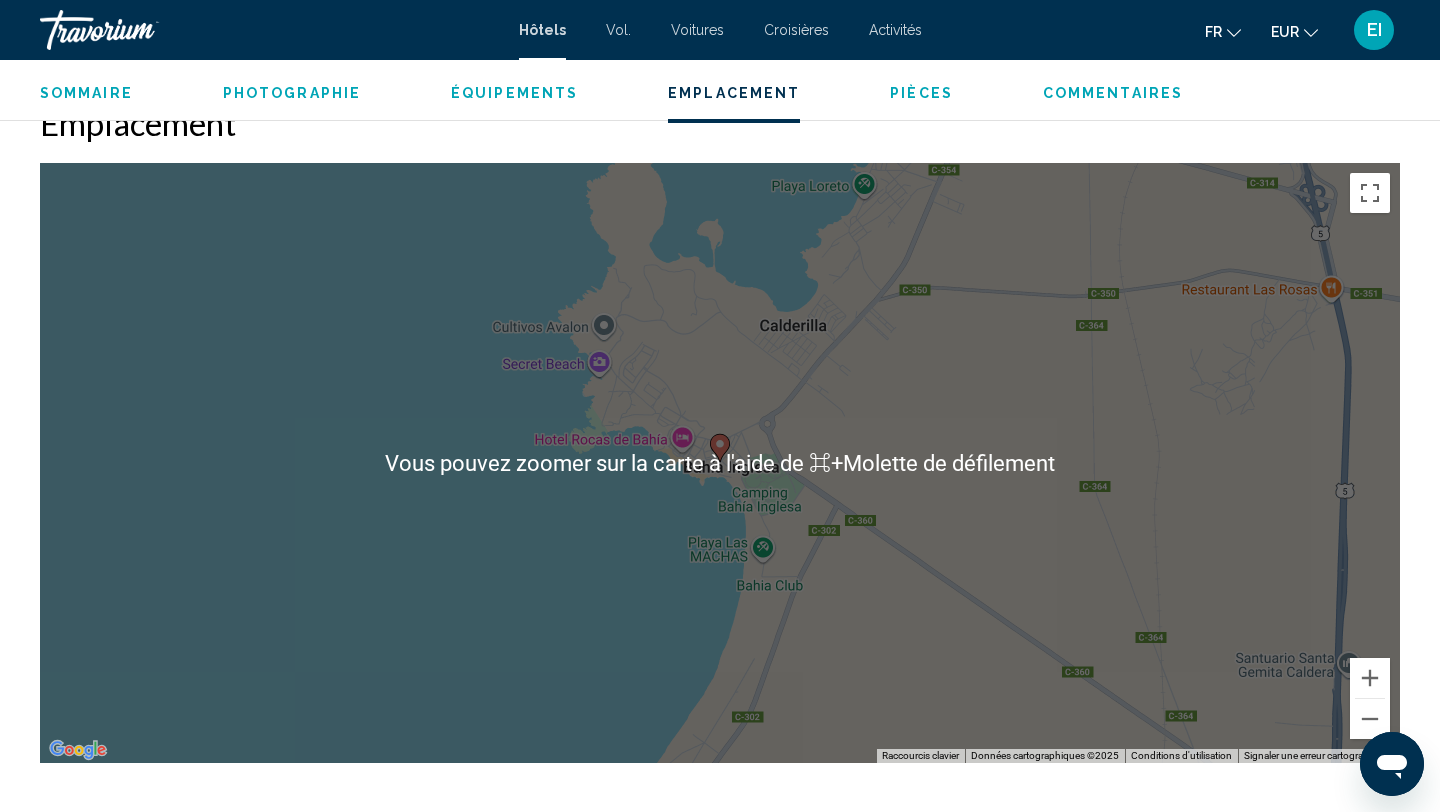 scroll, scrollTop: 1839, scrollLeft: 0, axis: vertical 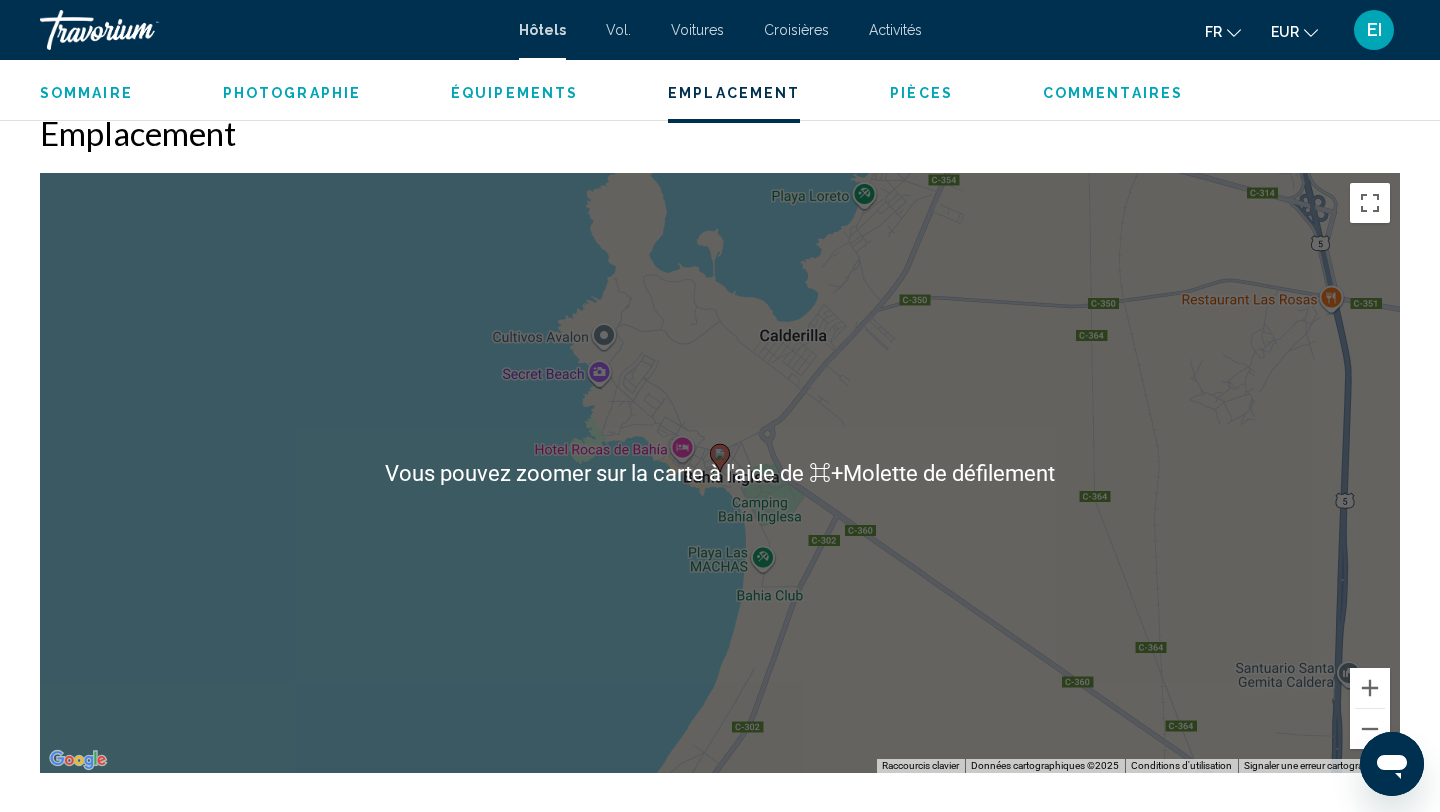 click on "Emplacement" at bounding box center [720, 133] 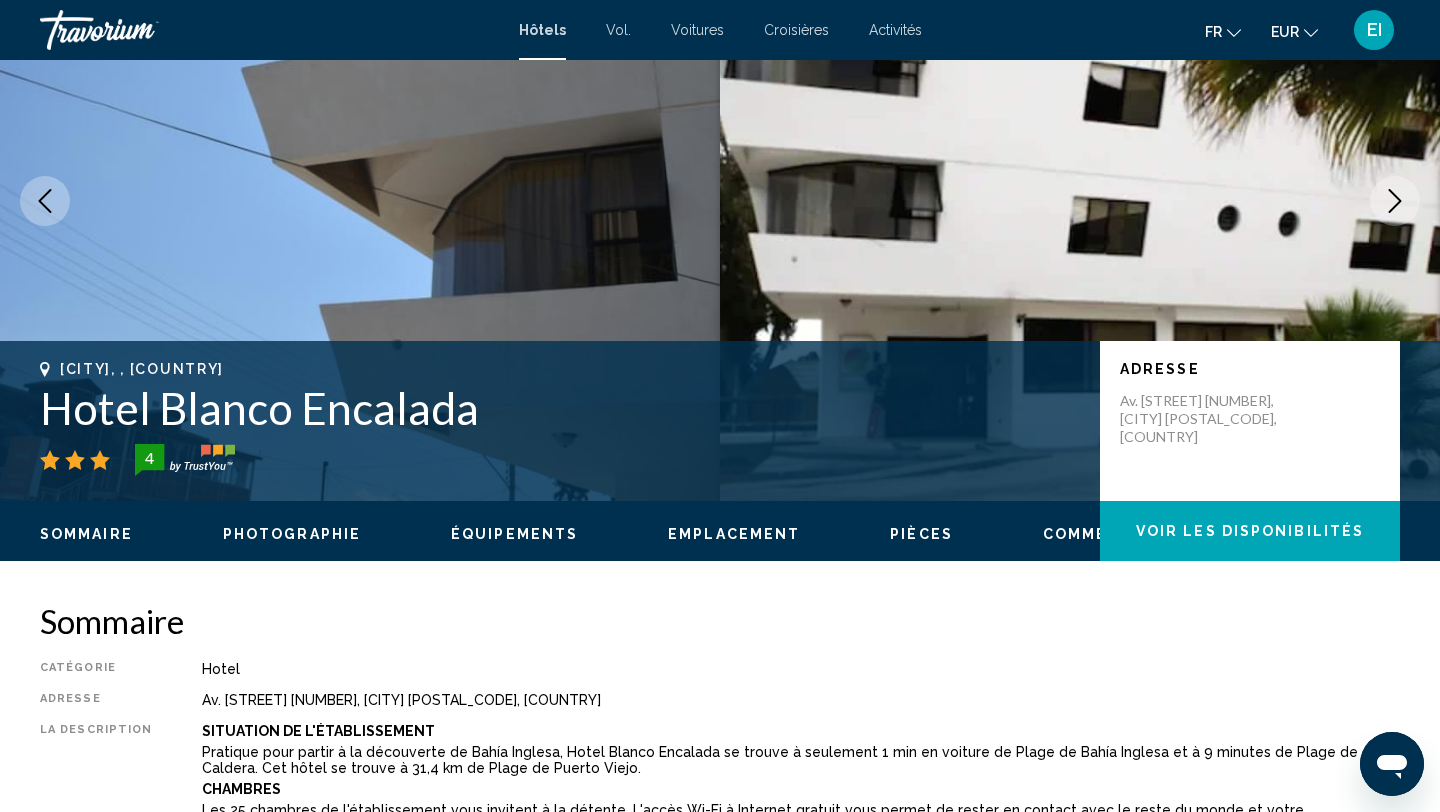 scroll, scrollTop: 0, scrollLeft: 0, axis: both 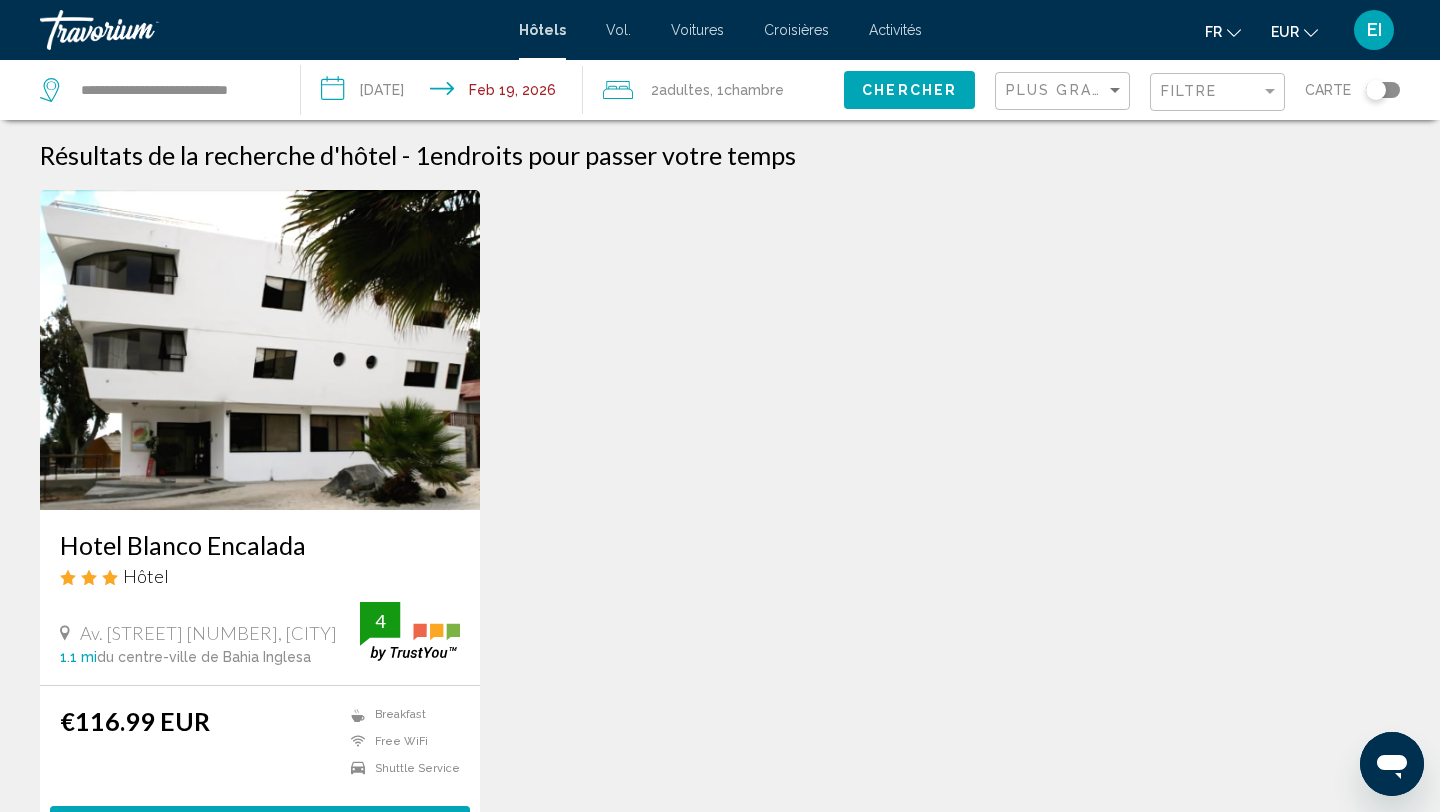 click on "**********" at bounding box center [445, 93] 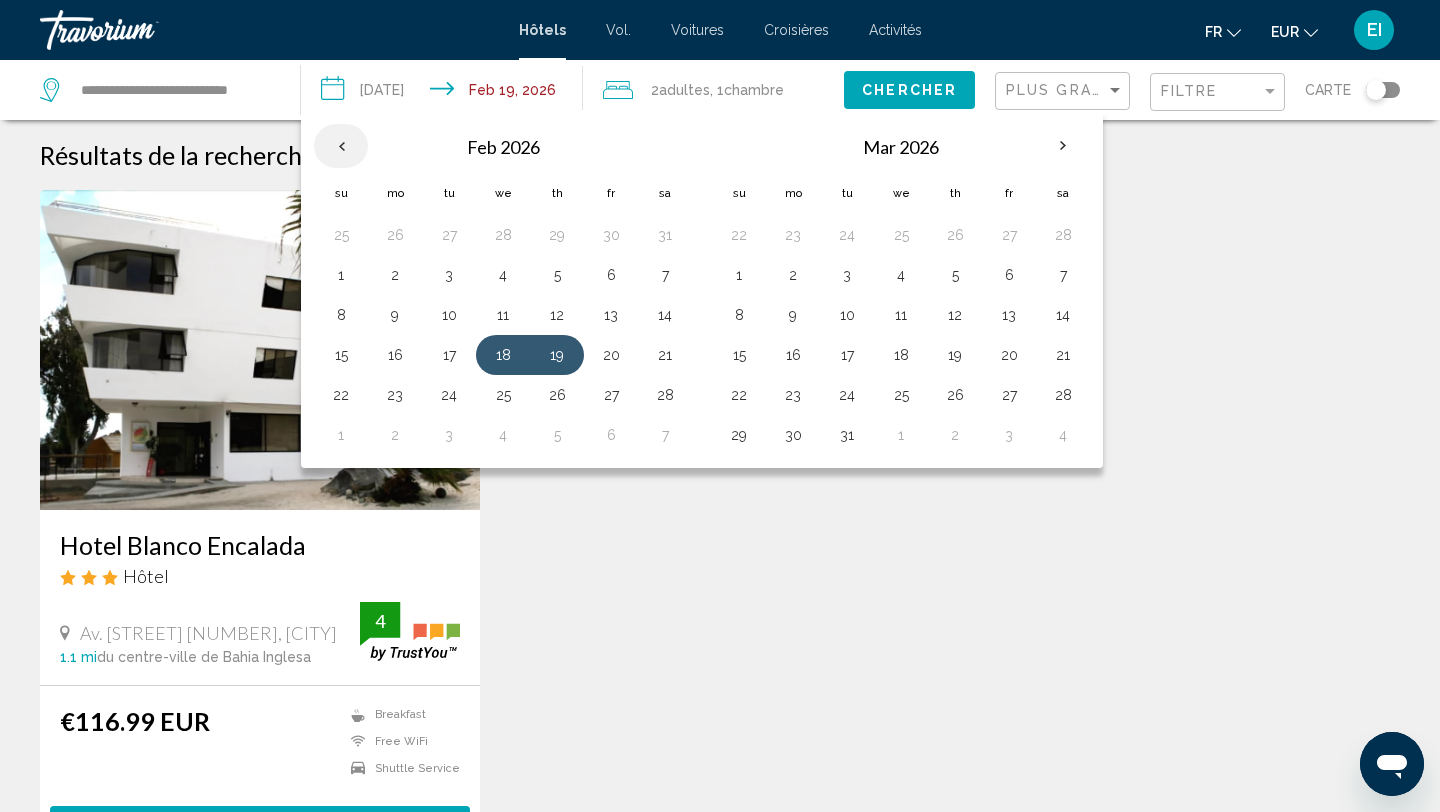 click at bounding box center (341, 146) 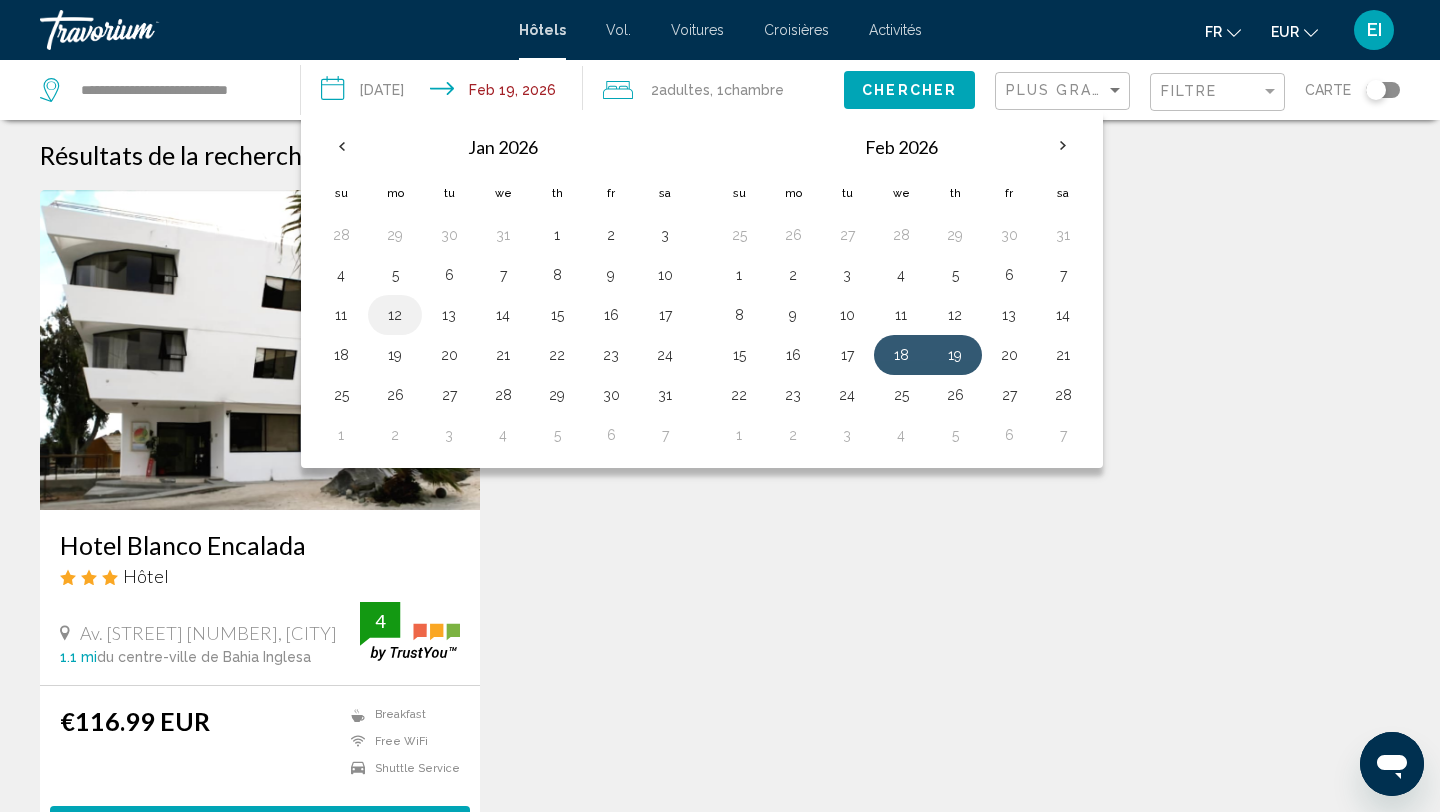 click on "12" at bounding box center (395, 315) 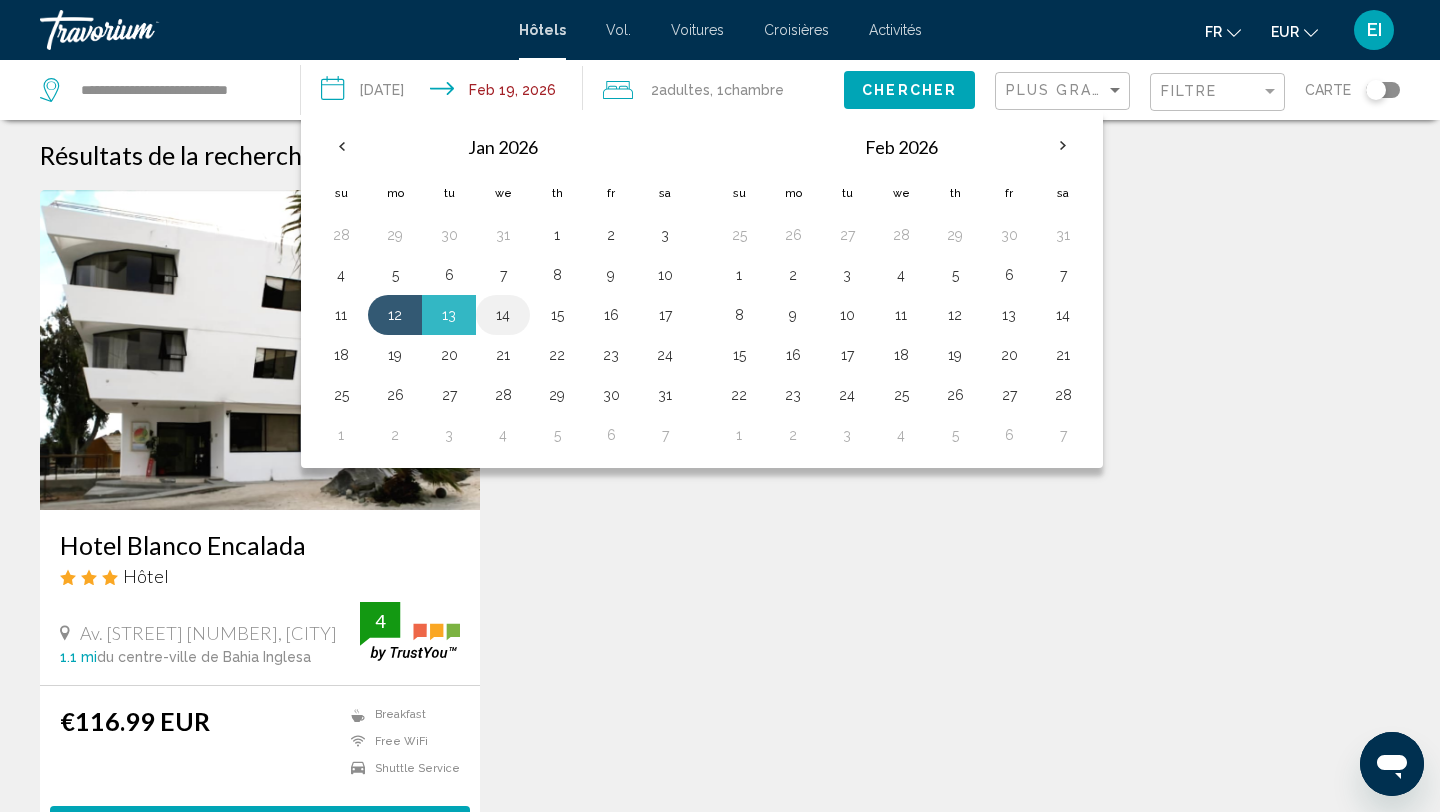 click on "14" at bounding box center [503, 315] 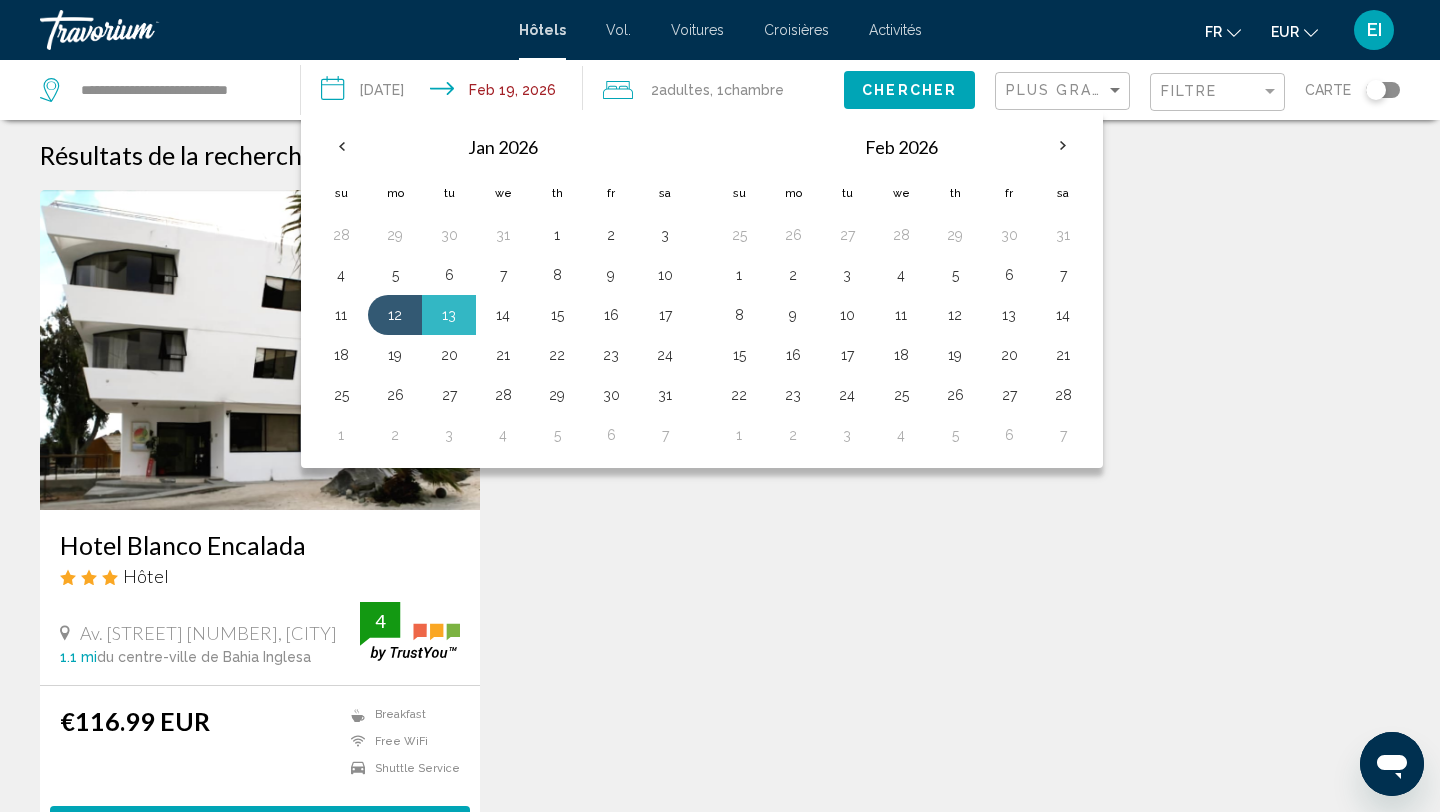 type on "**********" 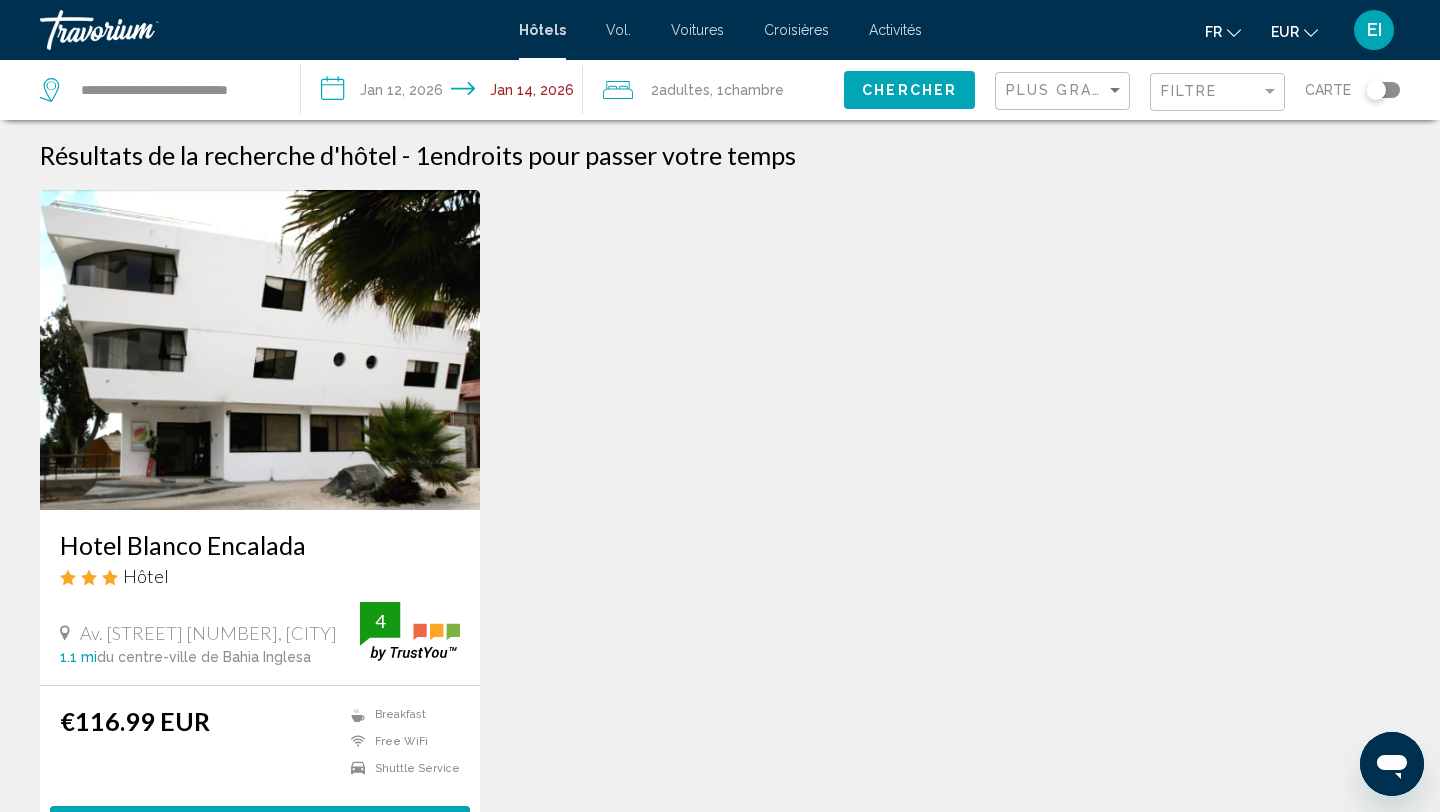 click on "Chambre" 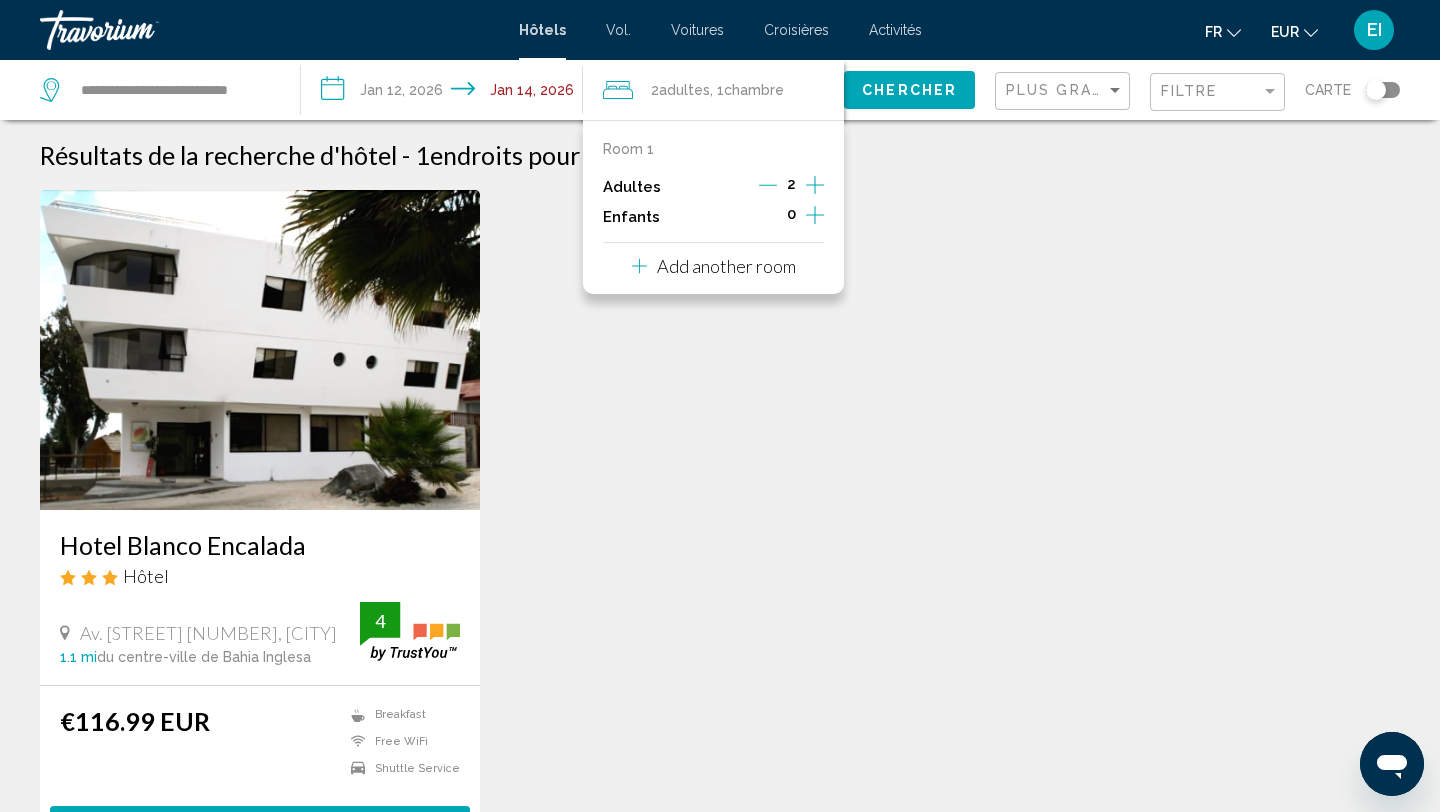 click 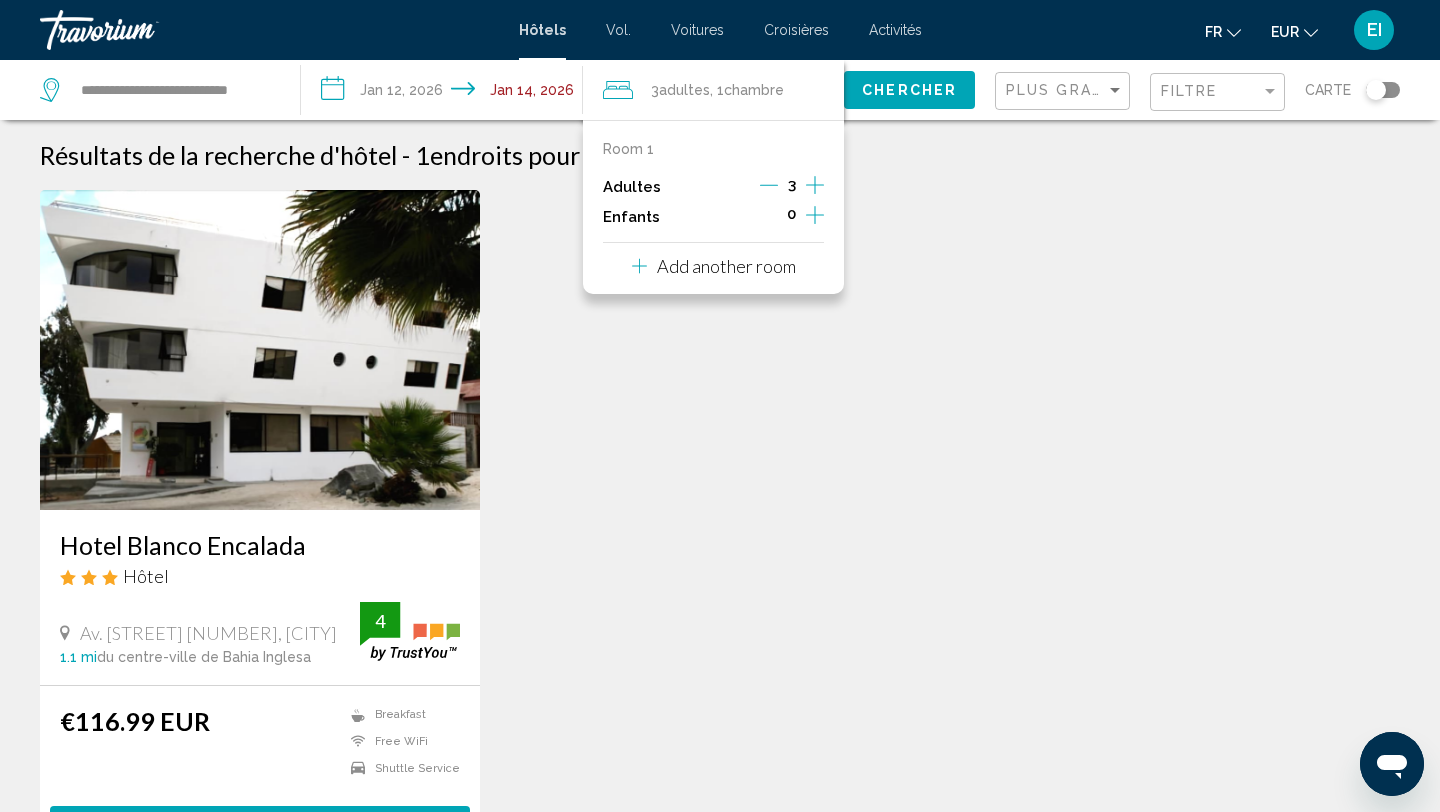 click 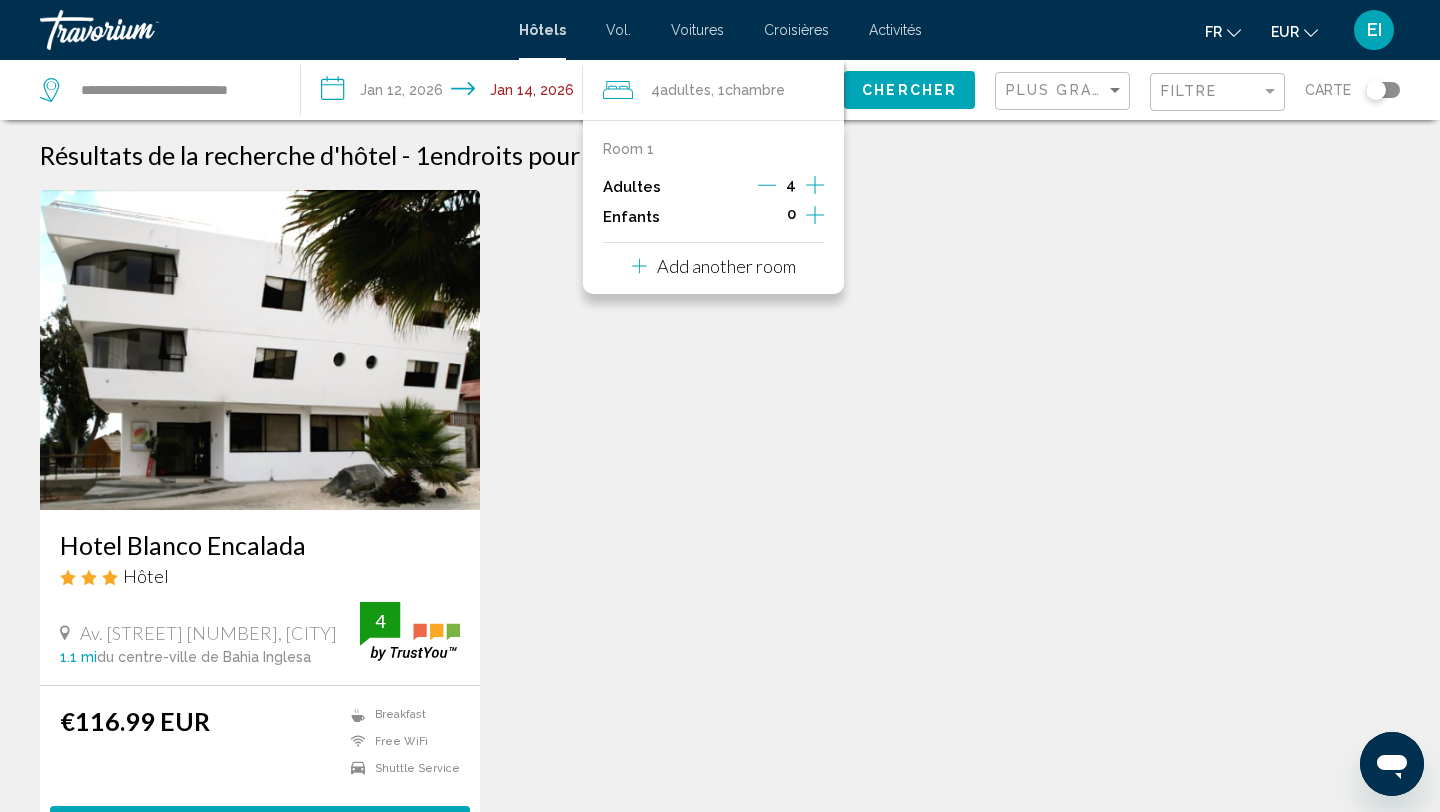 click 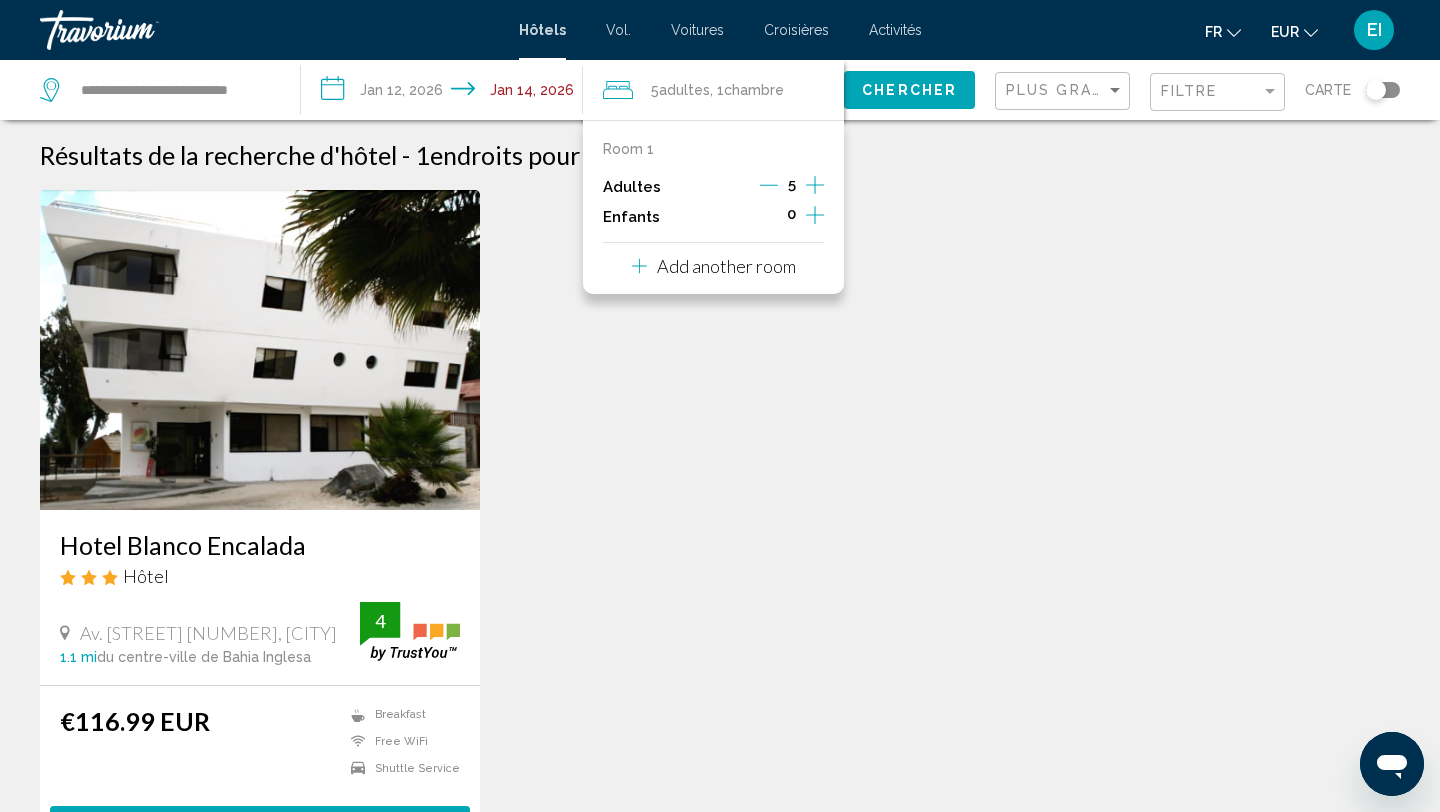 click on "Add another room" at bounding box center [726, 266] 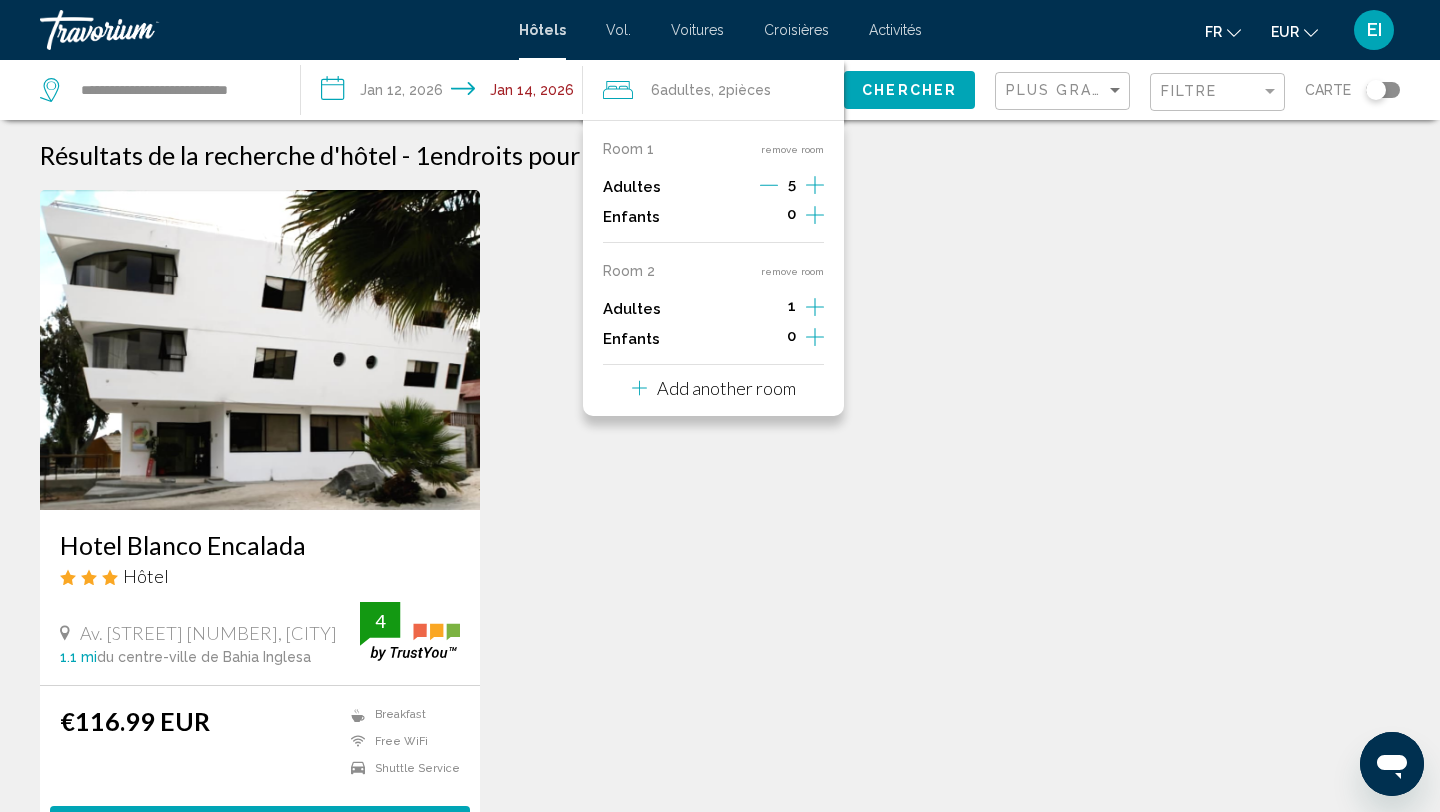click 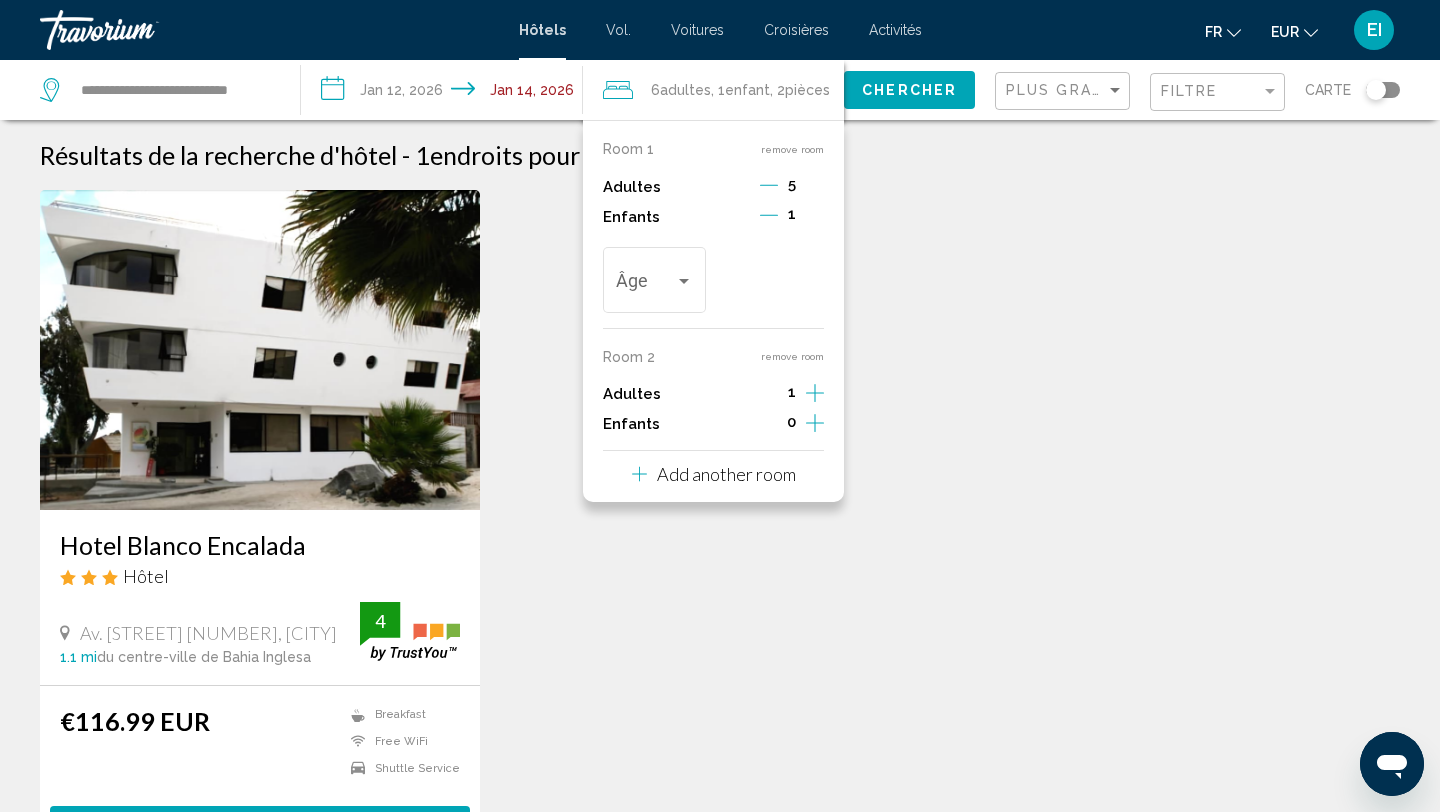 click 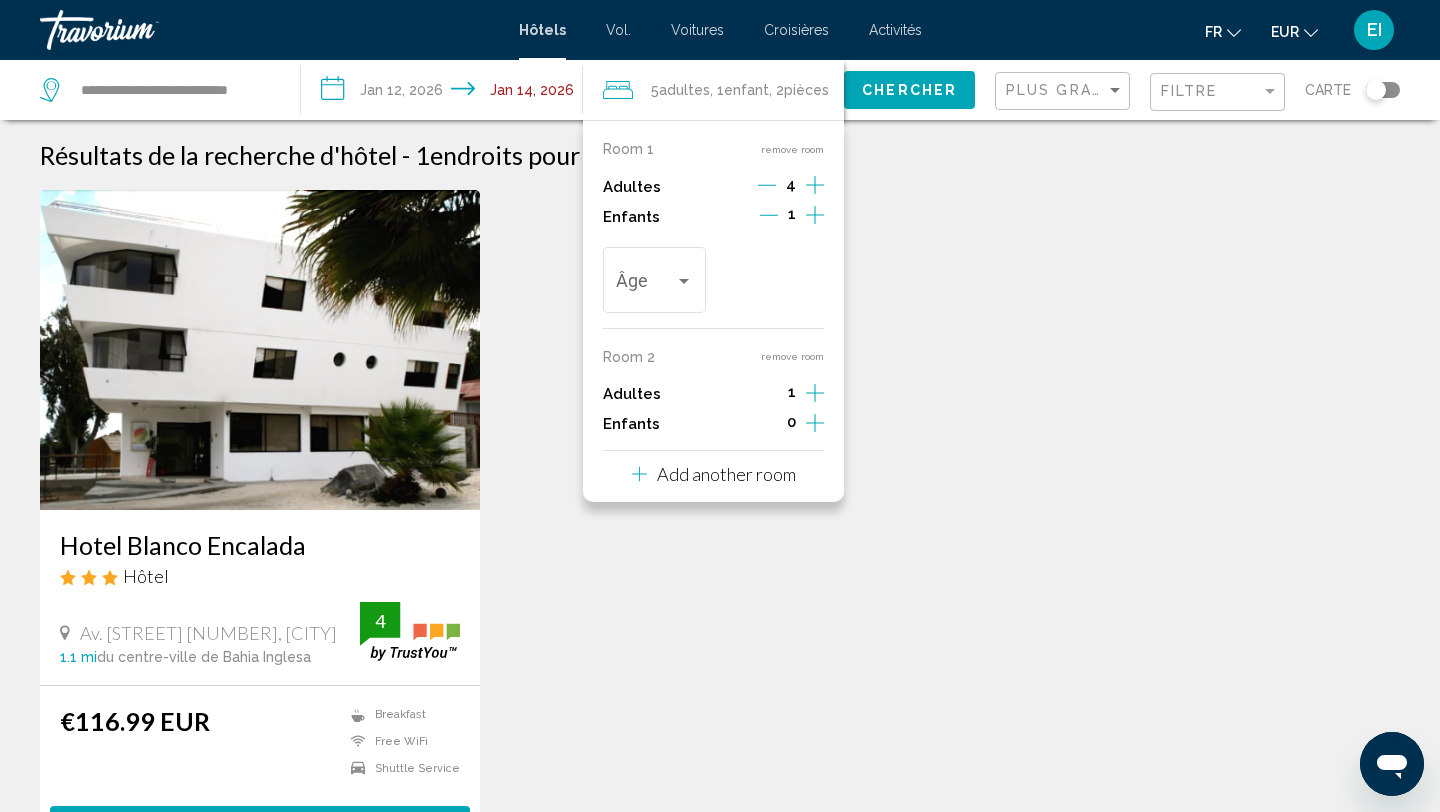click 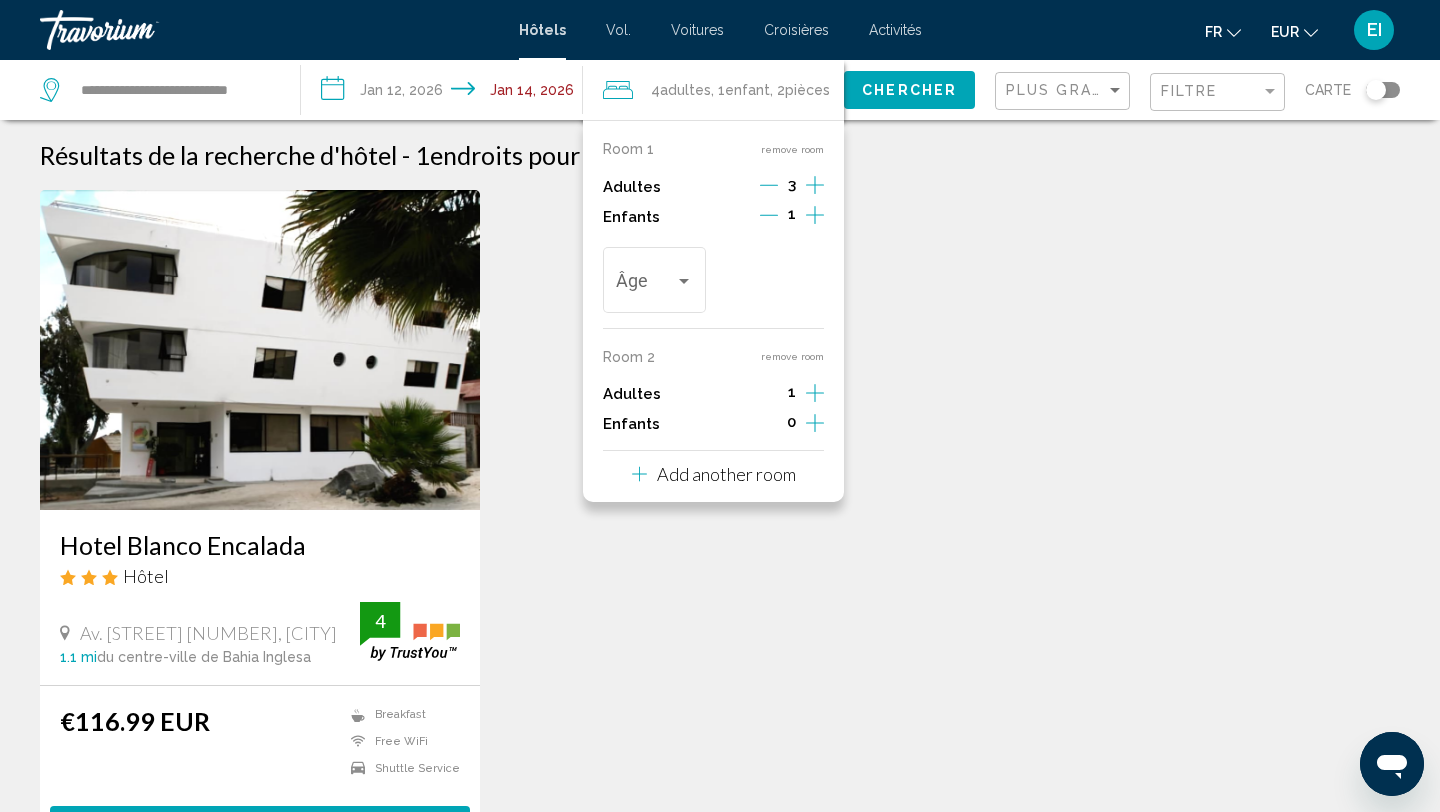 click 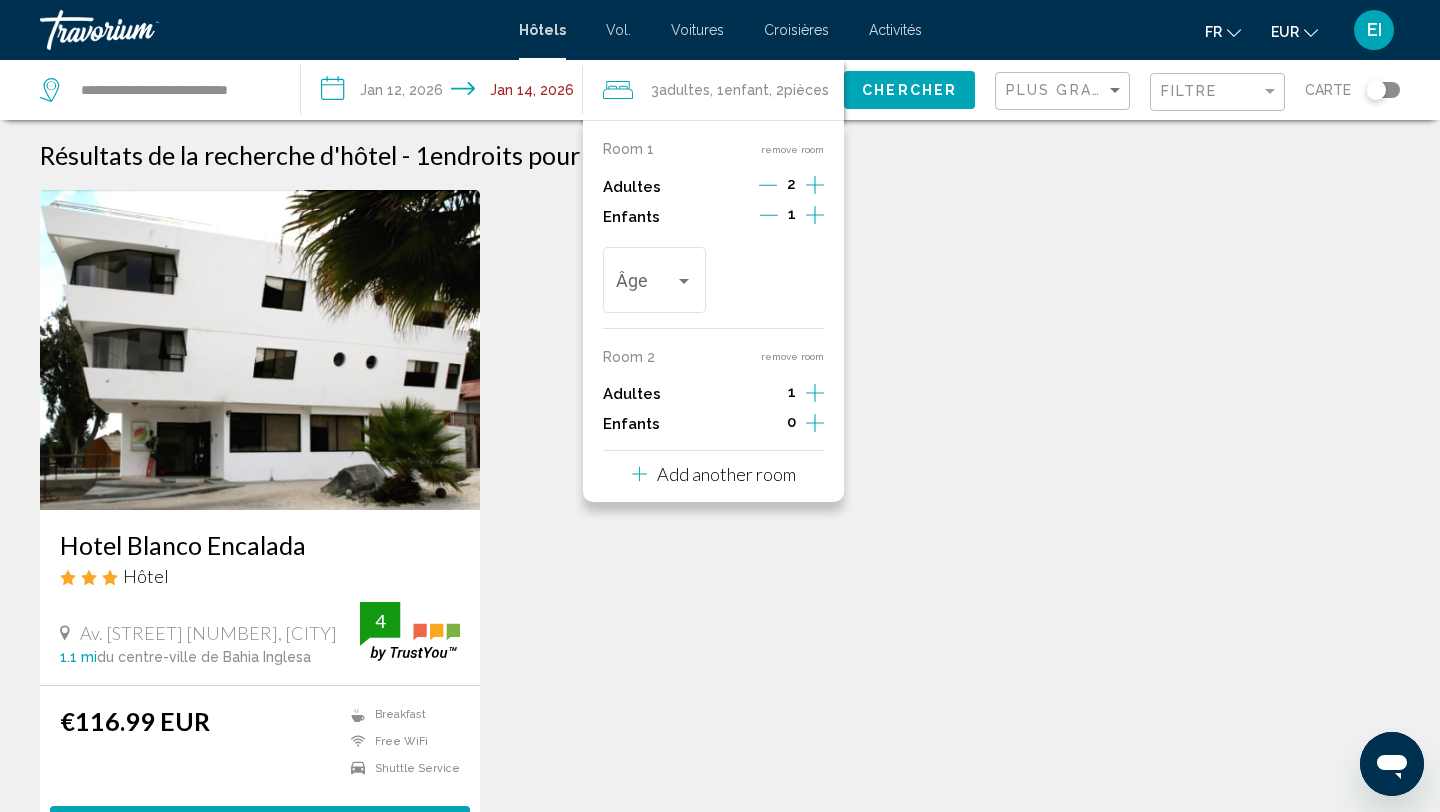 click 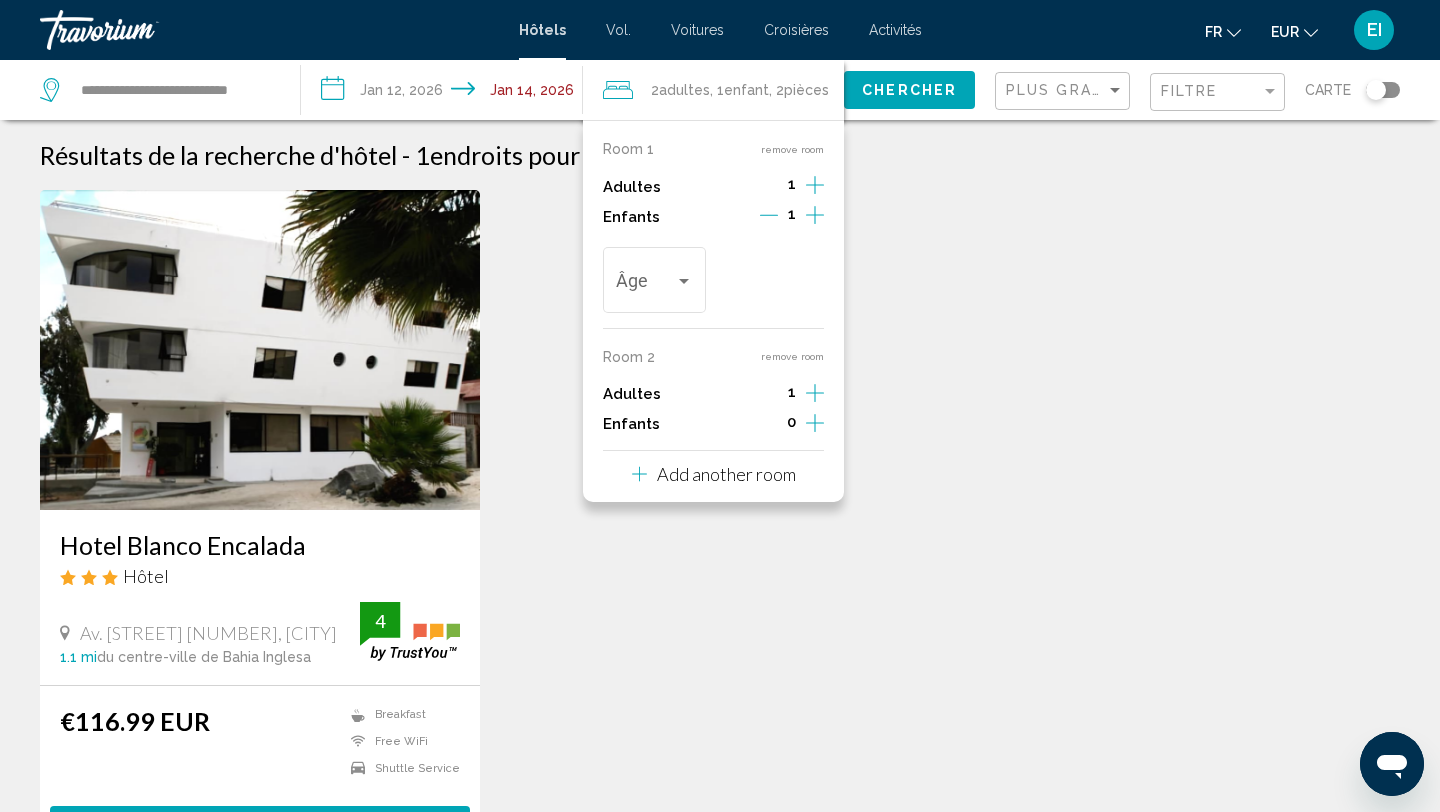 click 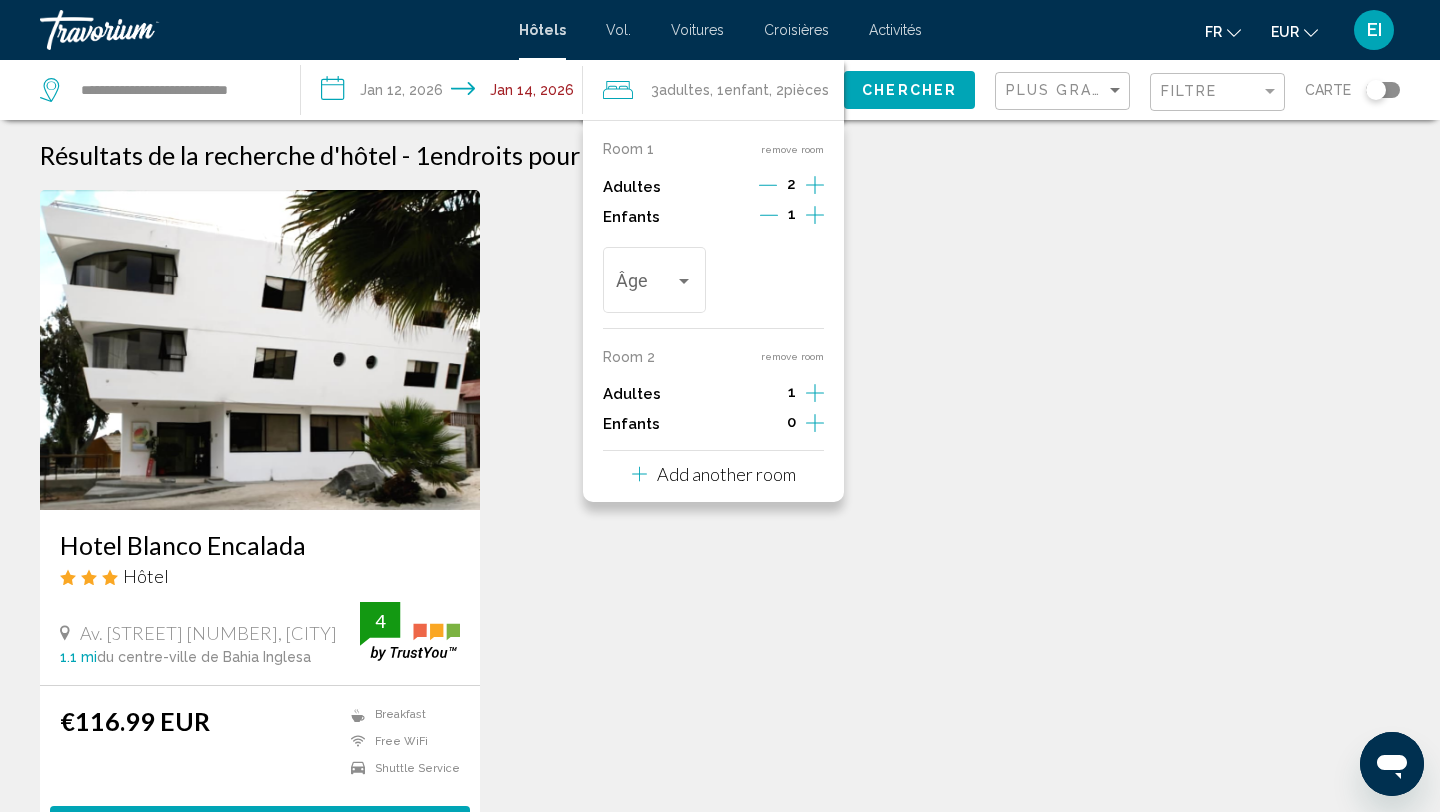 click 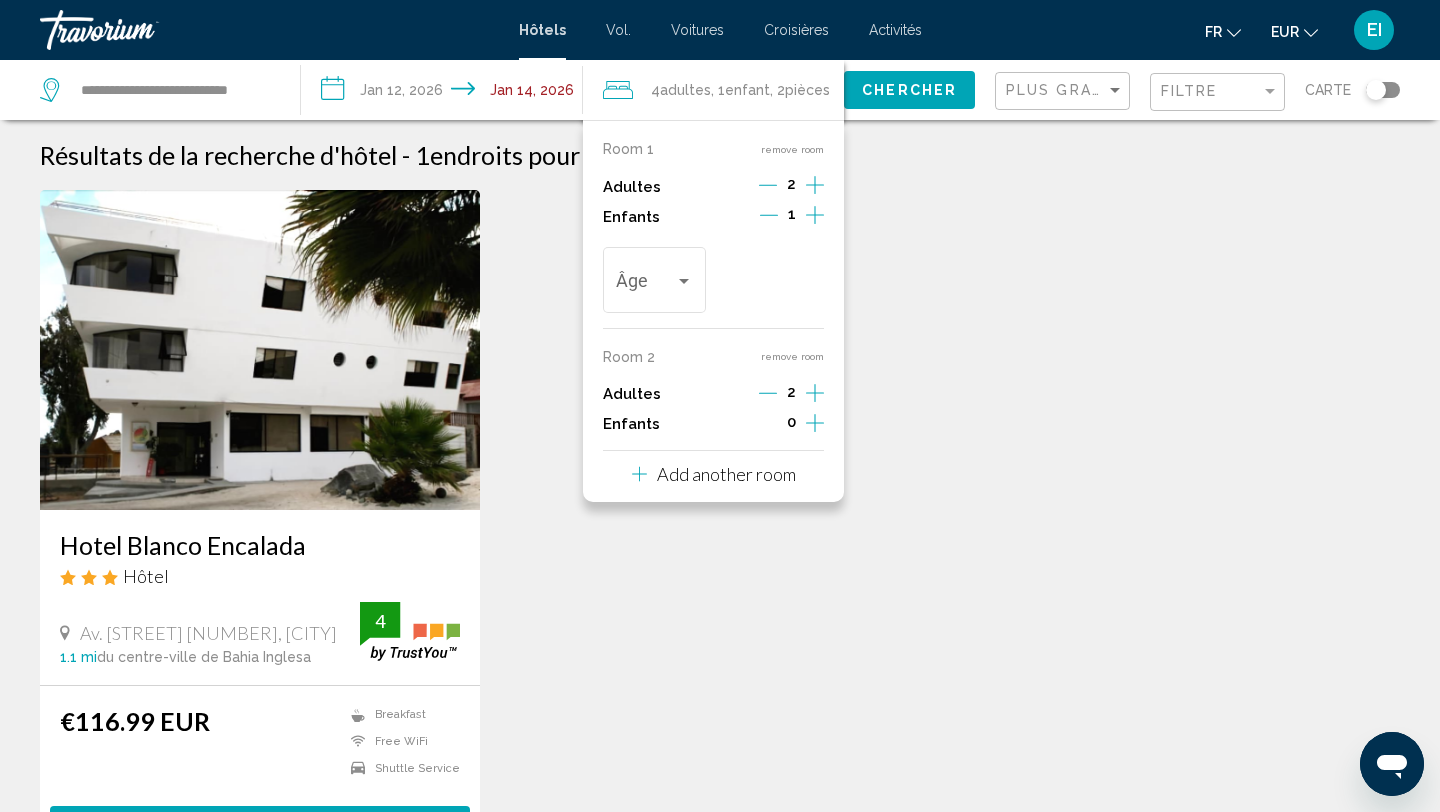 click 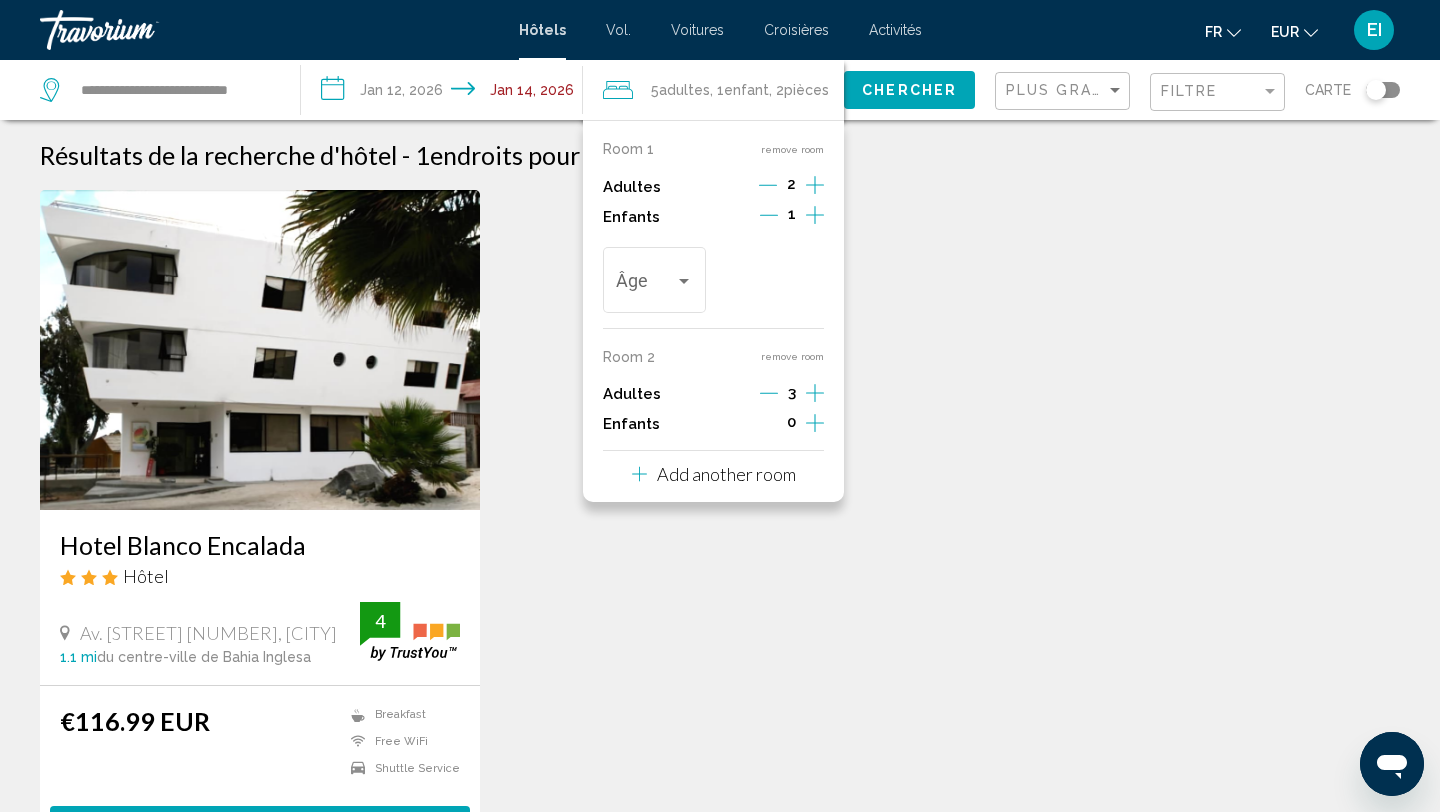 click 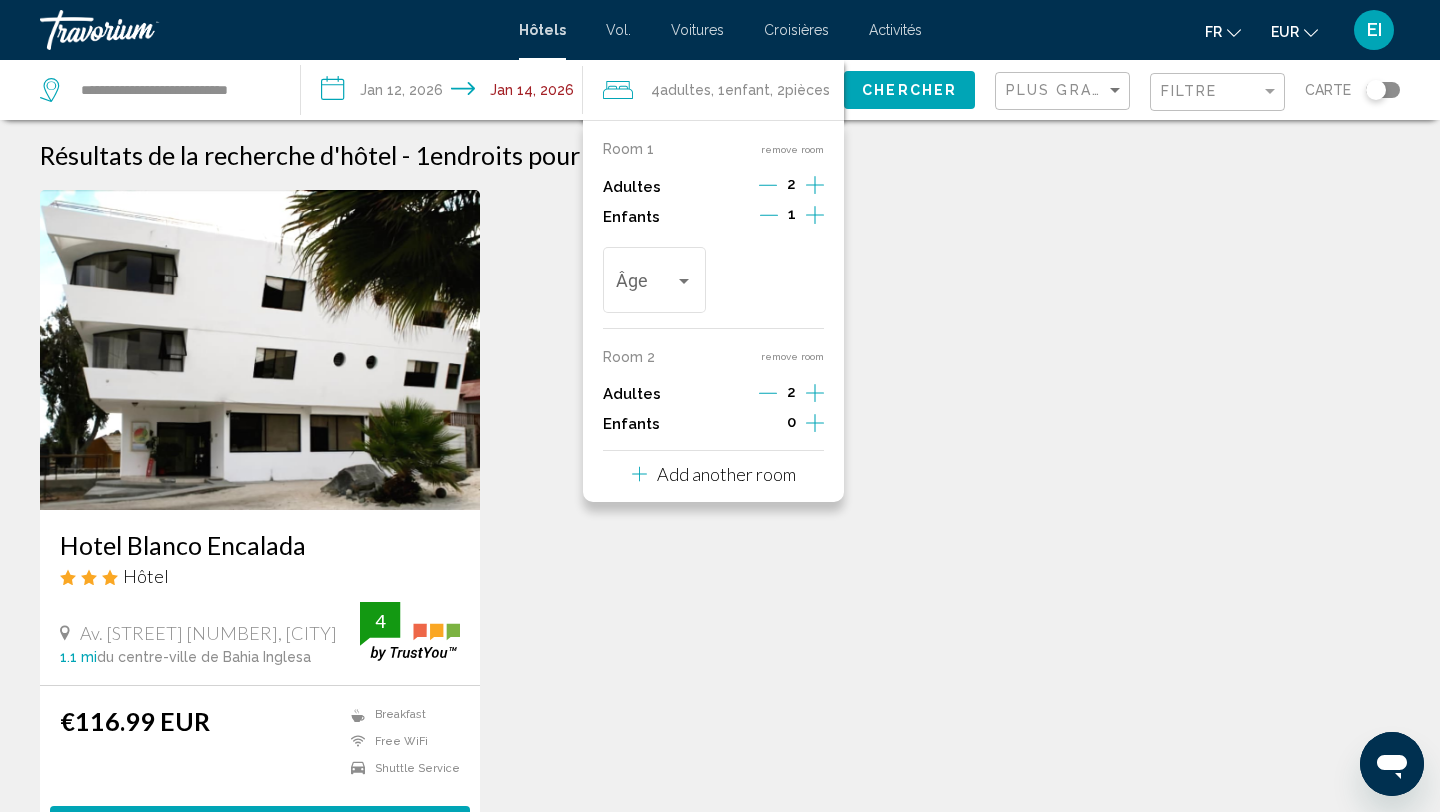 click on "Add another room" at bounding box center [726, 474] 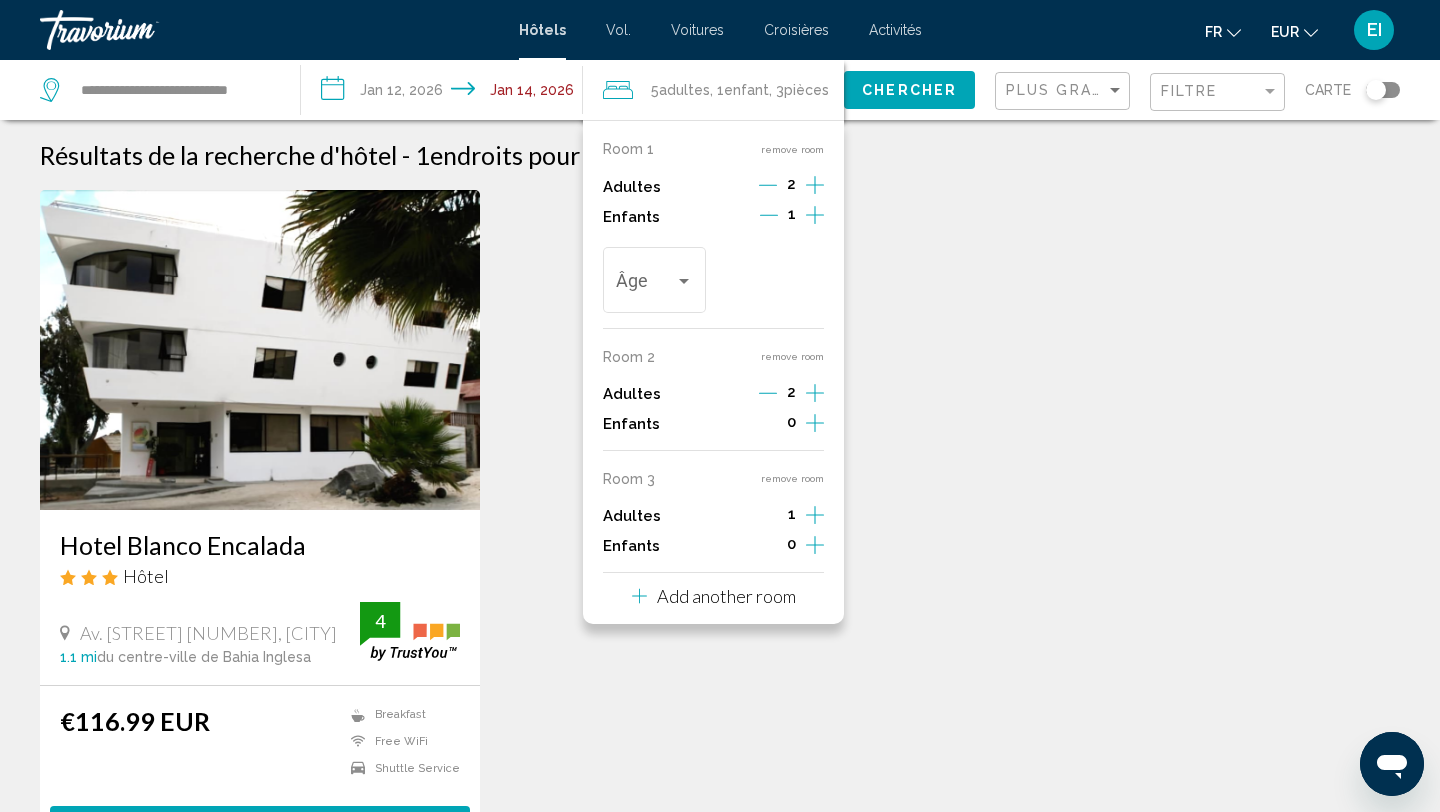 click 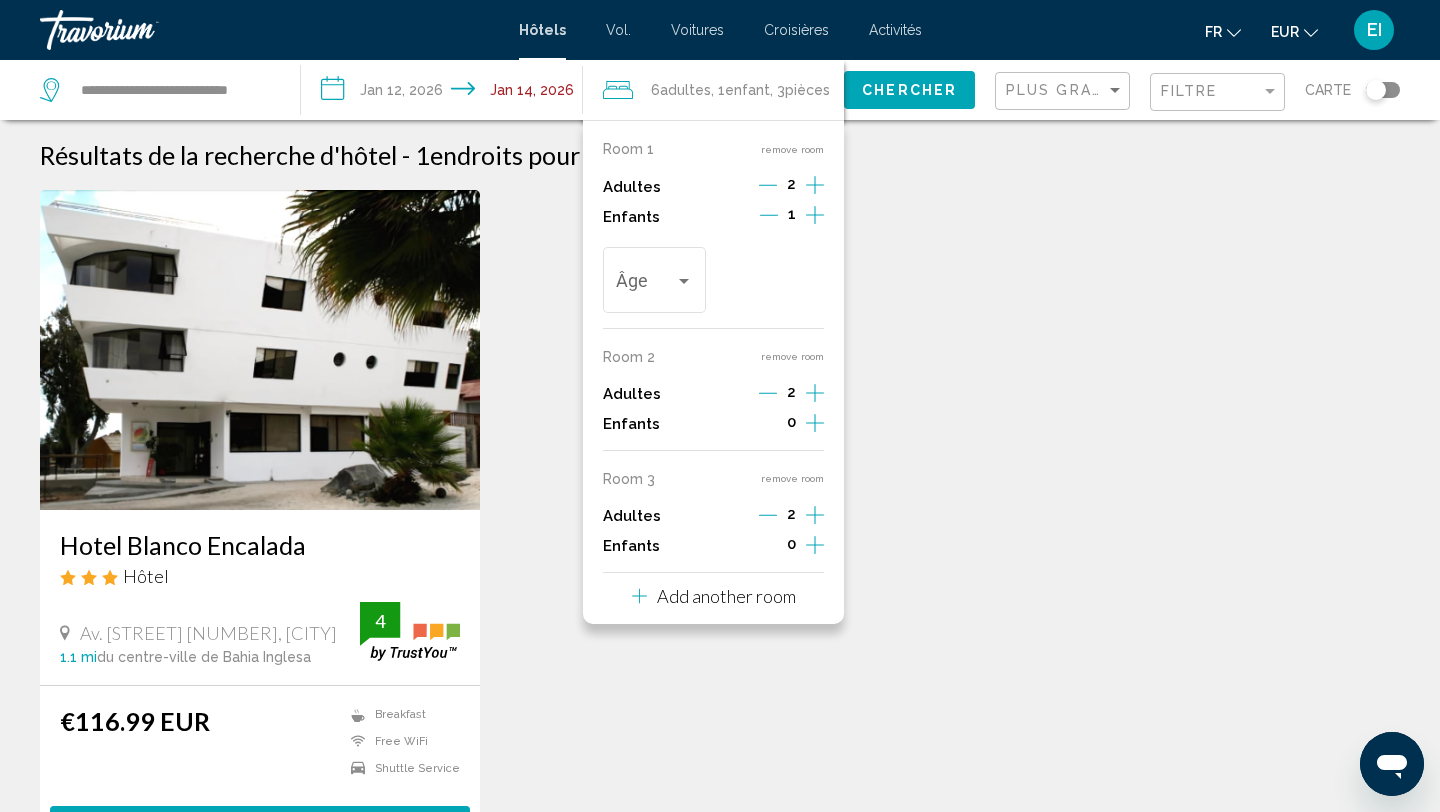 click 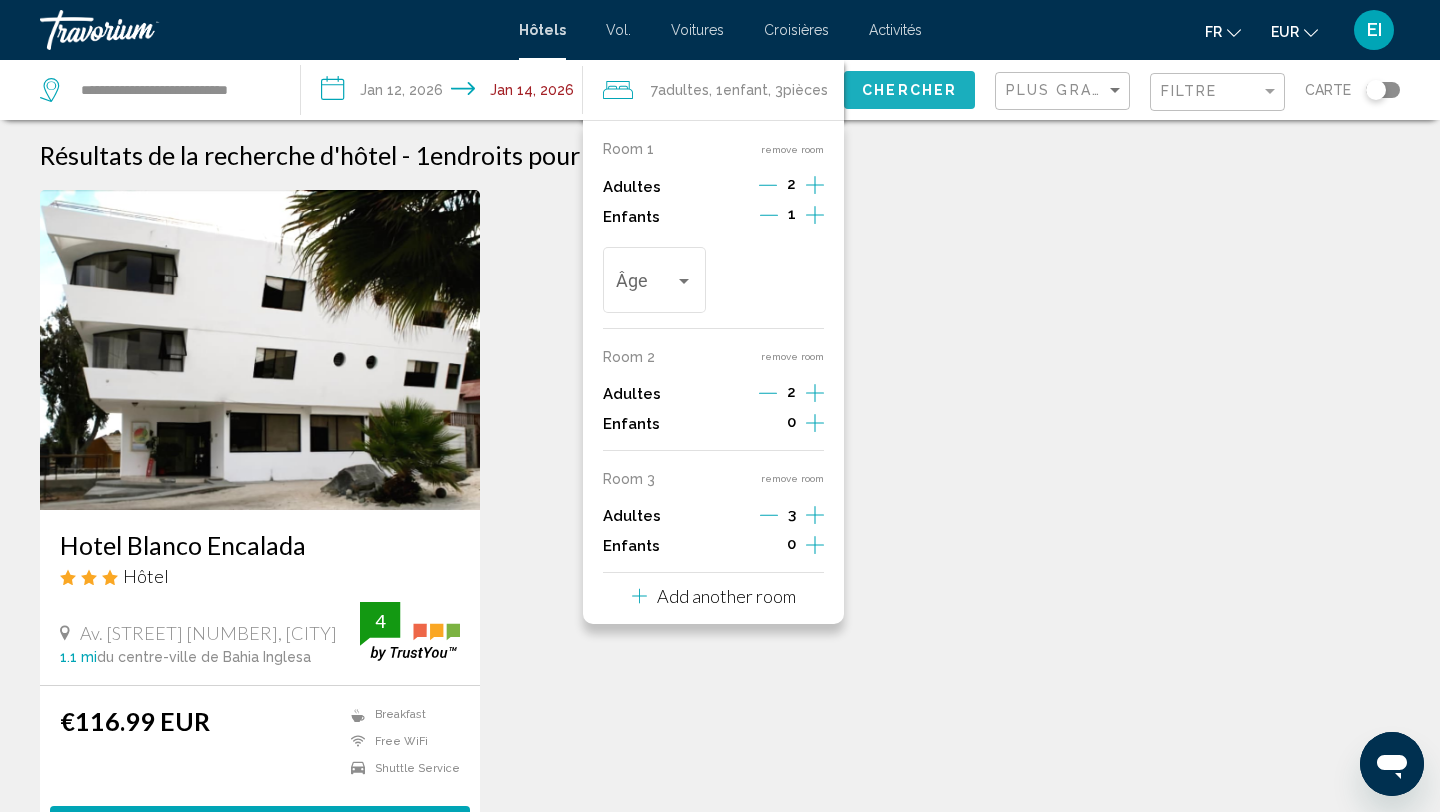 click on "Chercher" 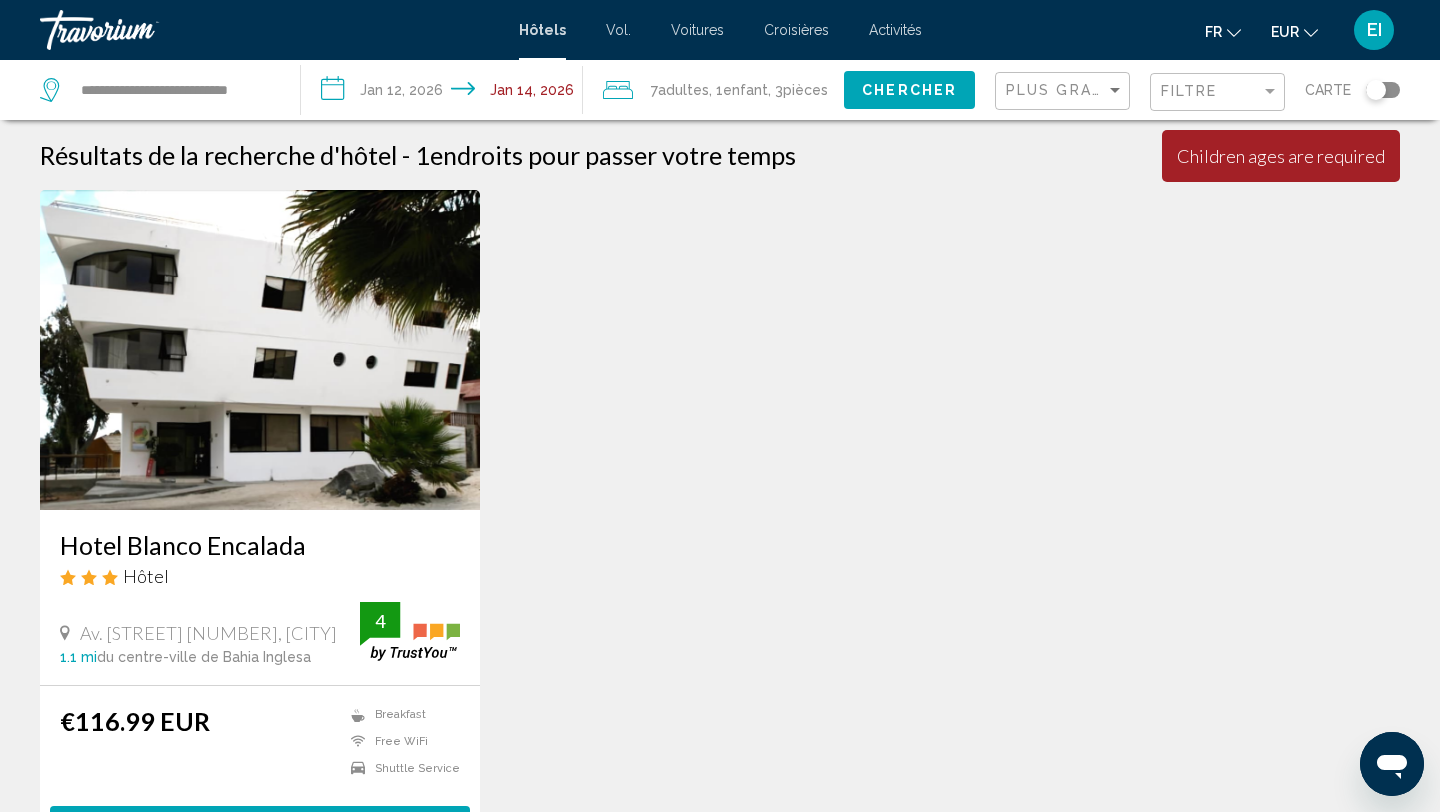 click on "pièces" 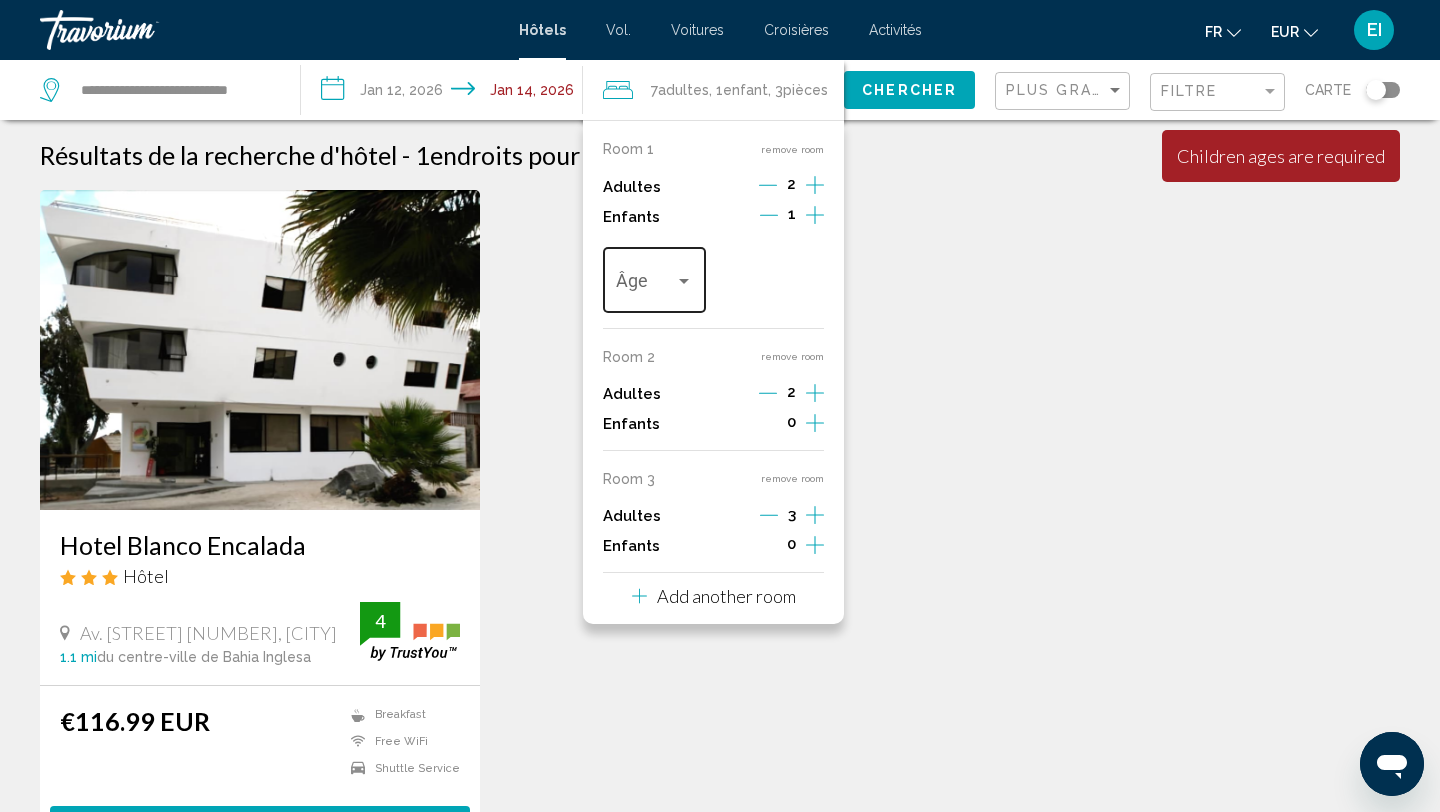 click on "Âge" at bounding box center [654, 277] 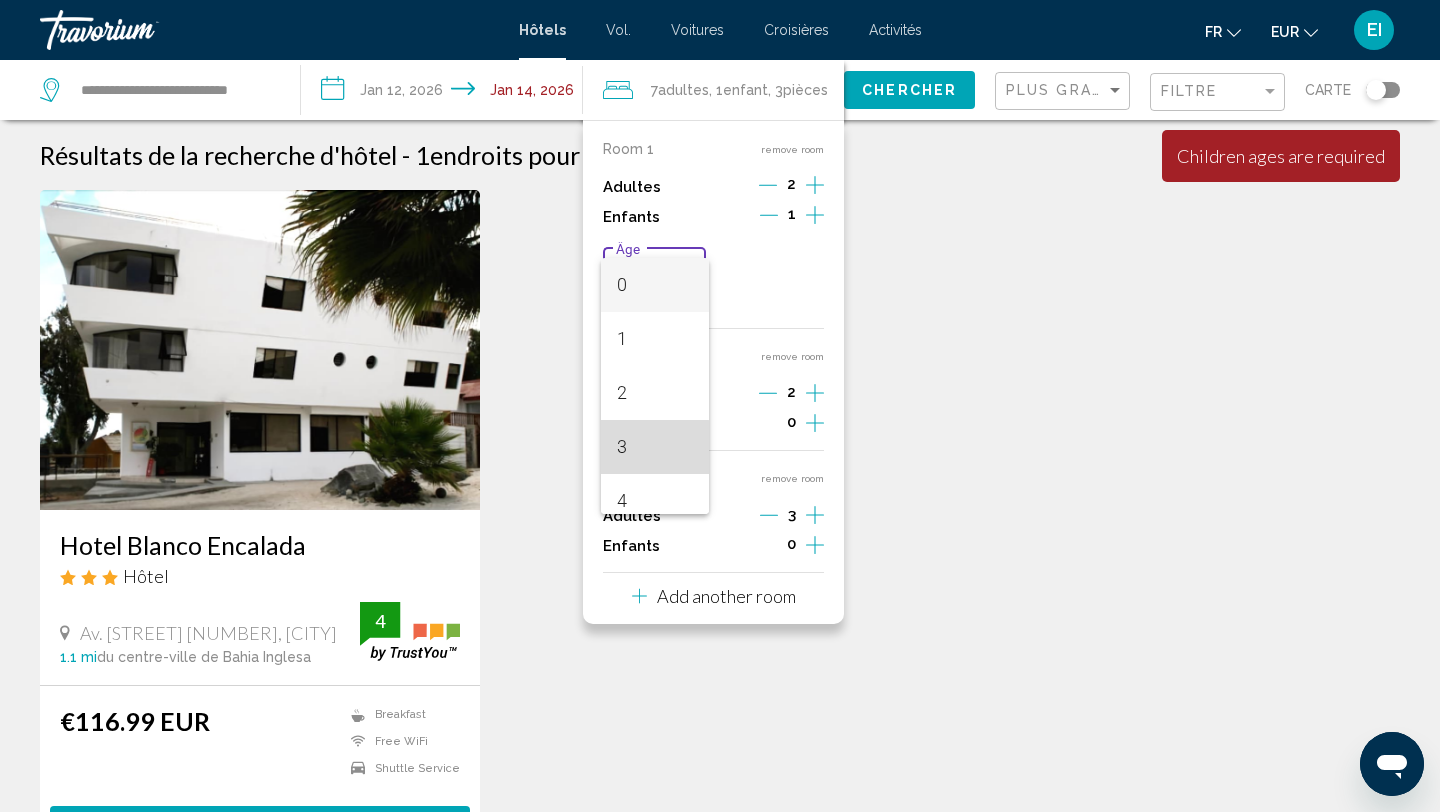click on "3" at bounding box center [655, 447] 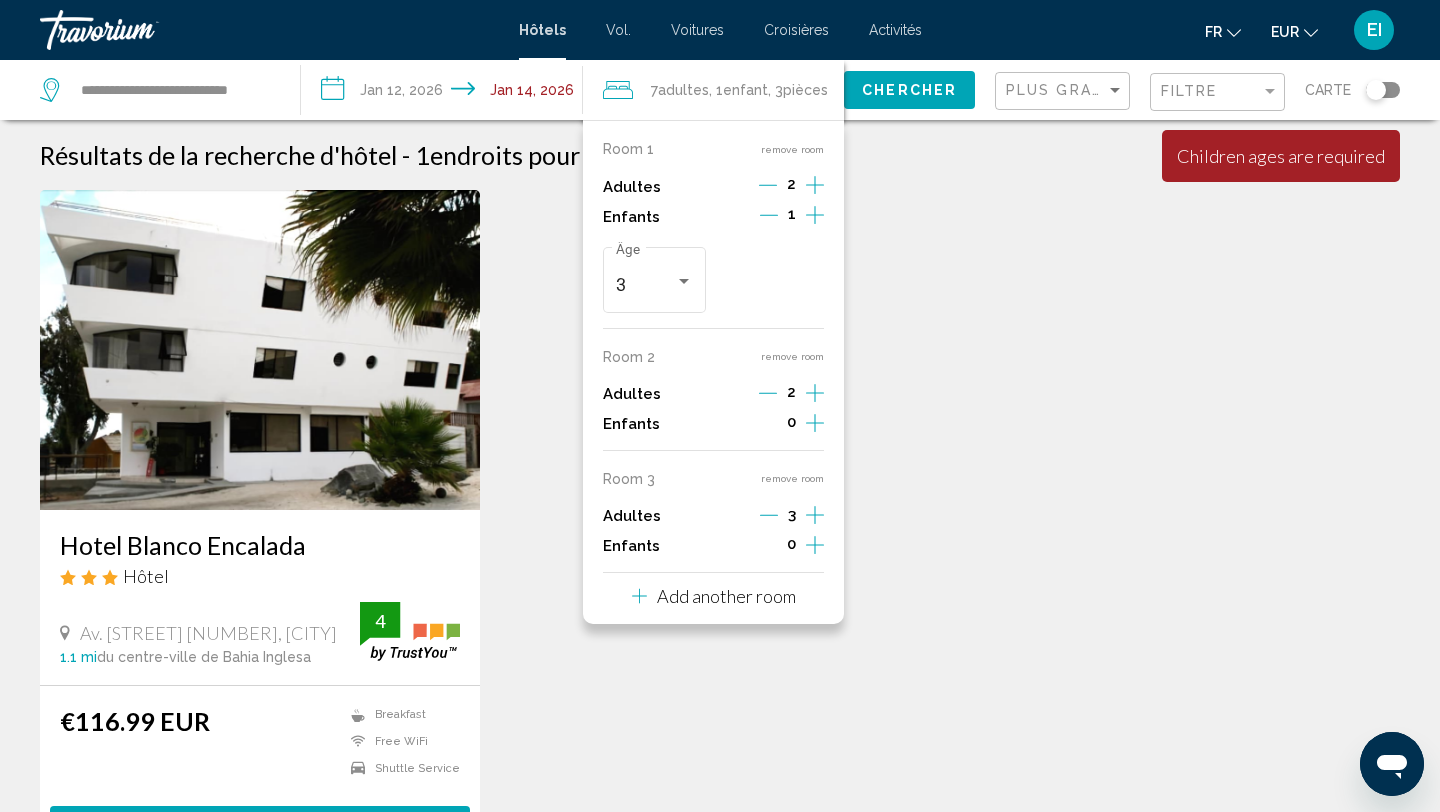 click 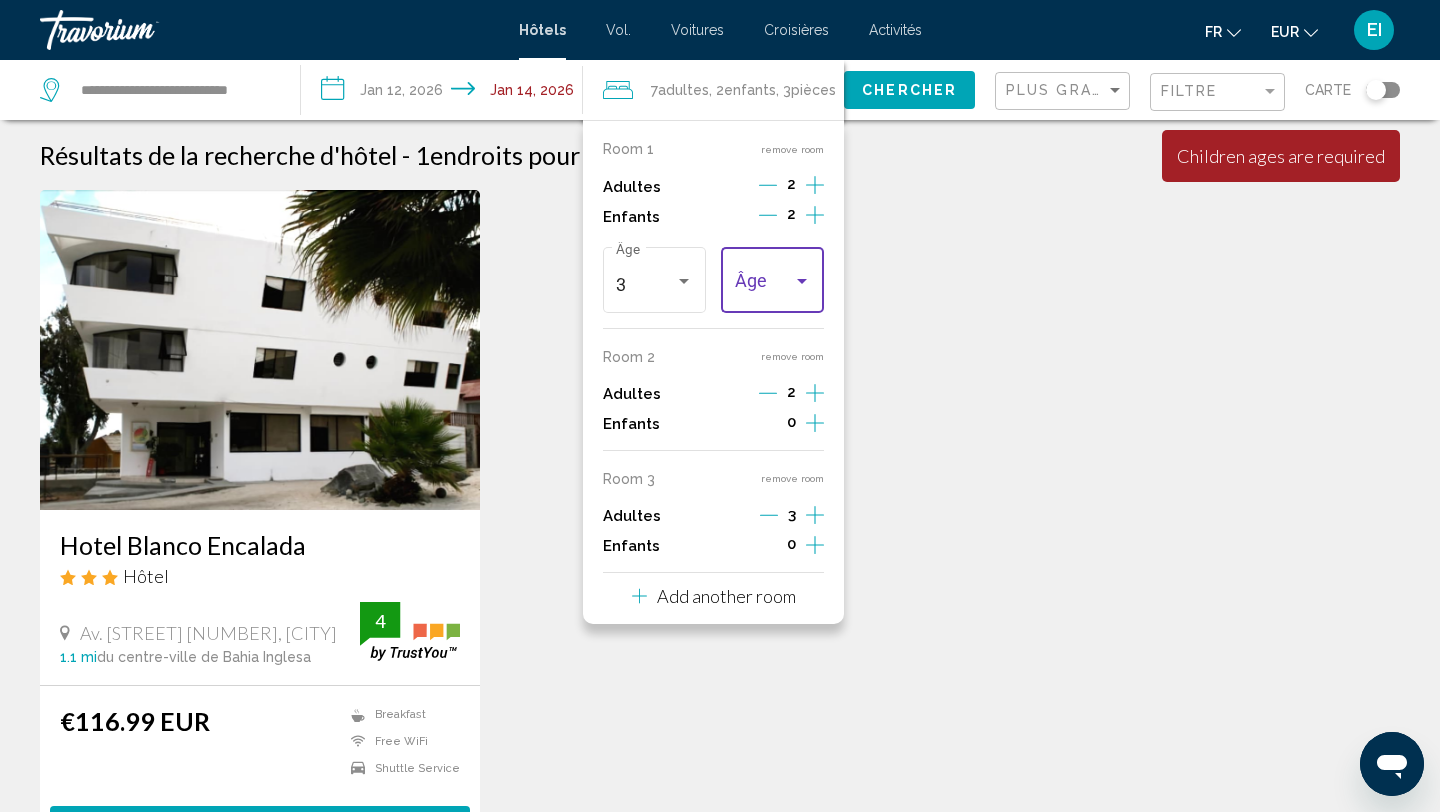 click at bounding box center [802, 281] 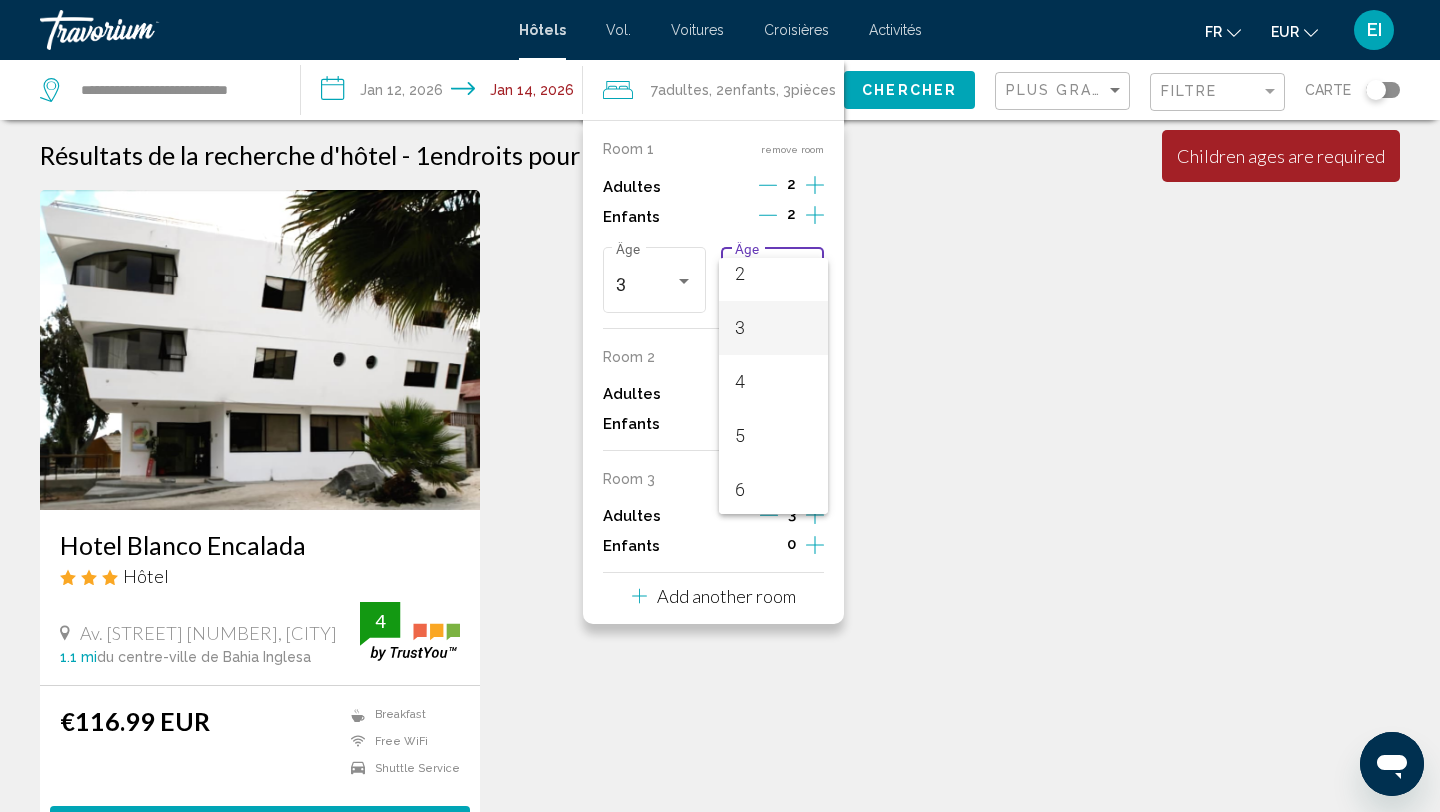 scroll, scrollTop: 123, scrollLeft: 0, axis: vertical 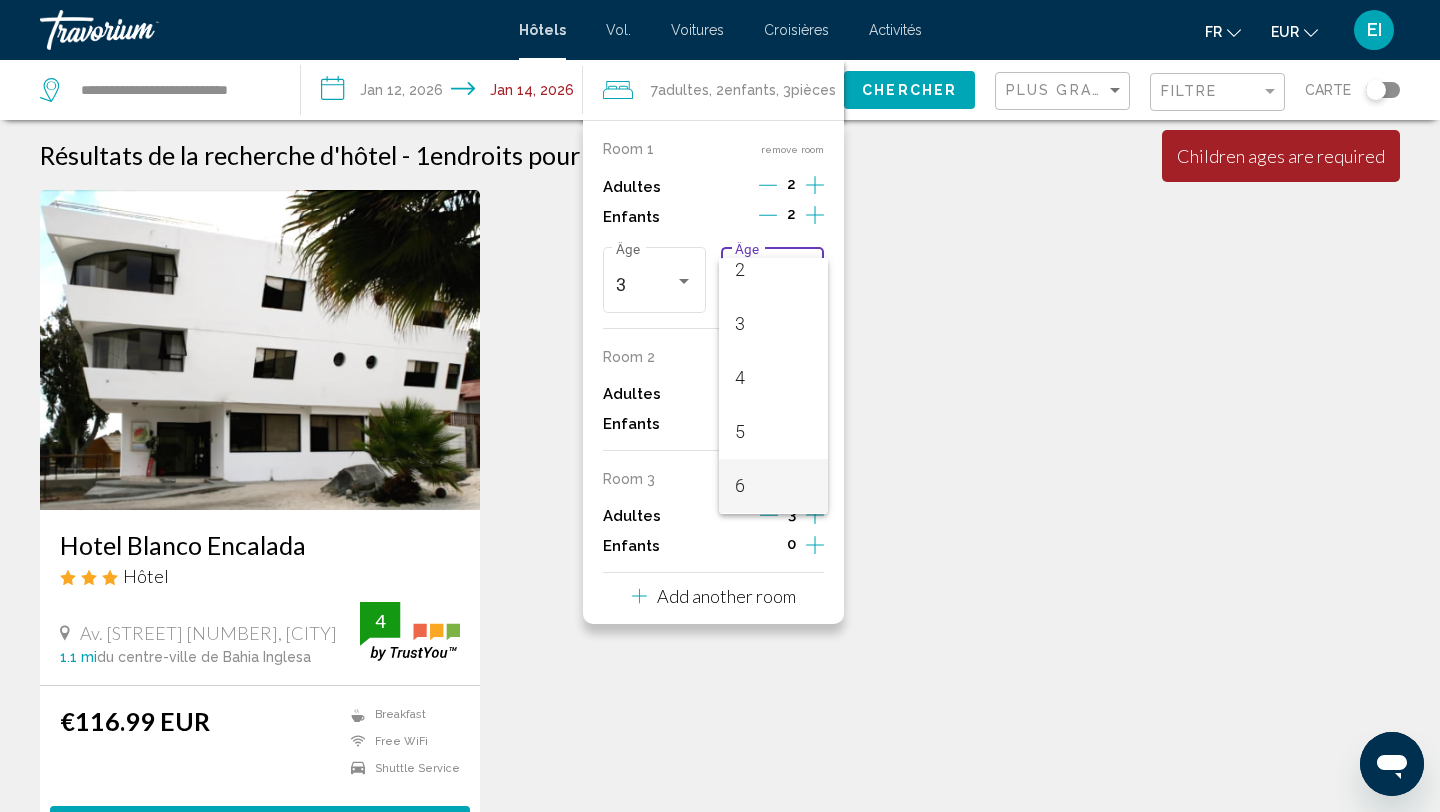 click on "6" at bounding box center (740, 485) 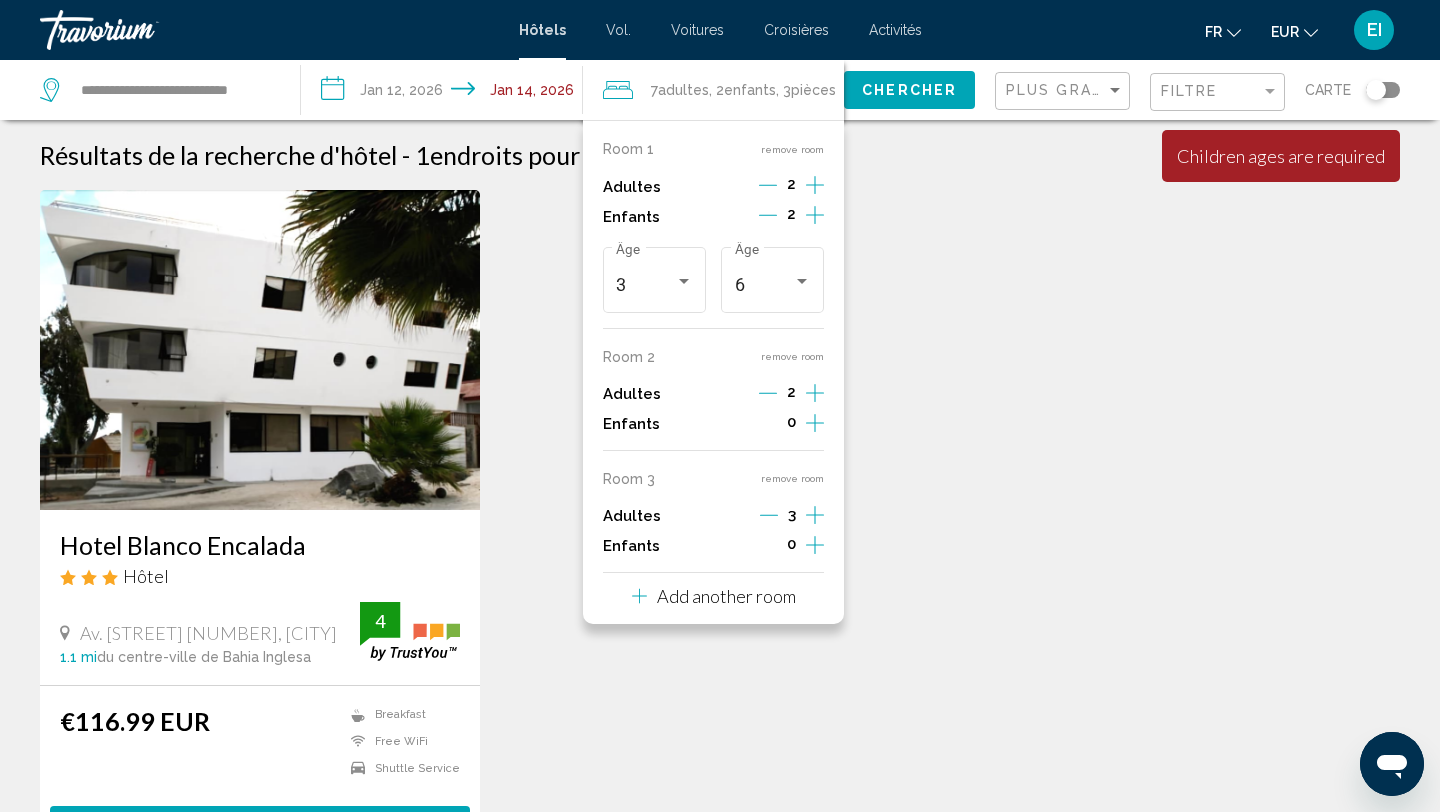 click on "Hotel Blanco Encalada
Hôtel
Av. [STREET] [NUMBER], [CITY] 1.1 mi  du centre-ville de Bahia Inglesa de l'hôtel 4 €116.99 EUR
Breakfast
Free WiFi
Shuttle Service  4 Sélectionner une chambre Aucun résultat basé sur vos filtres" at bounding box center (720, 547) 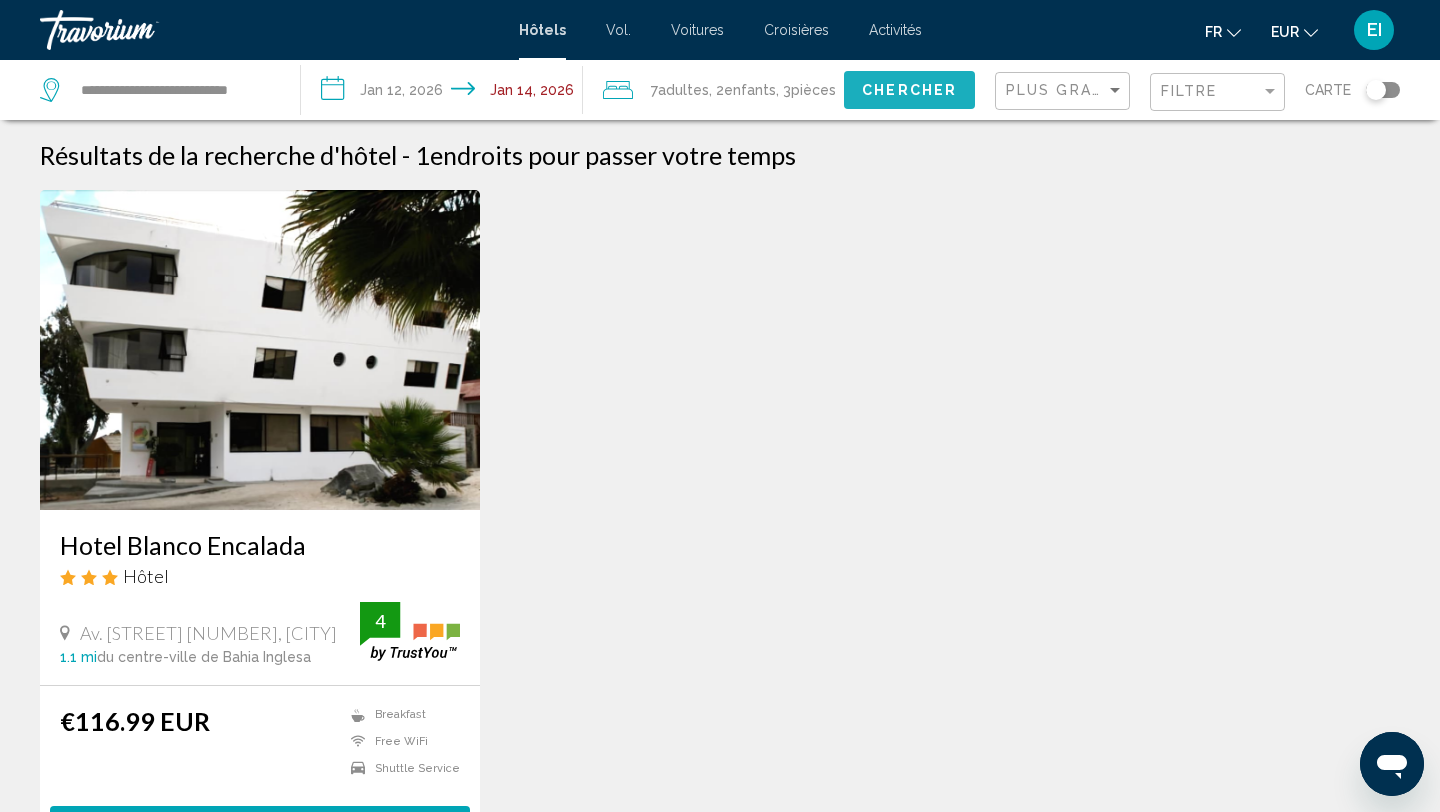 click on "Chercher" 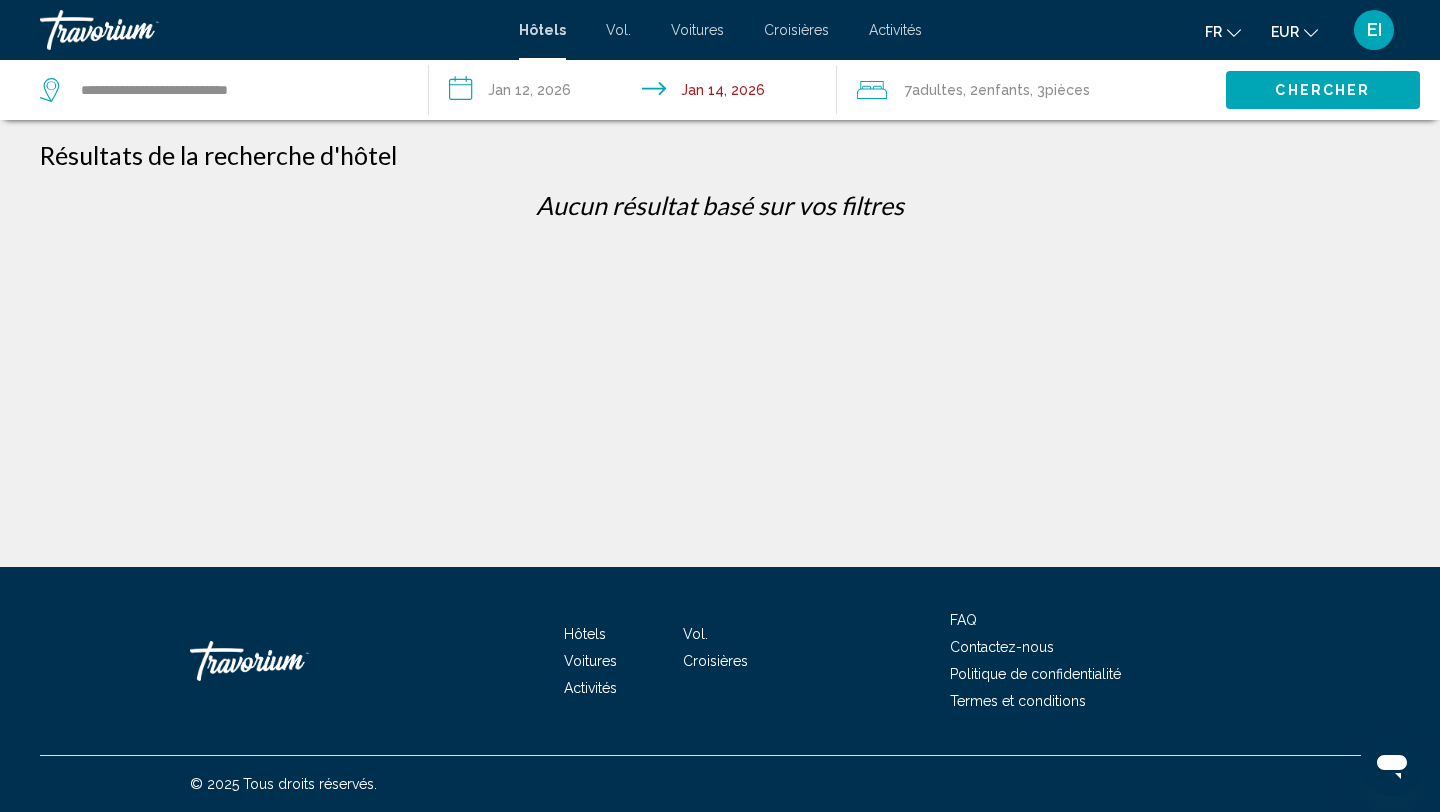 click on "Adultes" 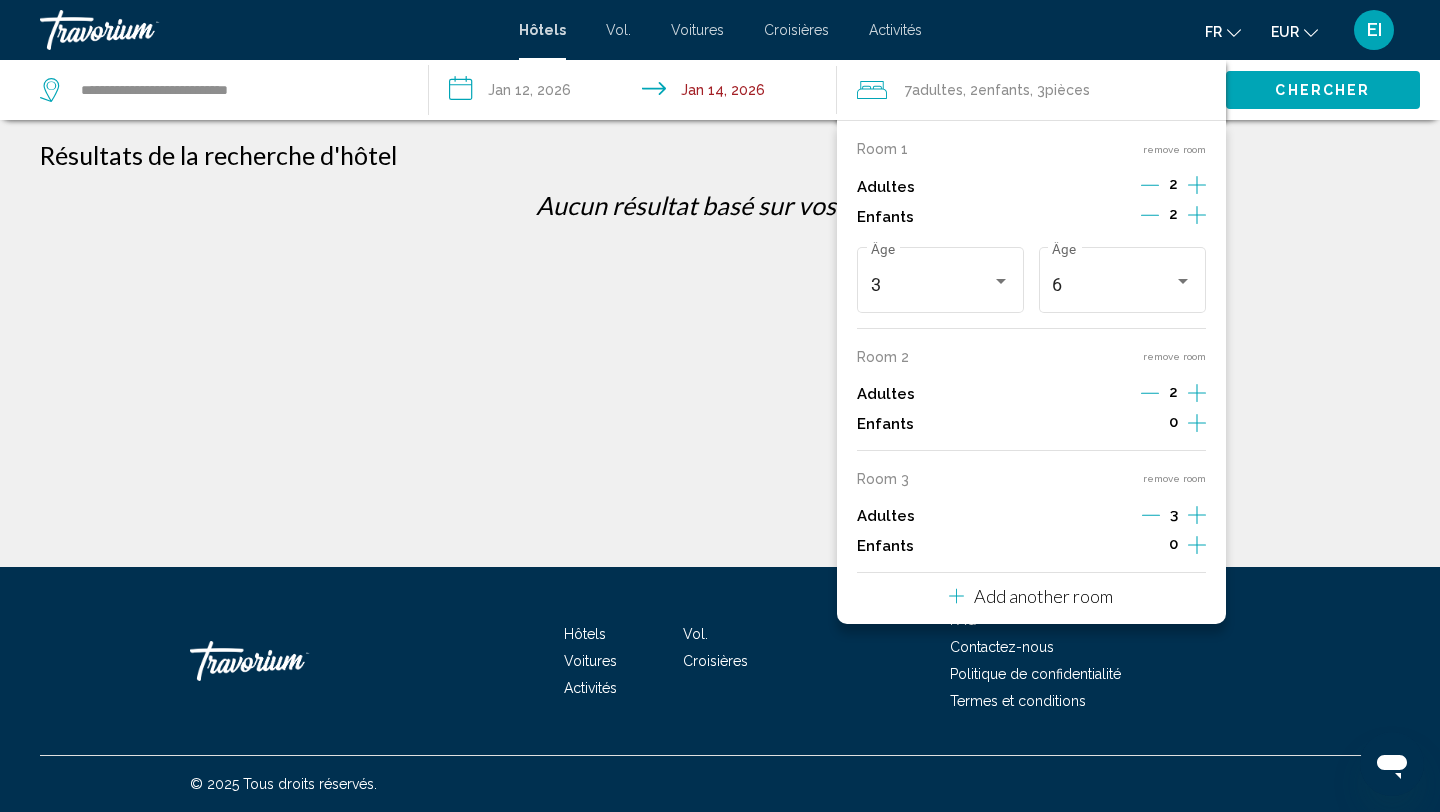 click on "**********" 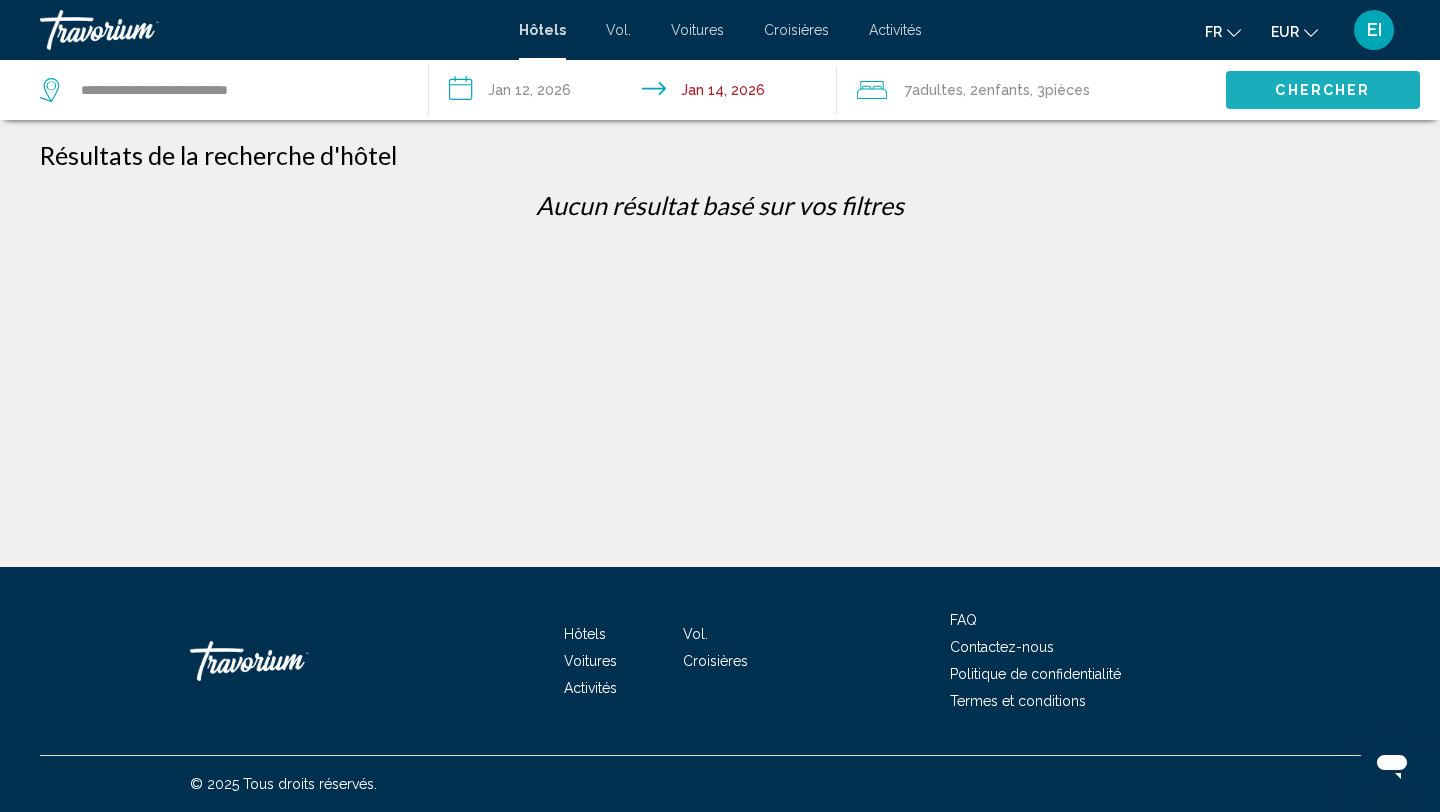 click on "Chercher" 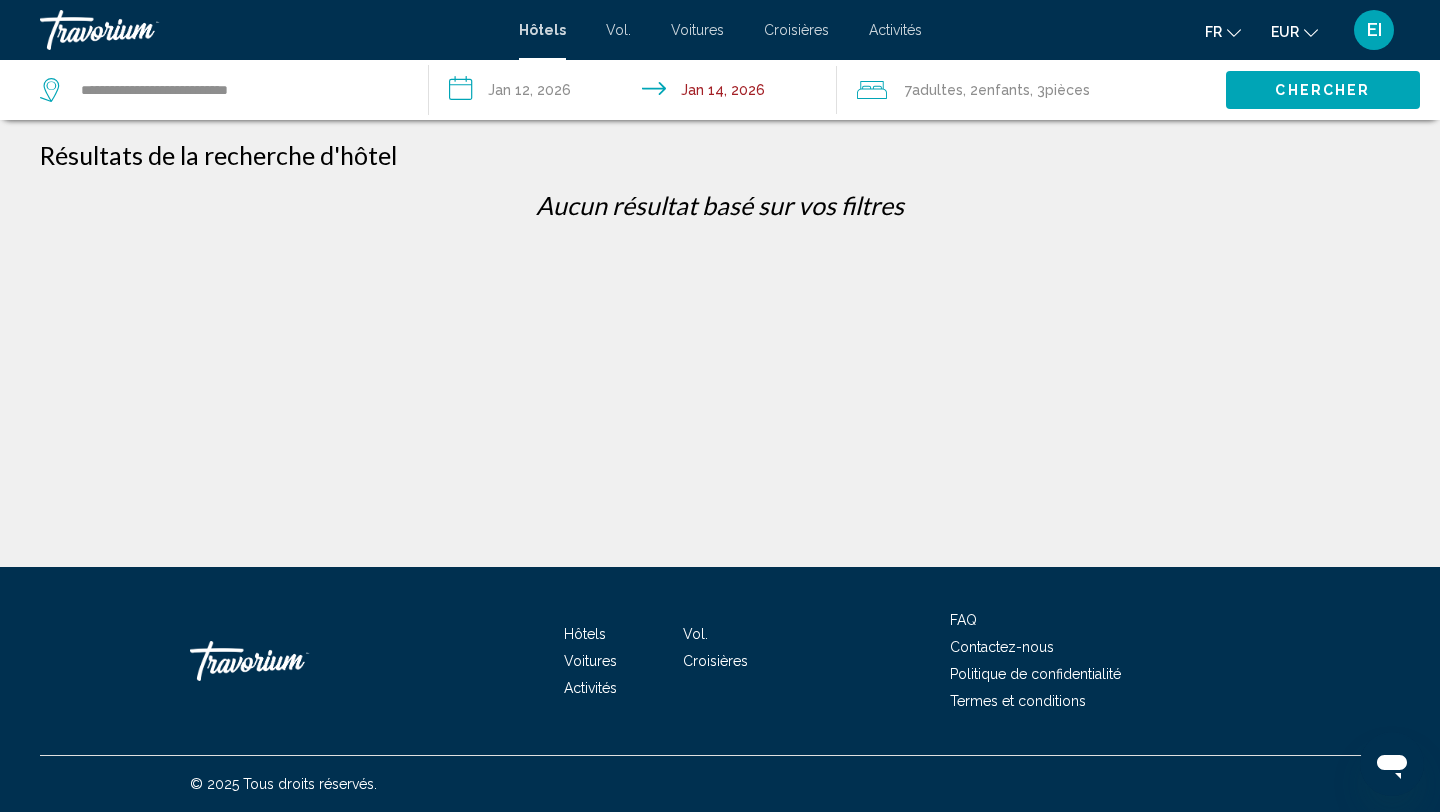 click on "pièces" 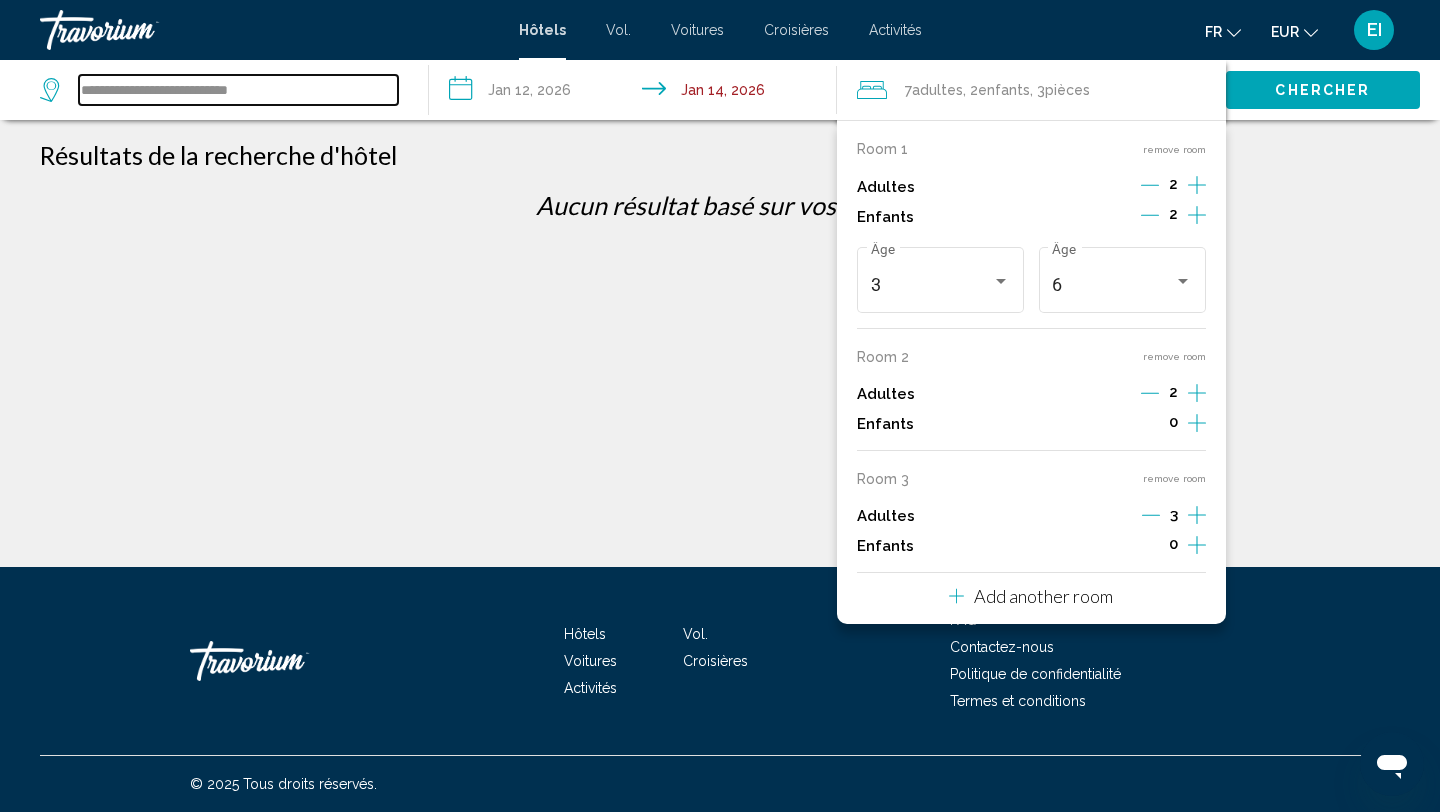 click on "**********" at bounding box center [238, 90] 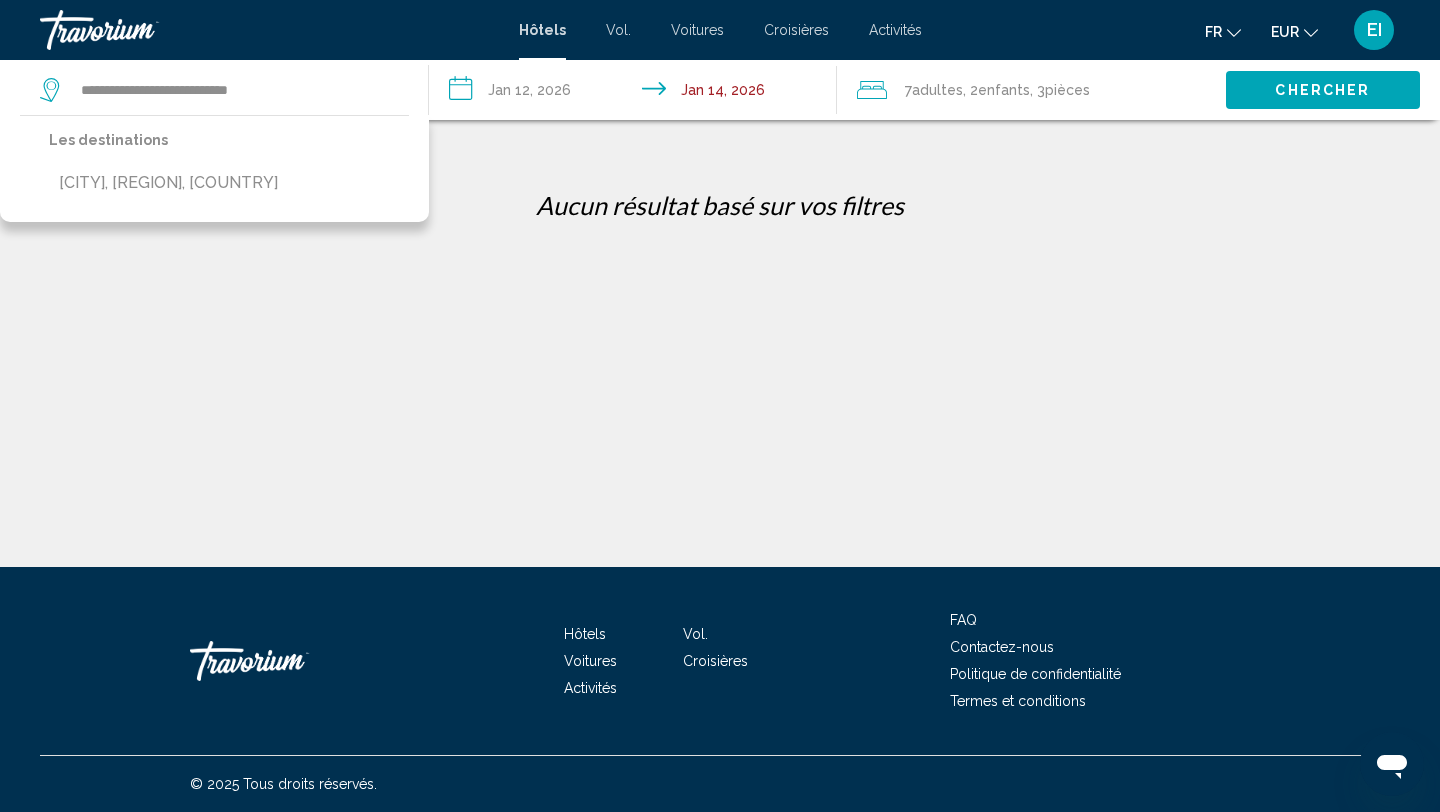 click on "Adultes" 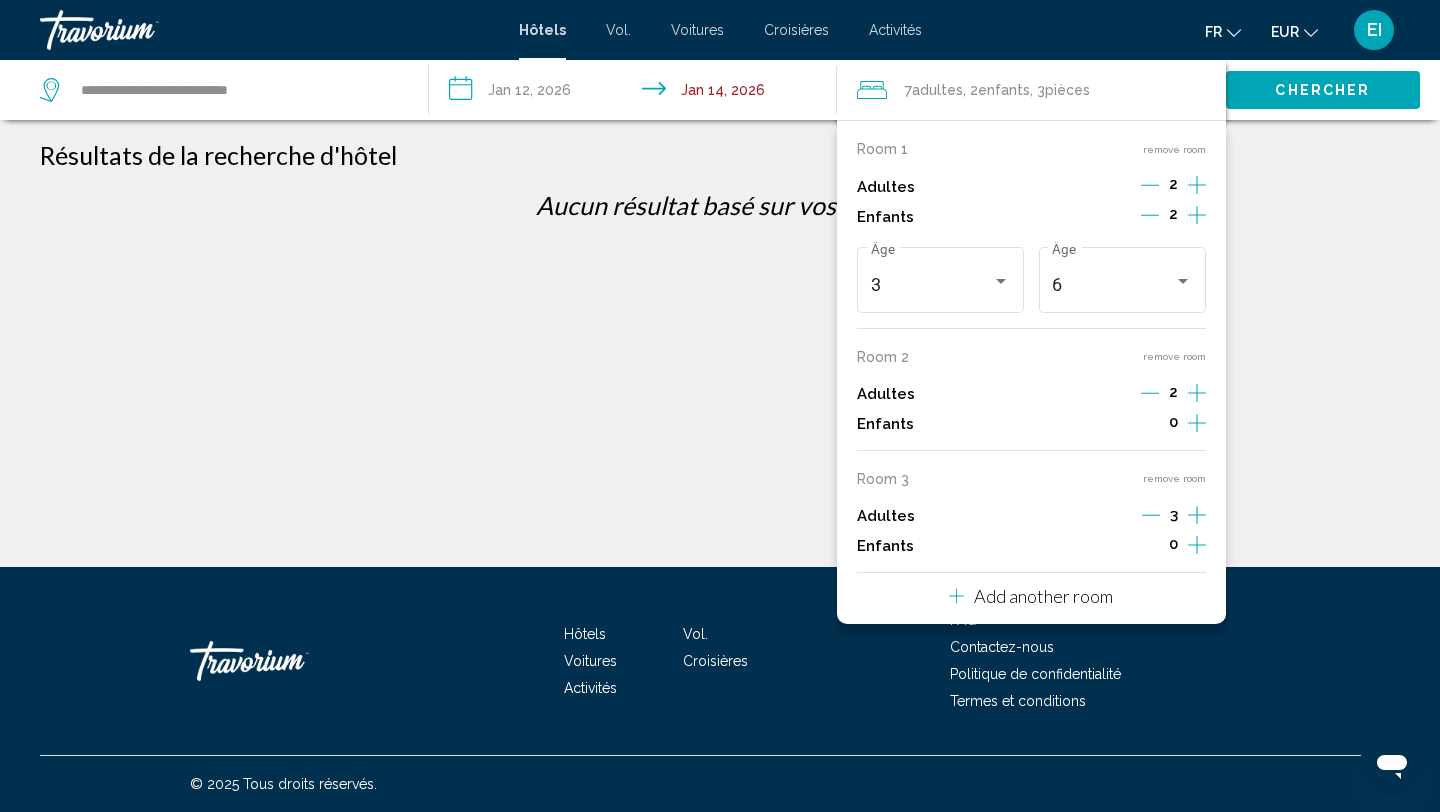 click on "Chercher" 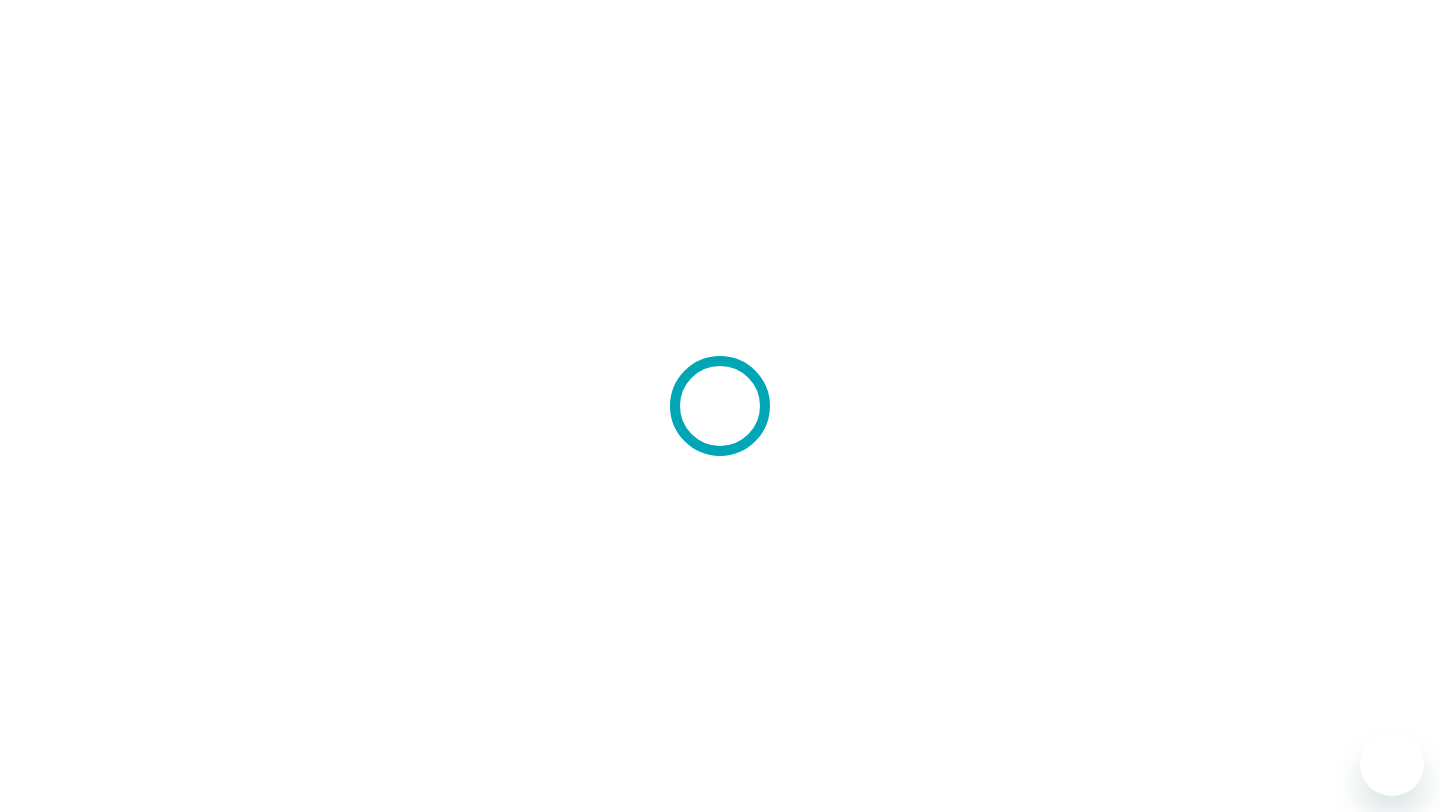 scroll, scrollTop: 0, scrollLeft: 0, axis: both 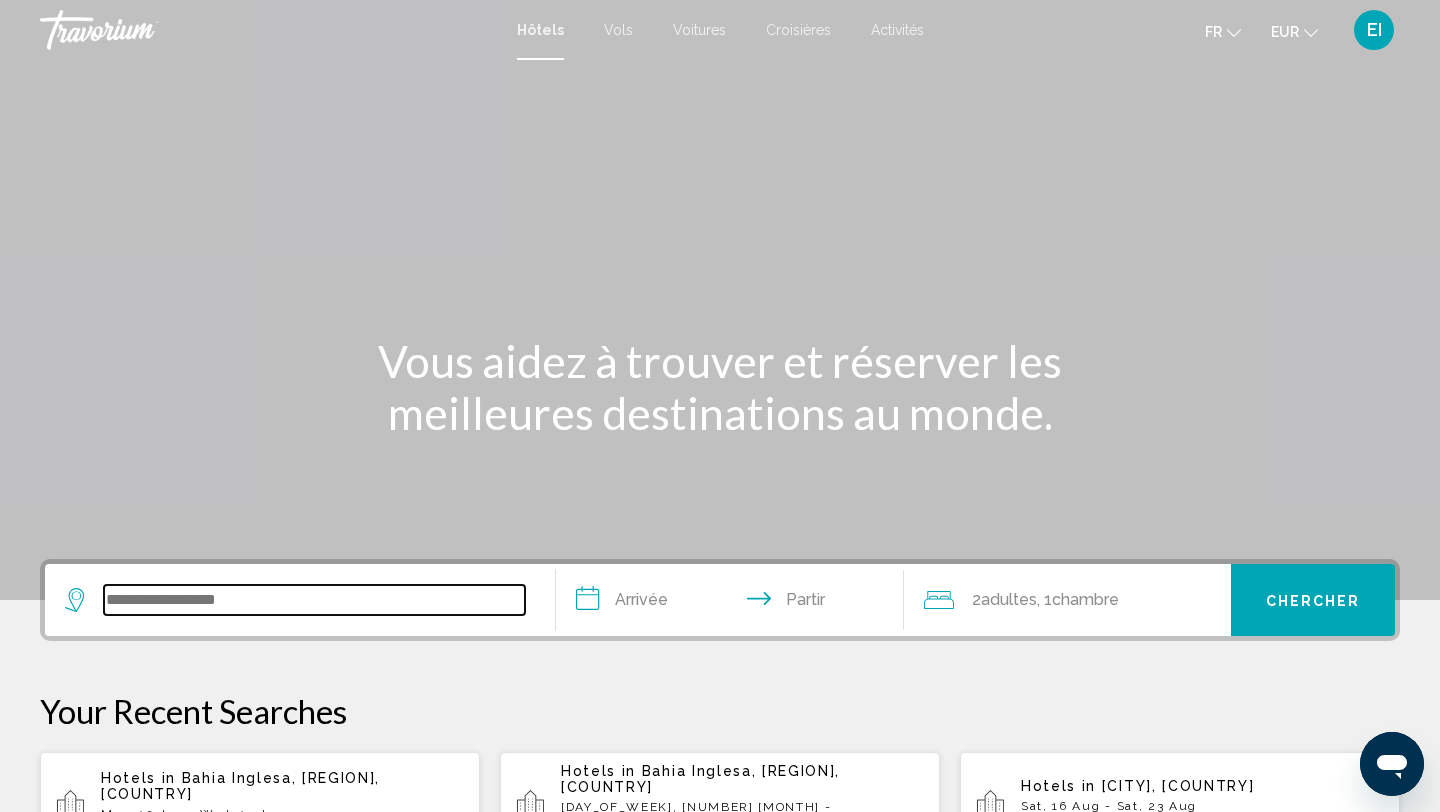 click at bounding box center [314, 600] 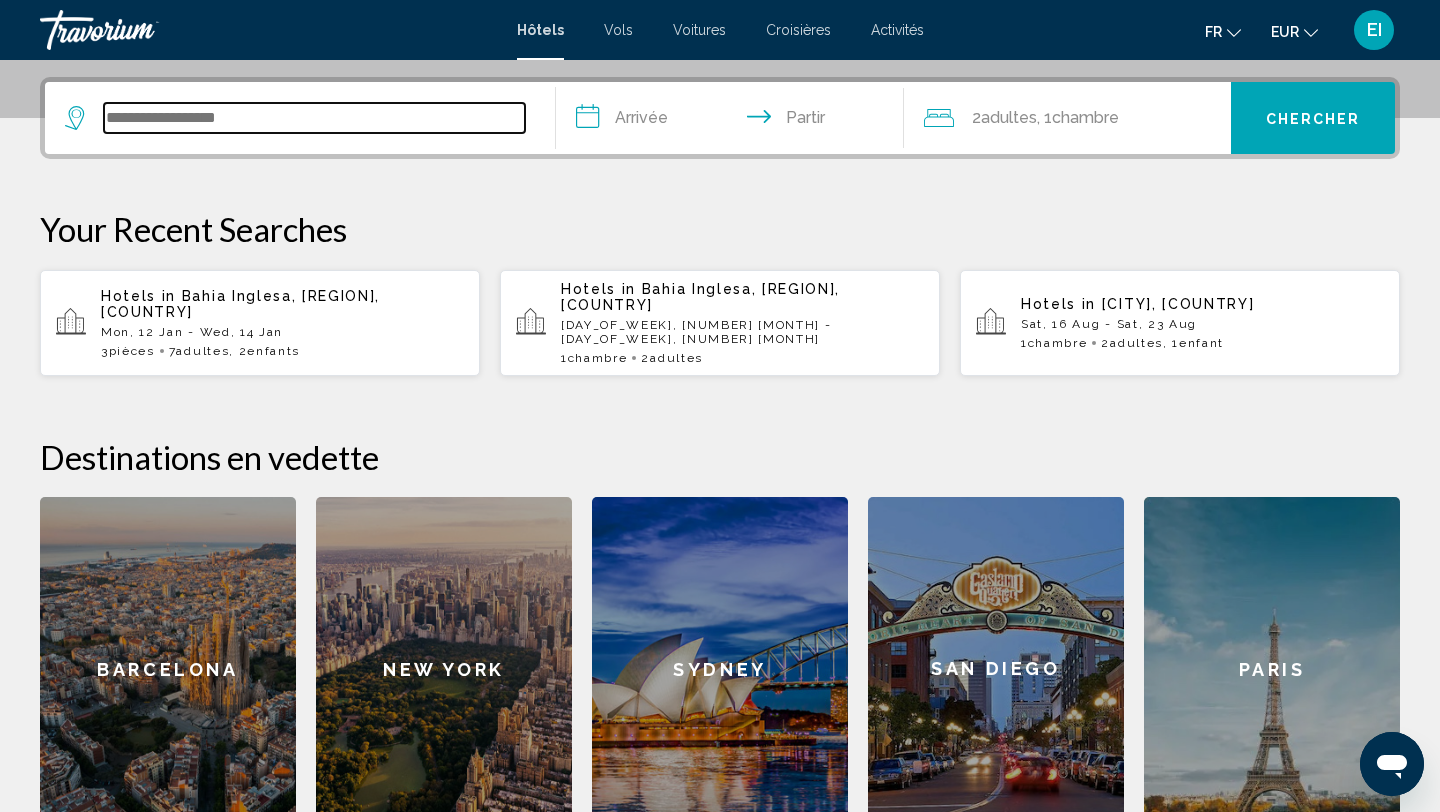 scroll, scrollTop: 494, scrollLeft: 0, axis: vertical 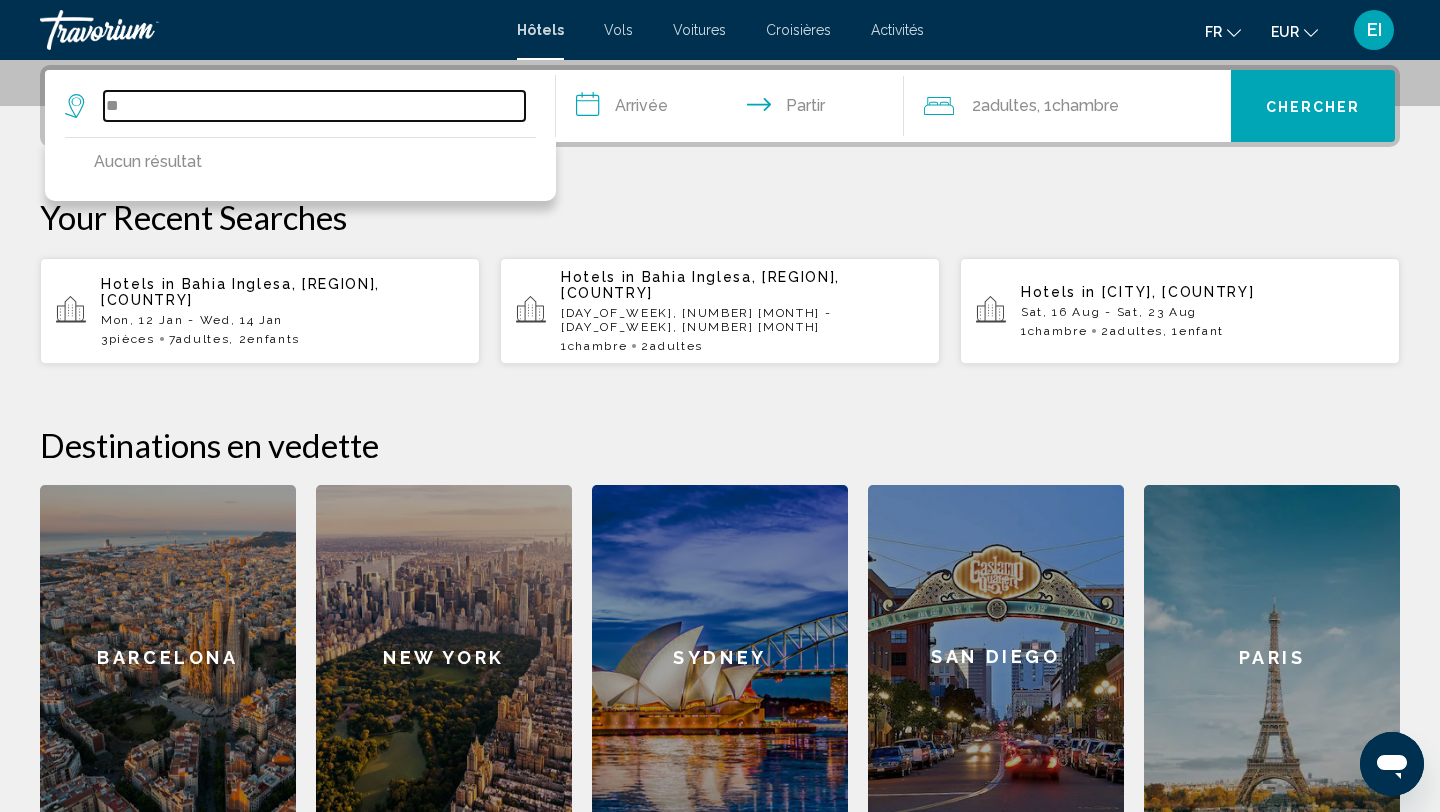 type on "*" 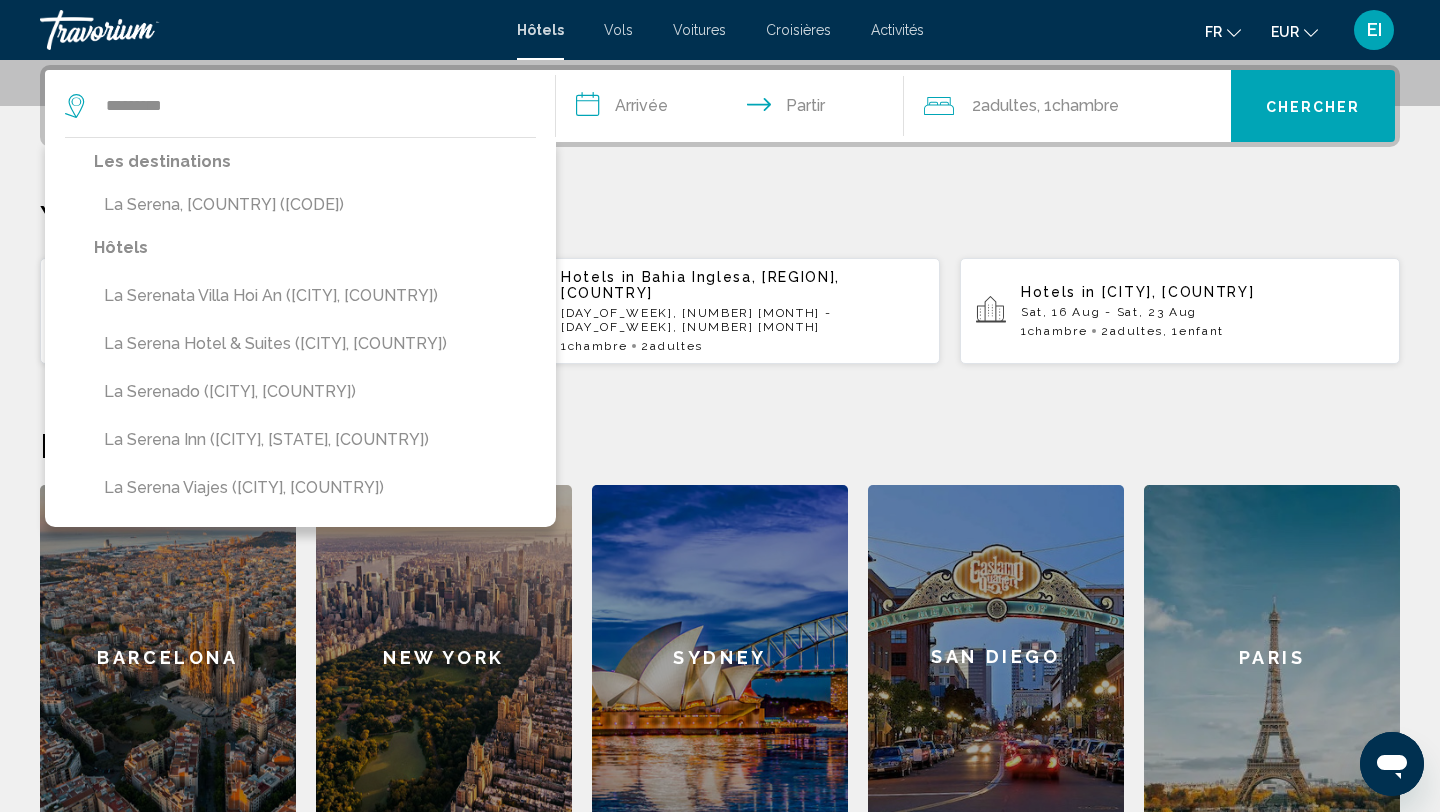 click on "La Serena, Chile (LSC)" at bounding box center (315, 205) 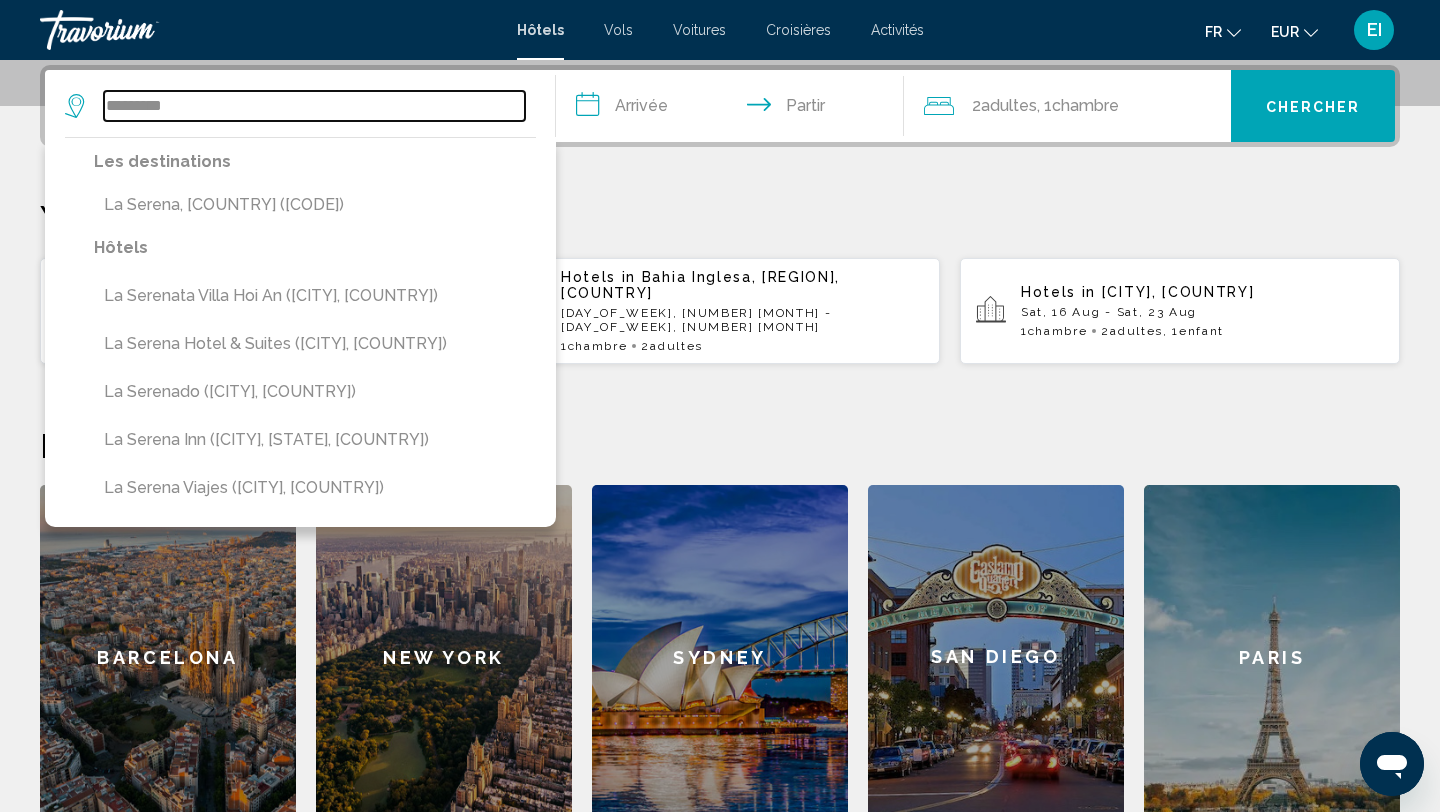 type on "**********" 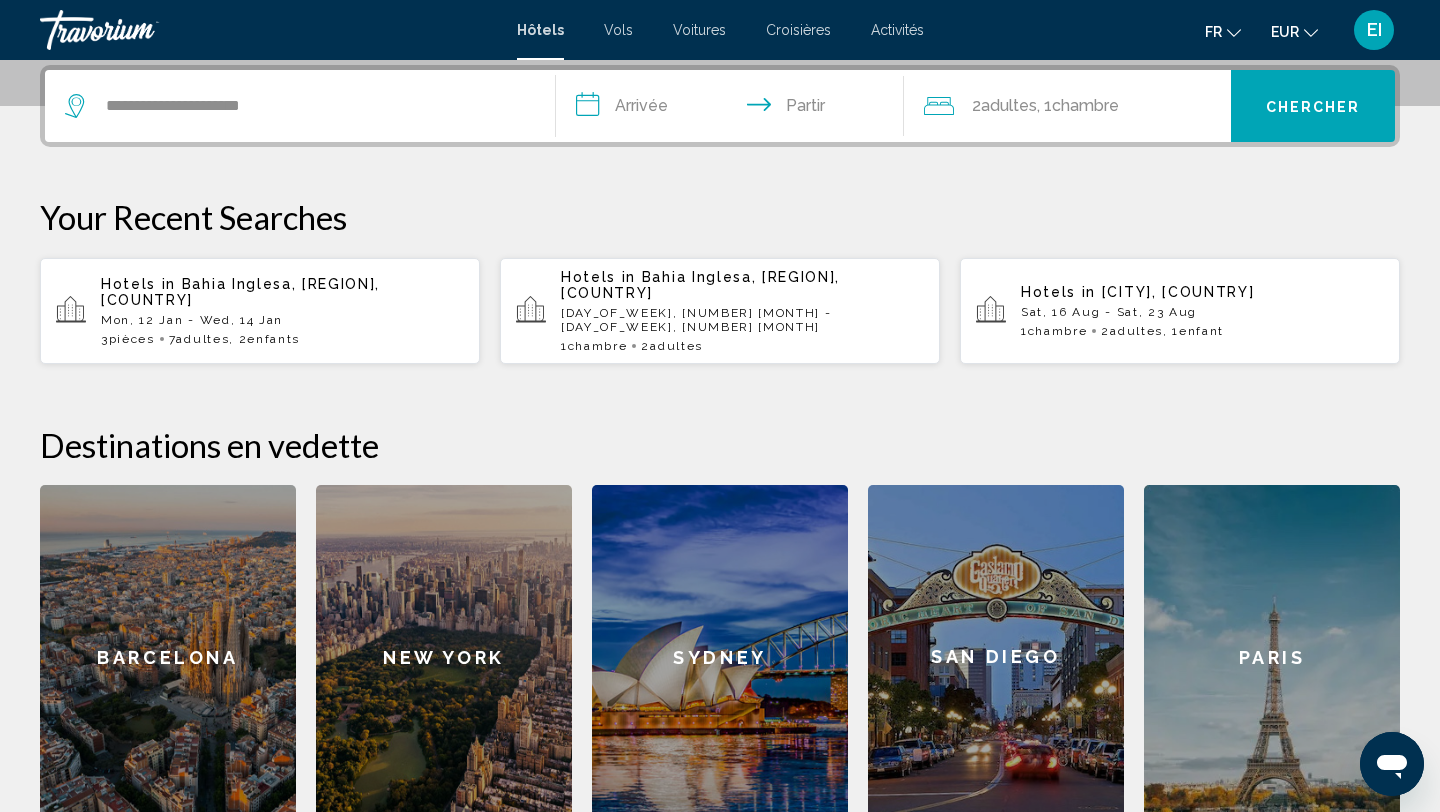 click on "**********" at bounding box center (734, 109) 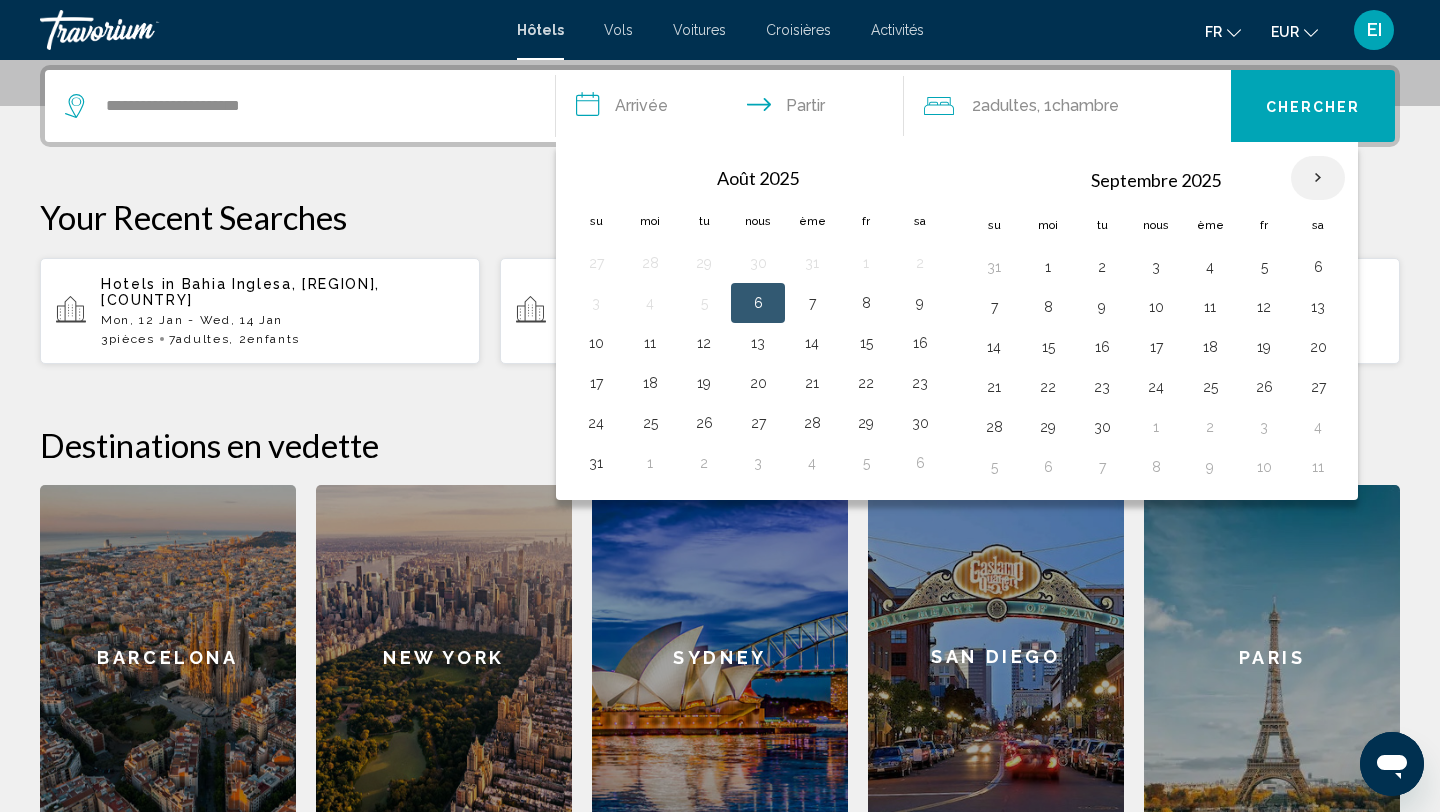 click at bounding box center (1318, 178) 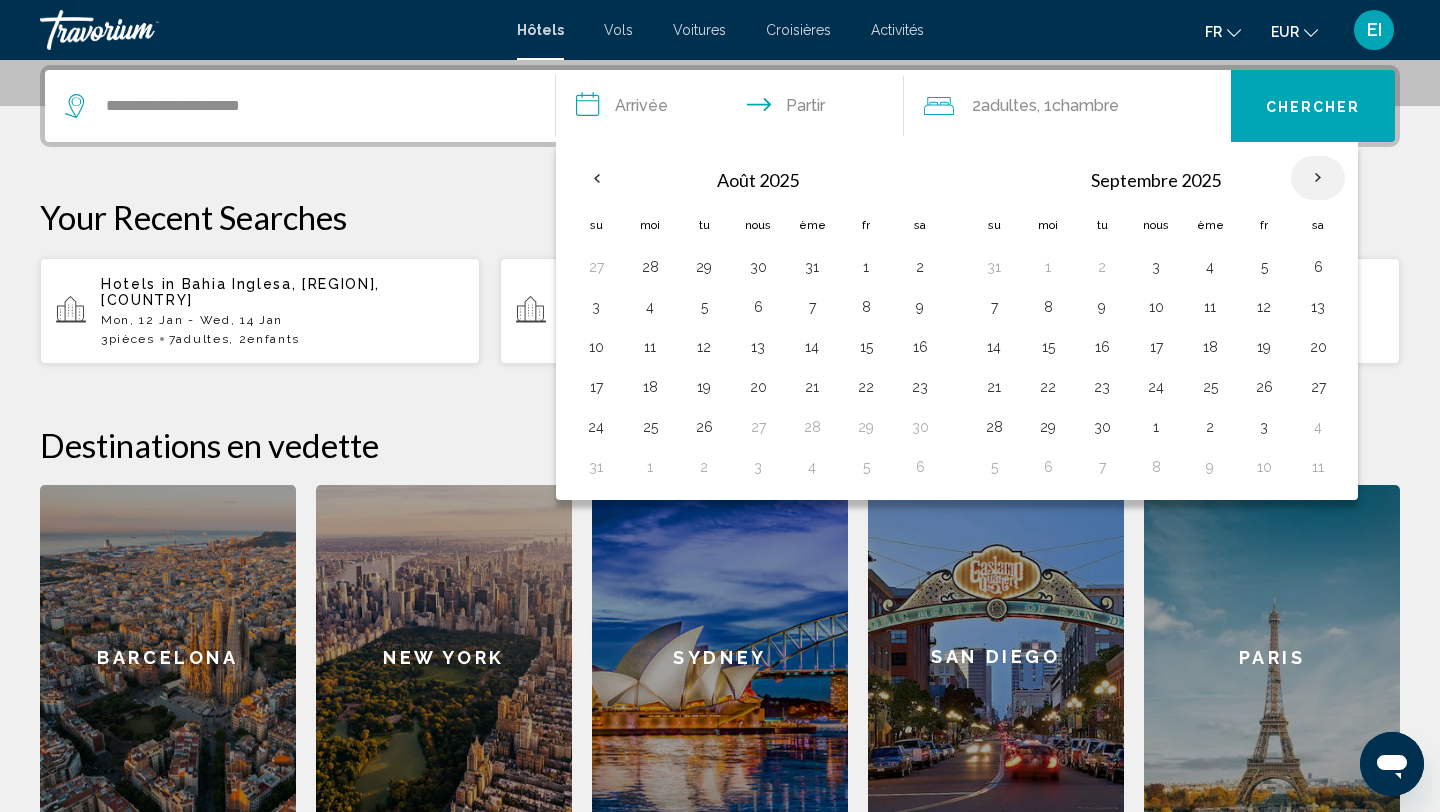 click at bounding box center [1318, 178] 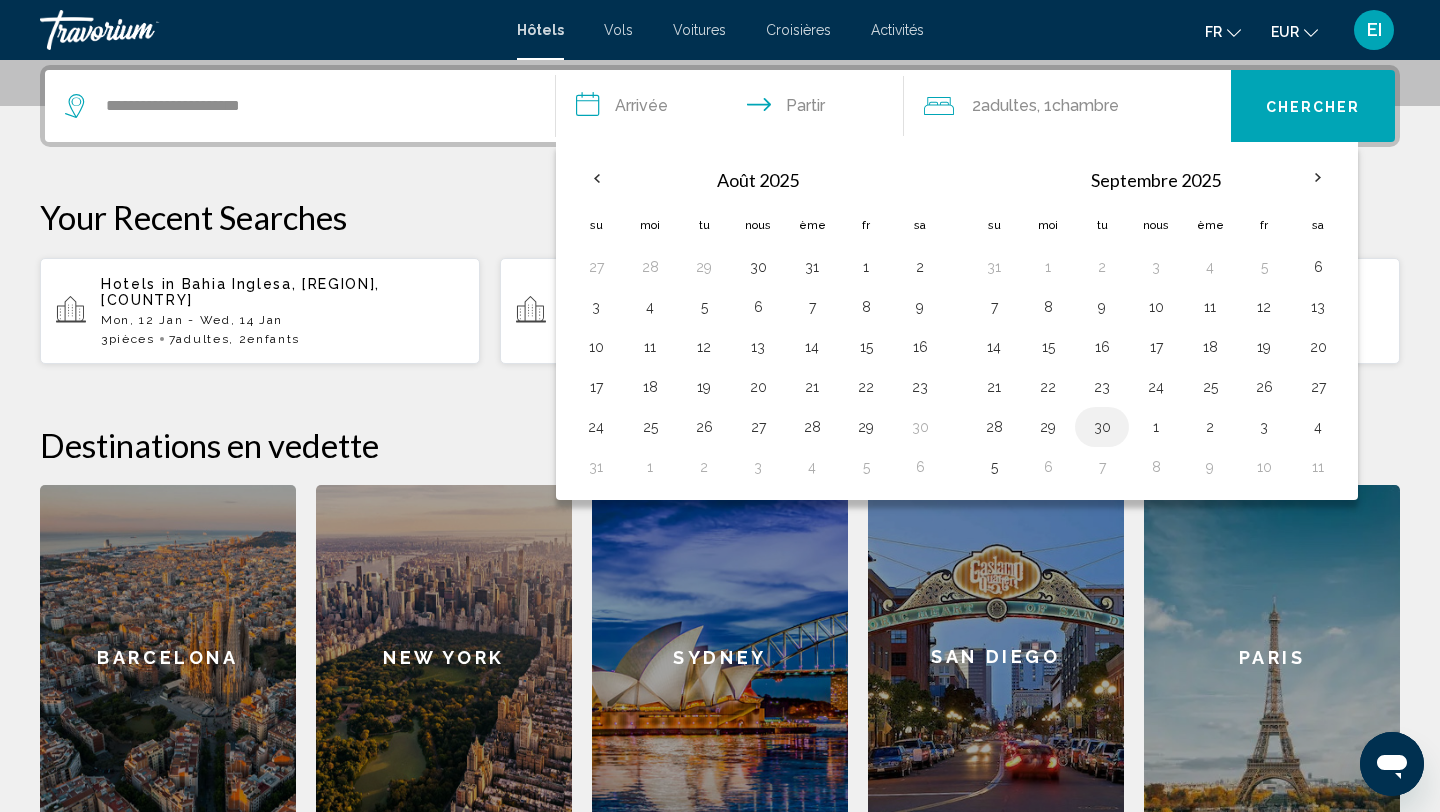 click on "30" at bounding box center [1102, 427] 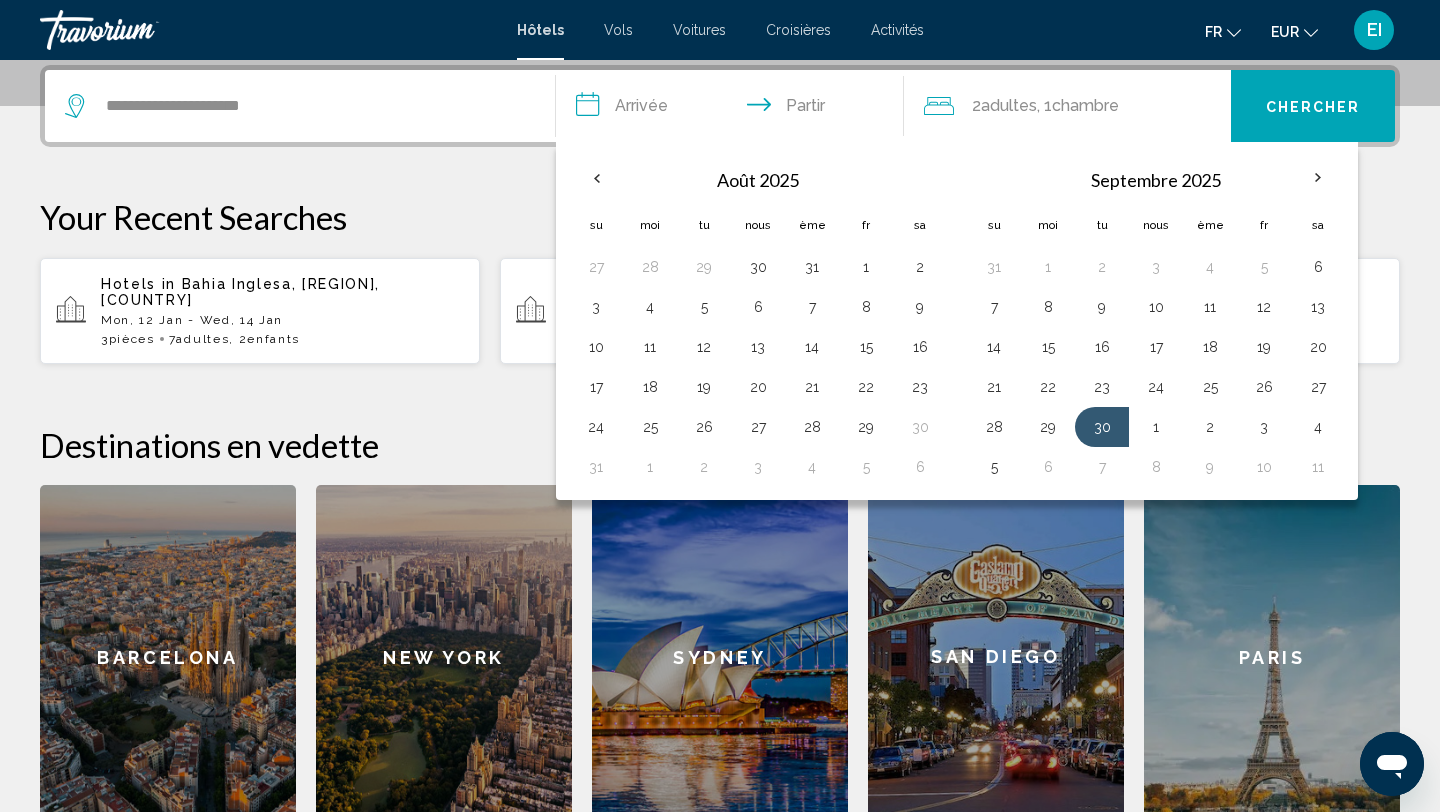 click on "Chercher" at bounding box center [1313, 107] 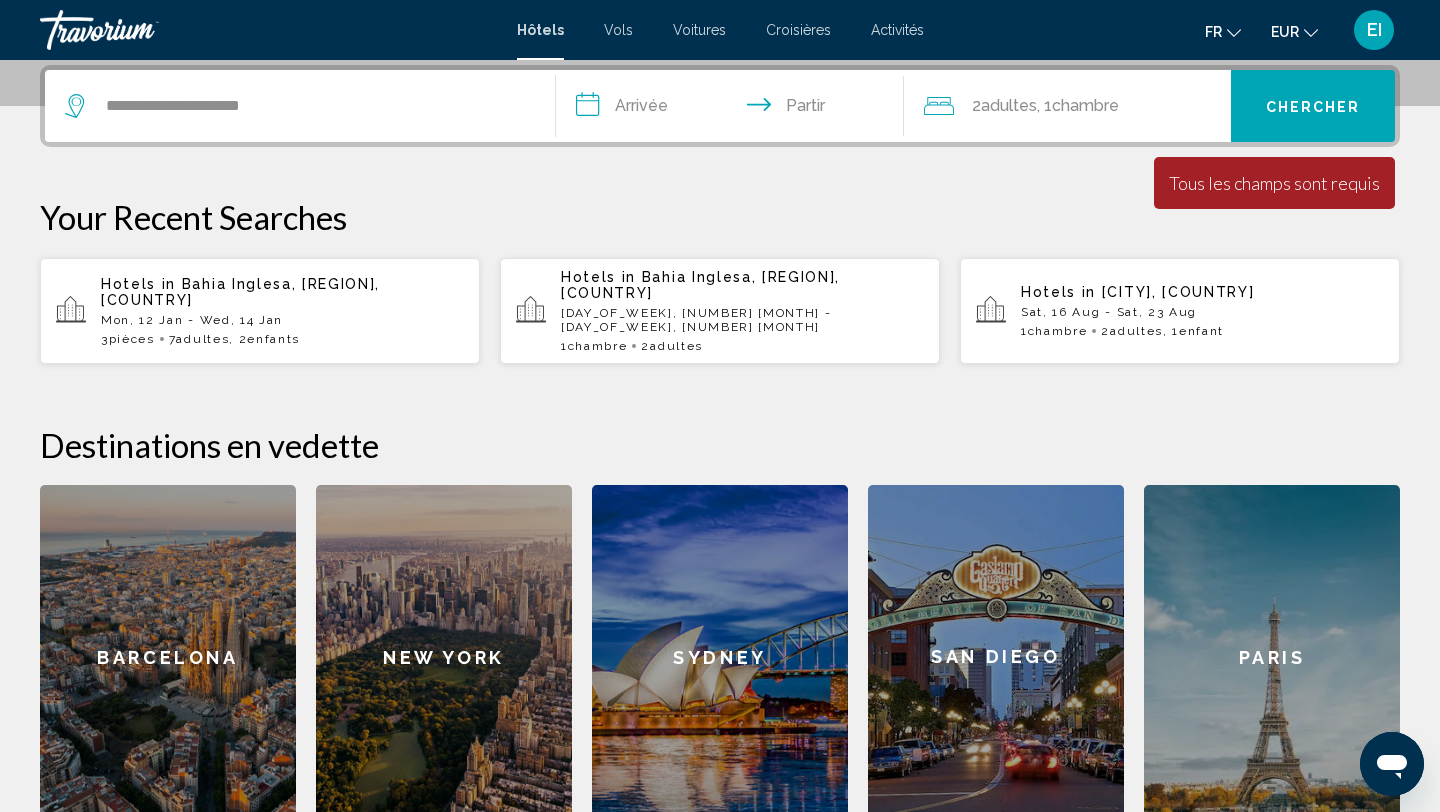 click on "**********" at bounding box center (734, 109) 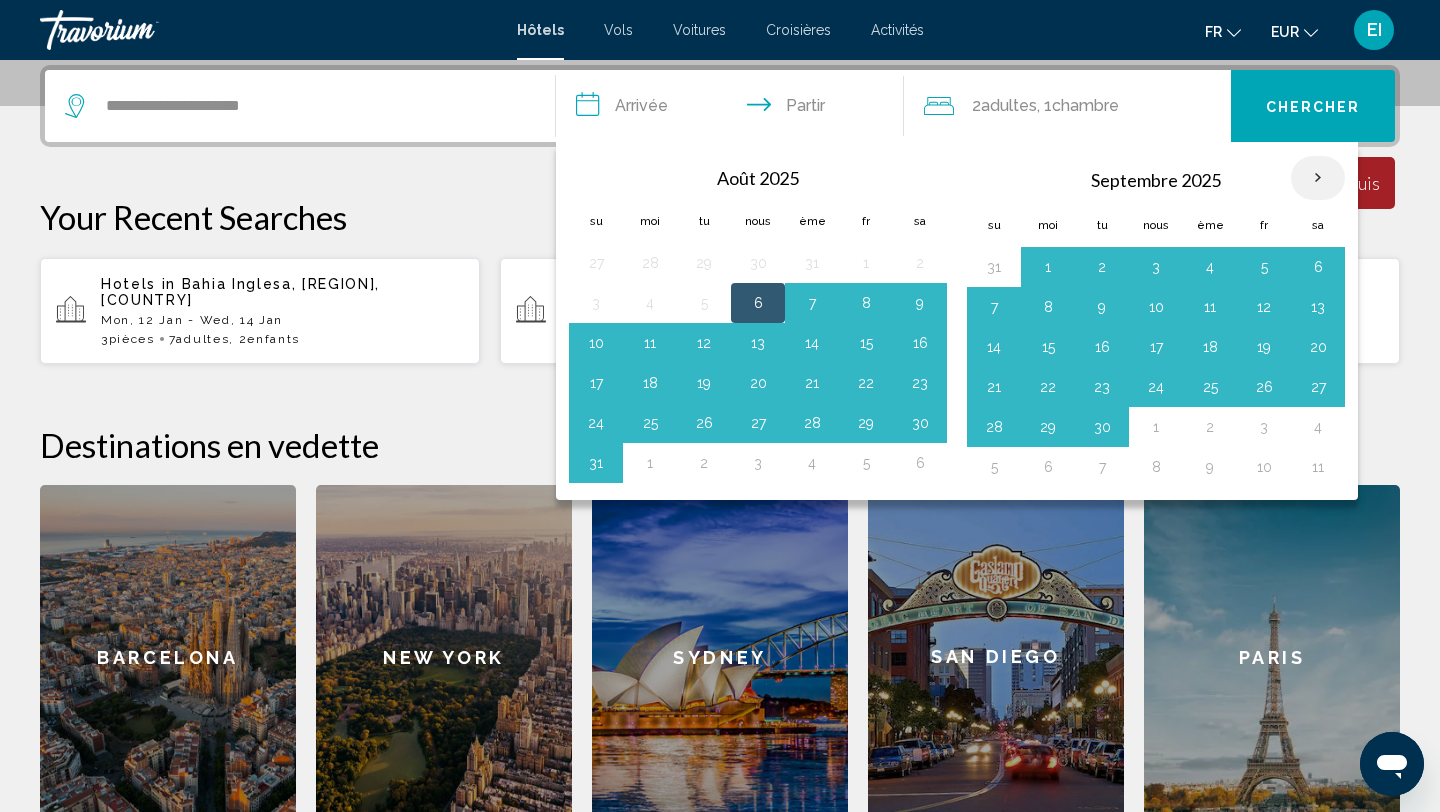 click at bounding box center [1318, 178] 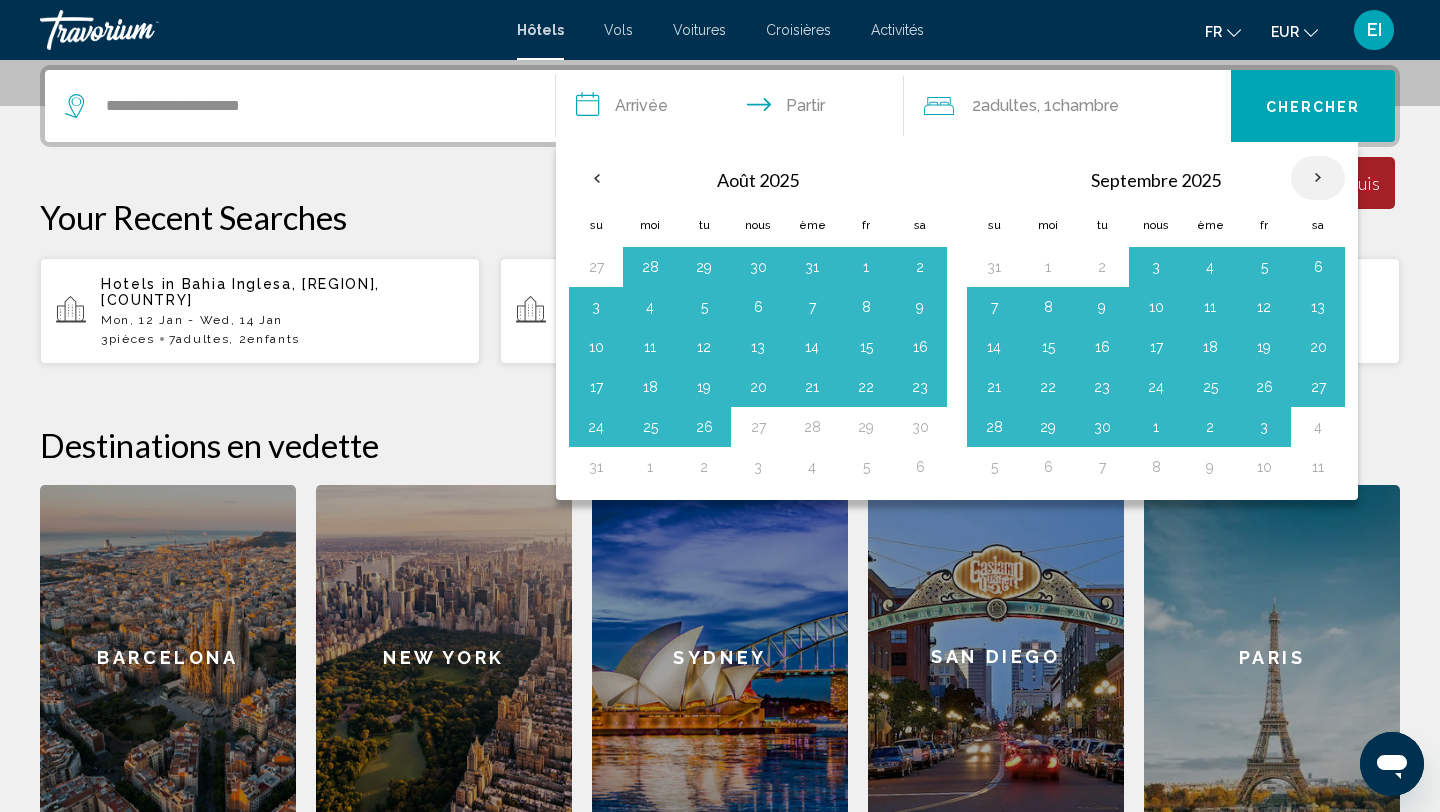 click at bounding box center (1318, 178) 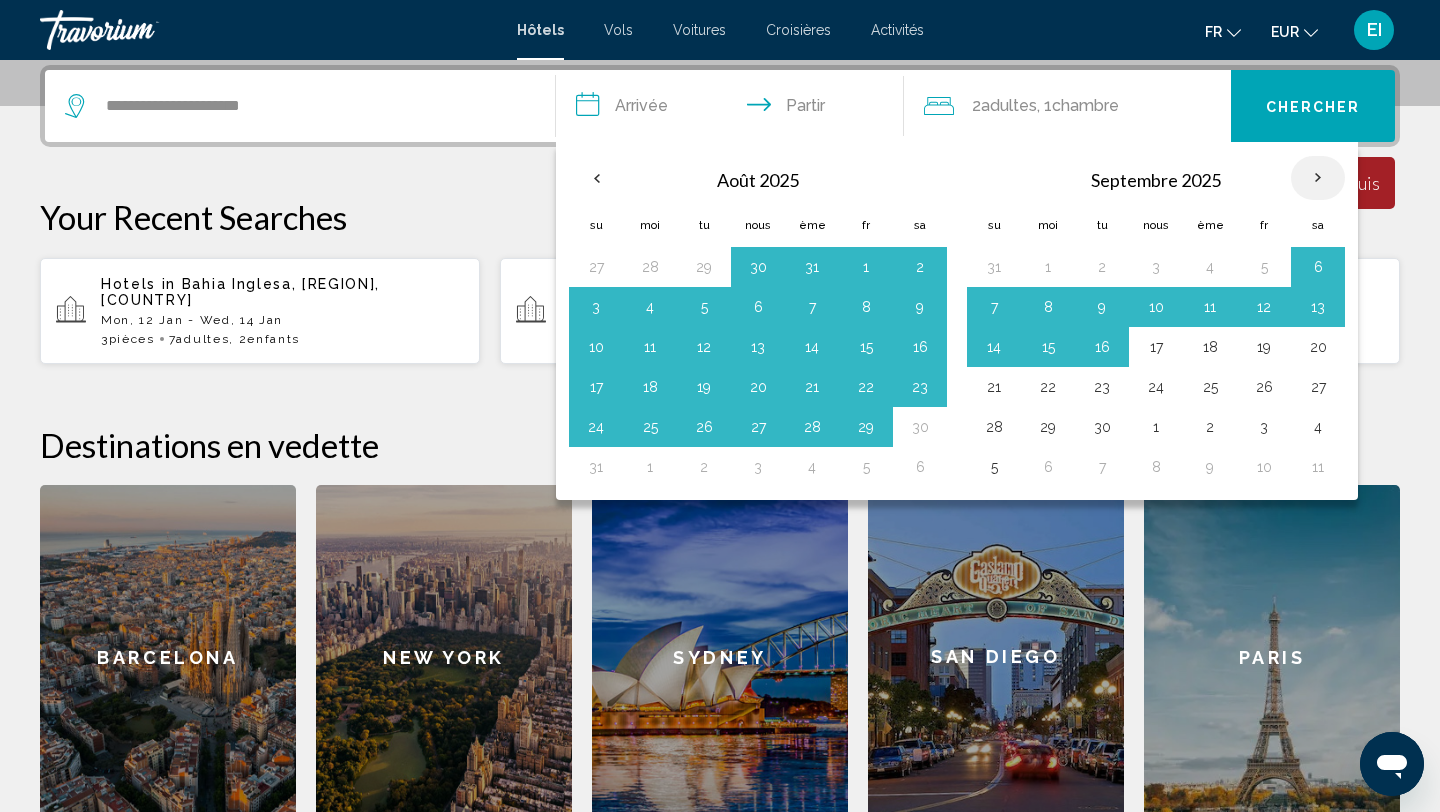 click at bounding box center [1318, 178] 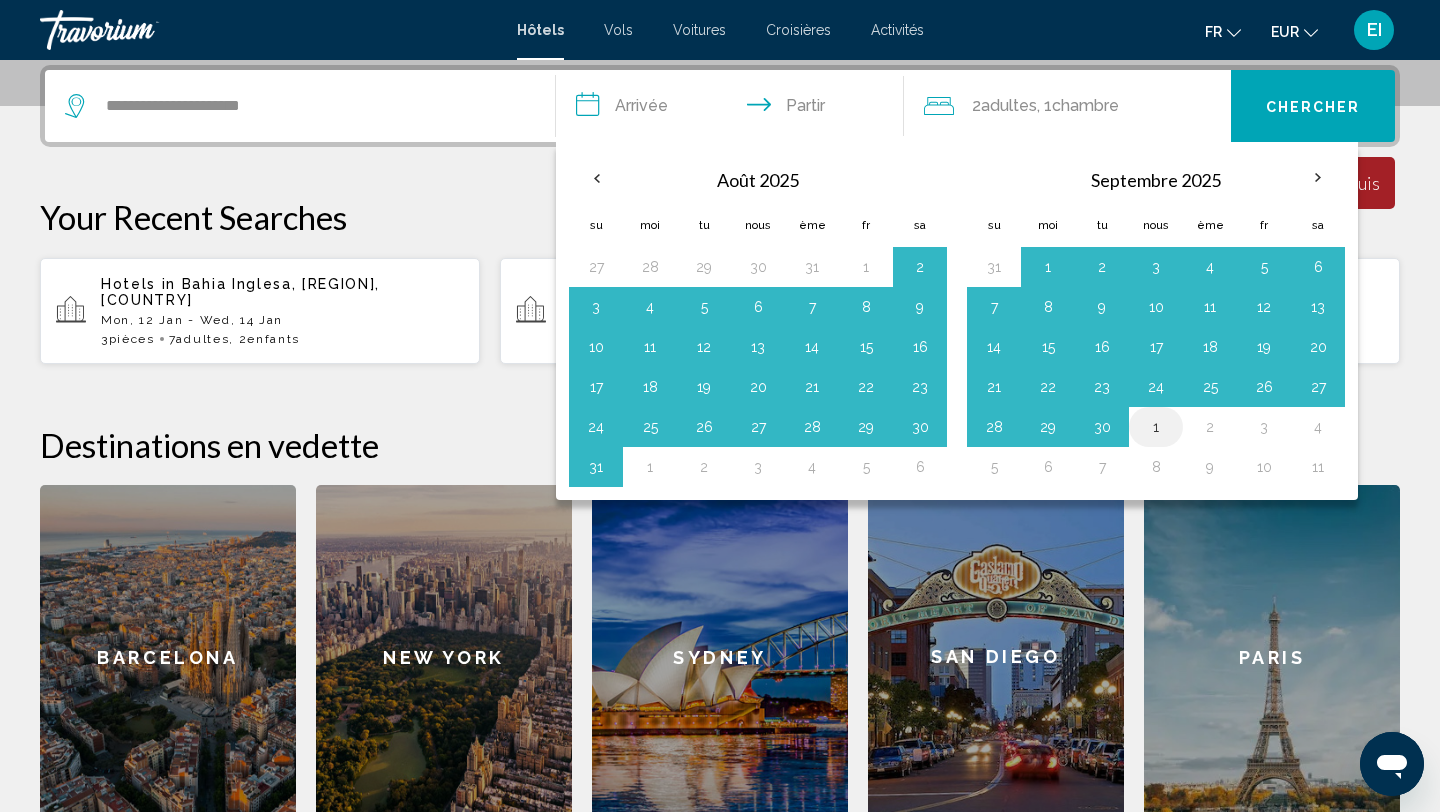 click on "1" at bounding box center (1156, 427) 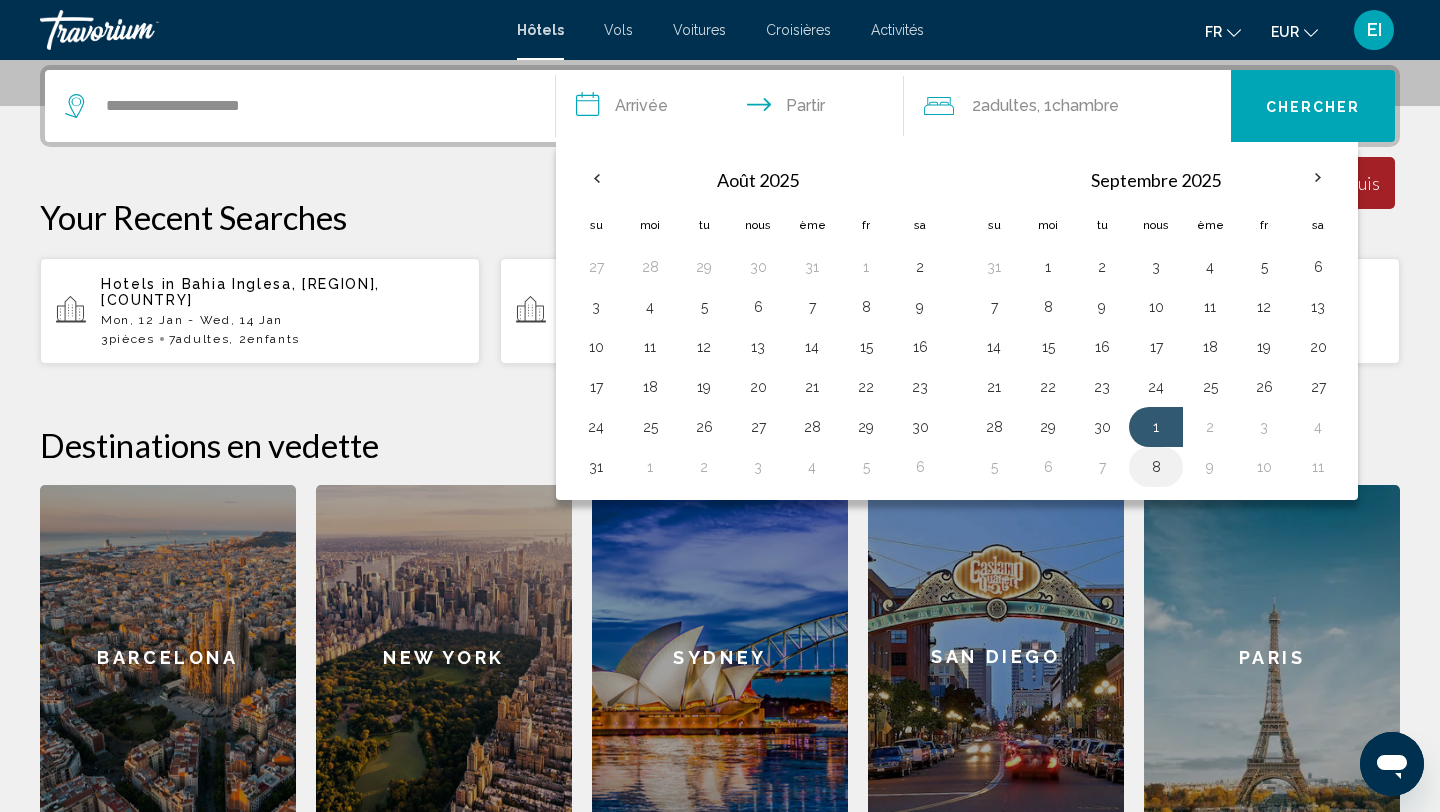 click on "8" at bounding box center [1156, 467] 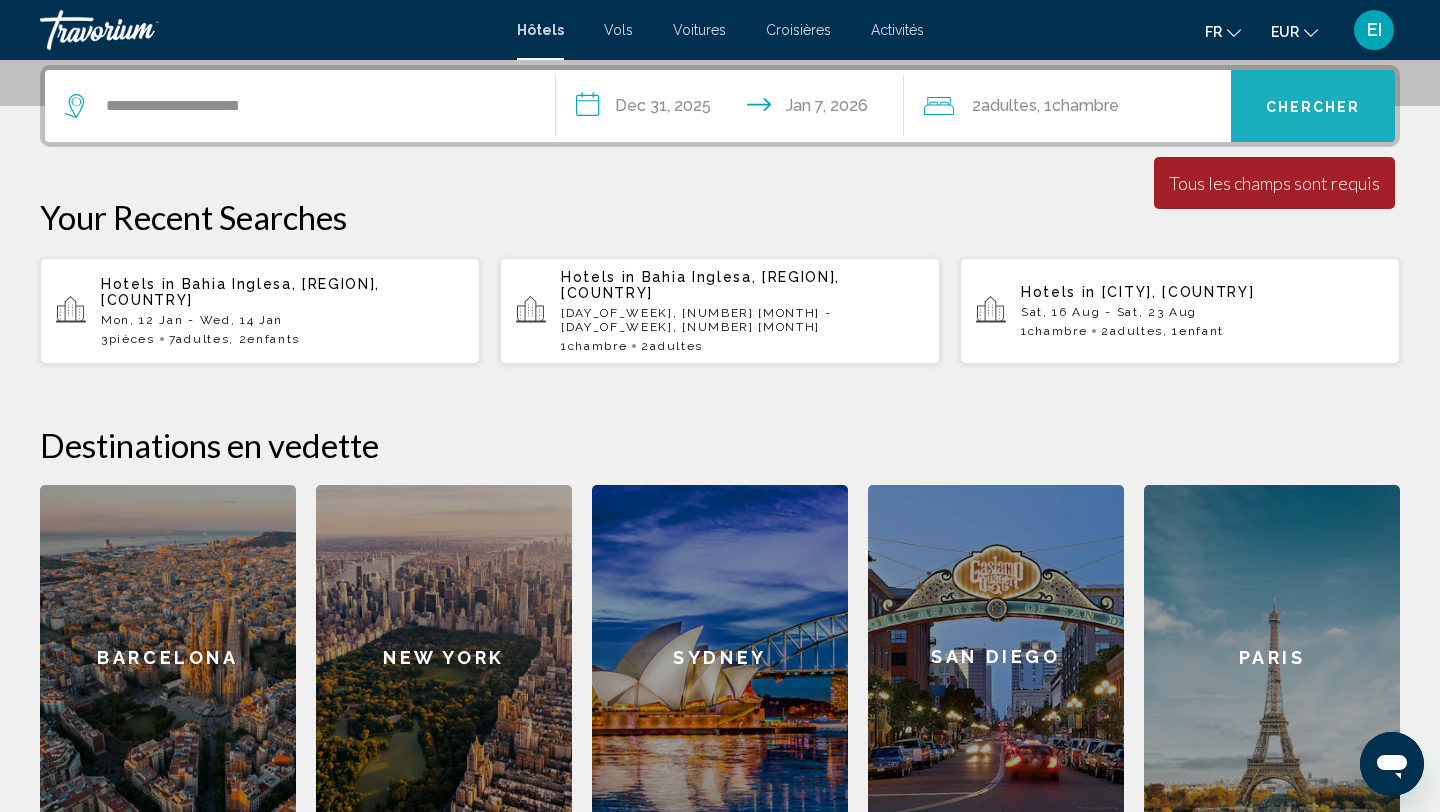 click on "Chercher" at bounding box center [1313, 106] 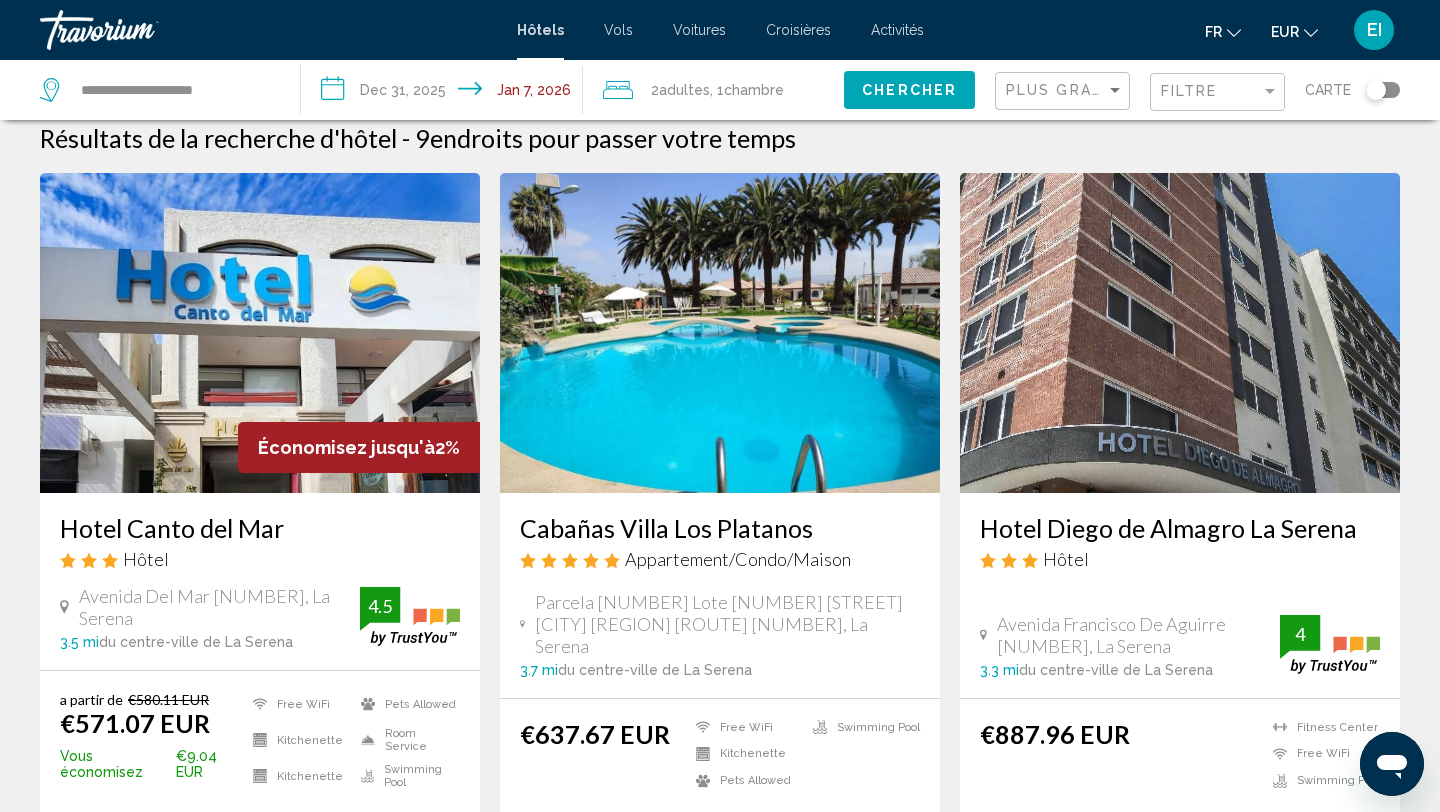 scroll, scrollTop: 0, scrollLeft: 0, axis: both 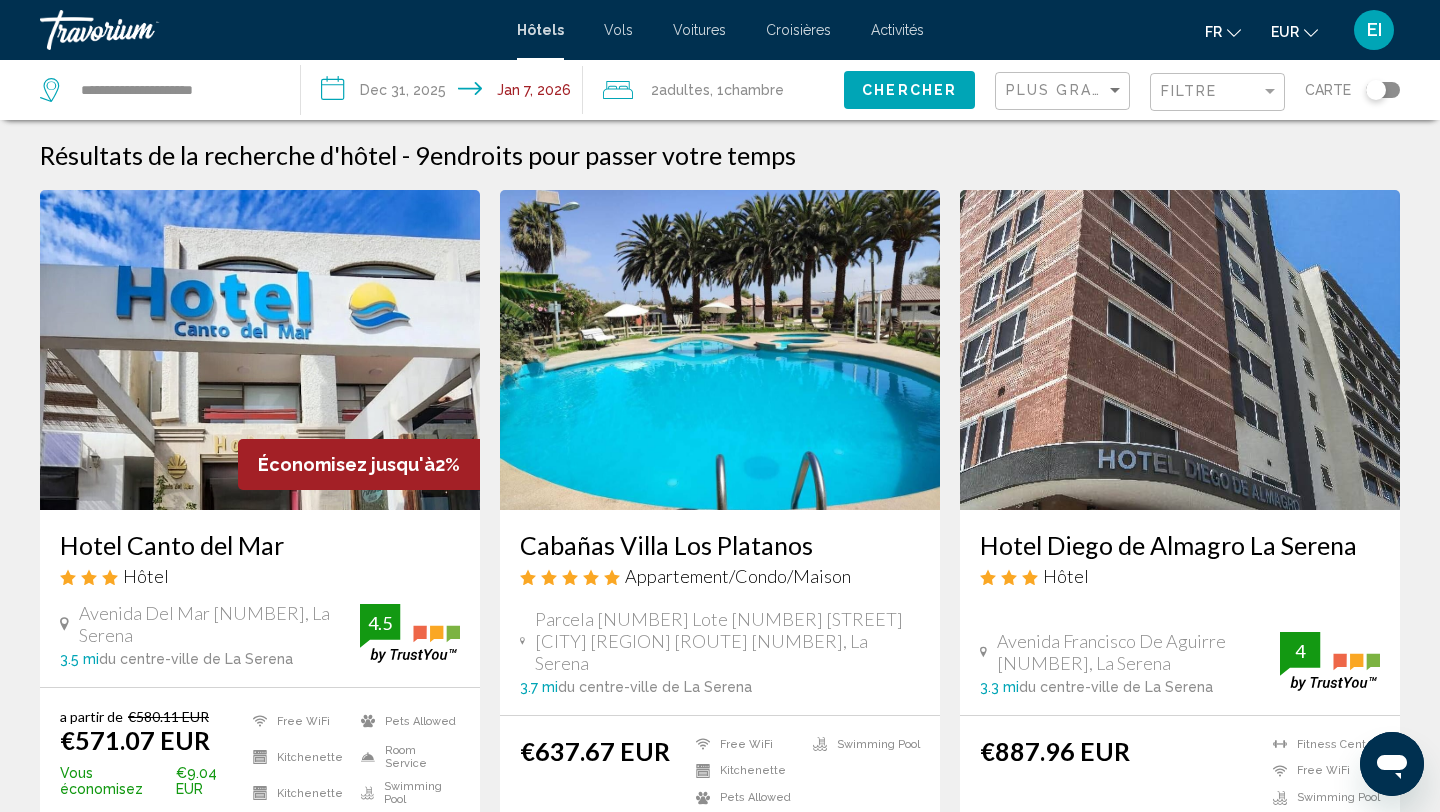 click on "2  Adulte Adultes , 1  Chambre pièces" 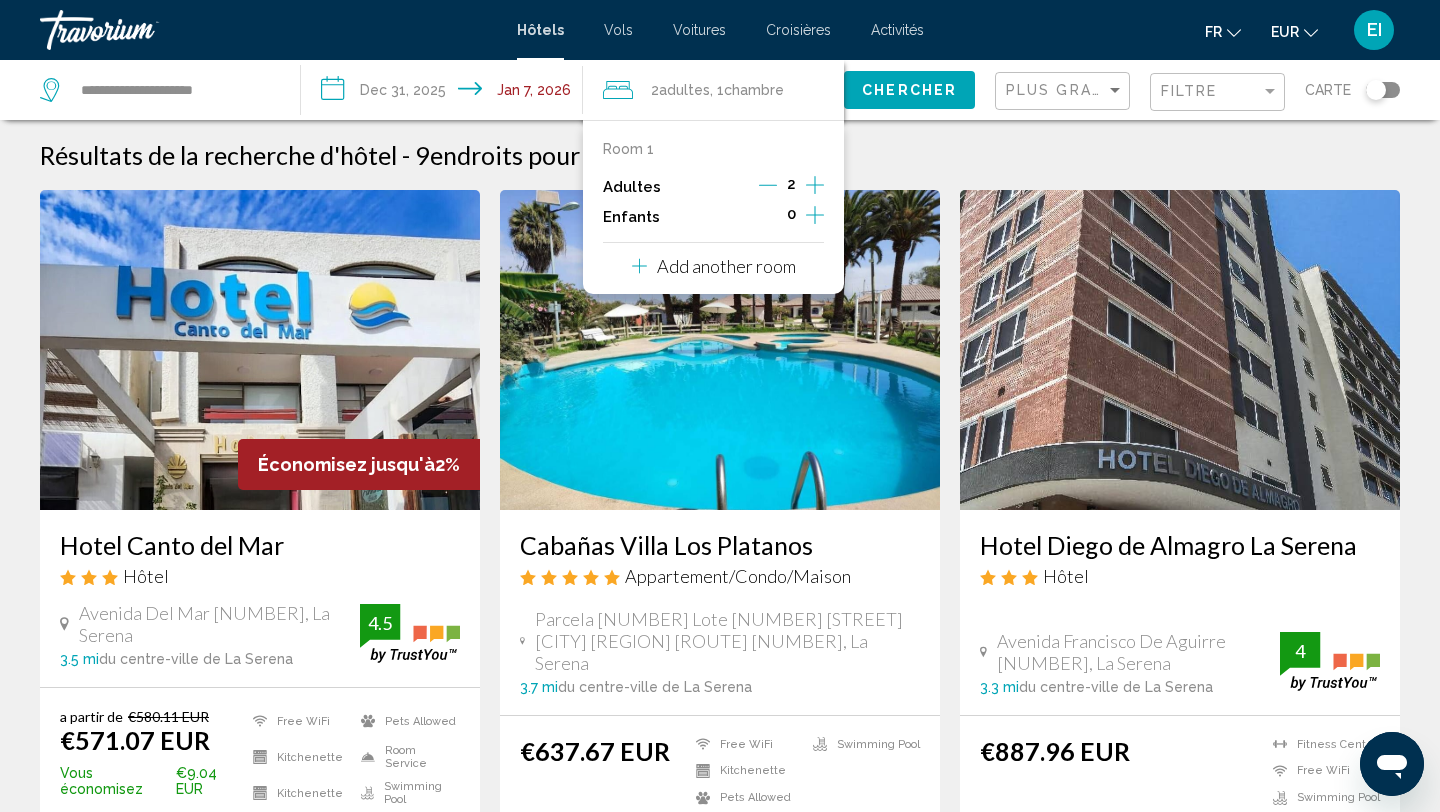 click 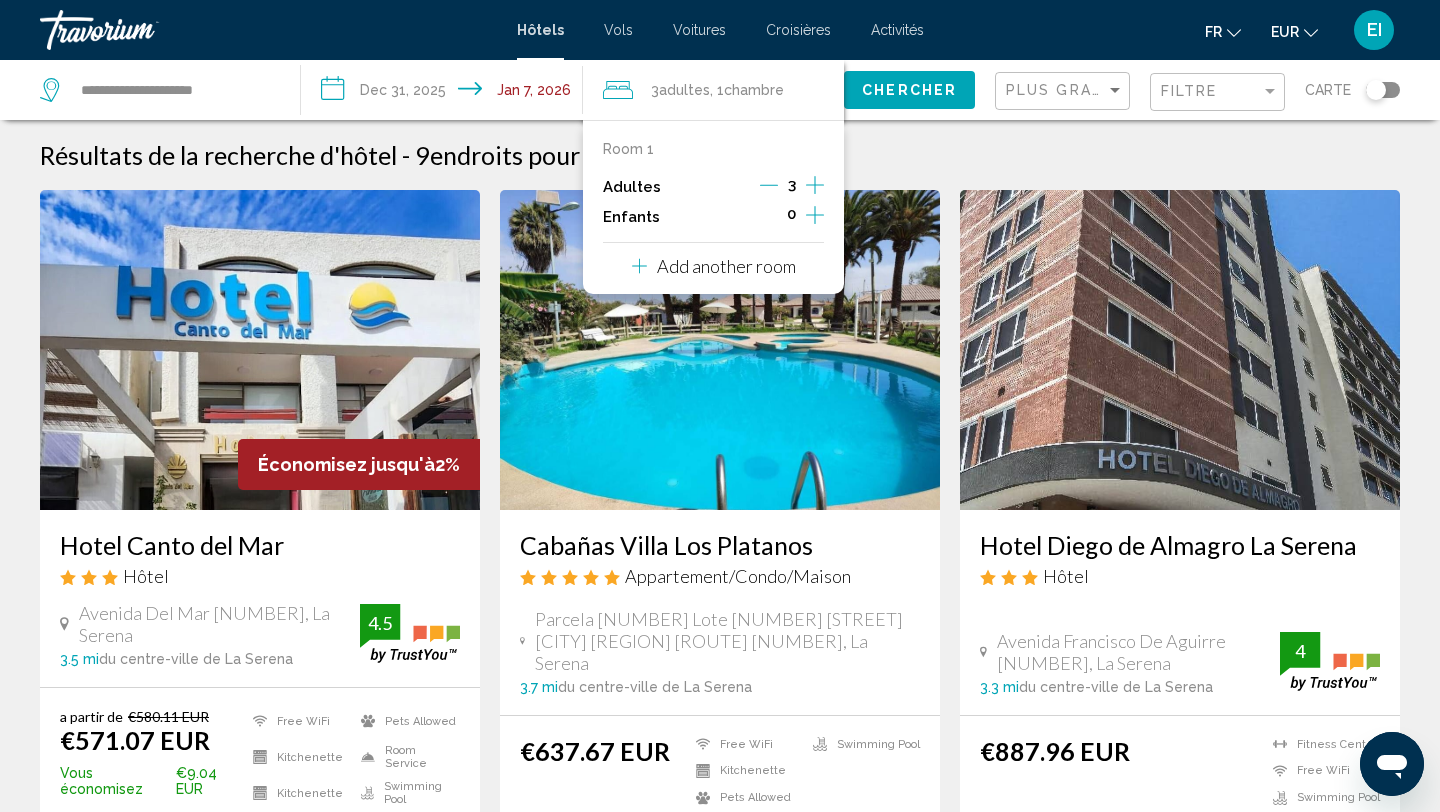 click 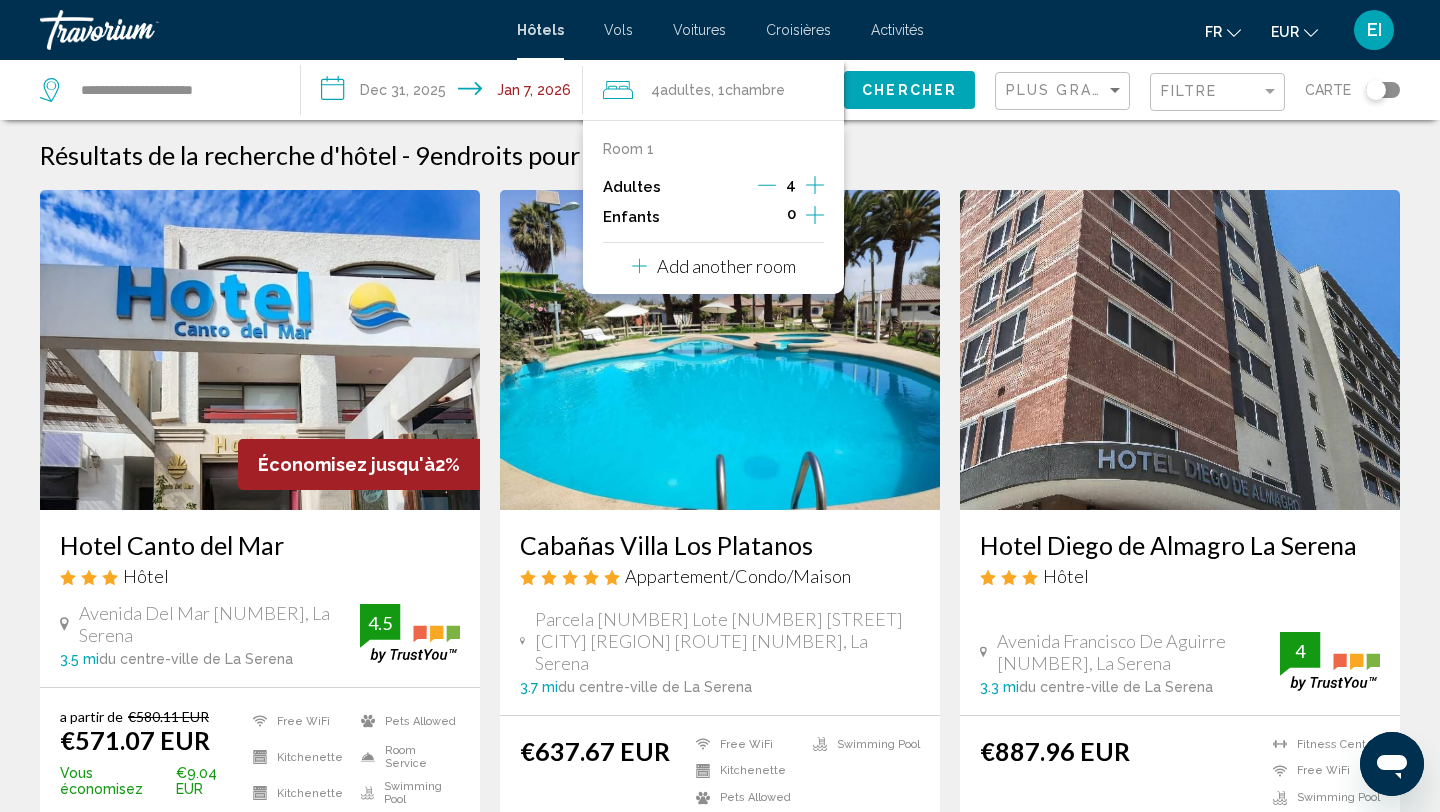 click 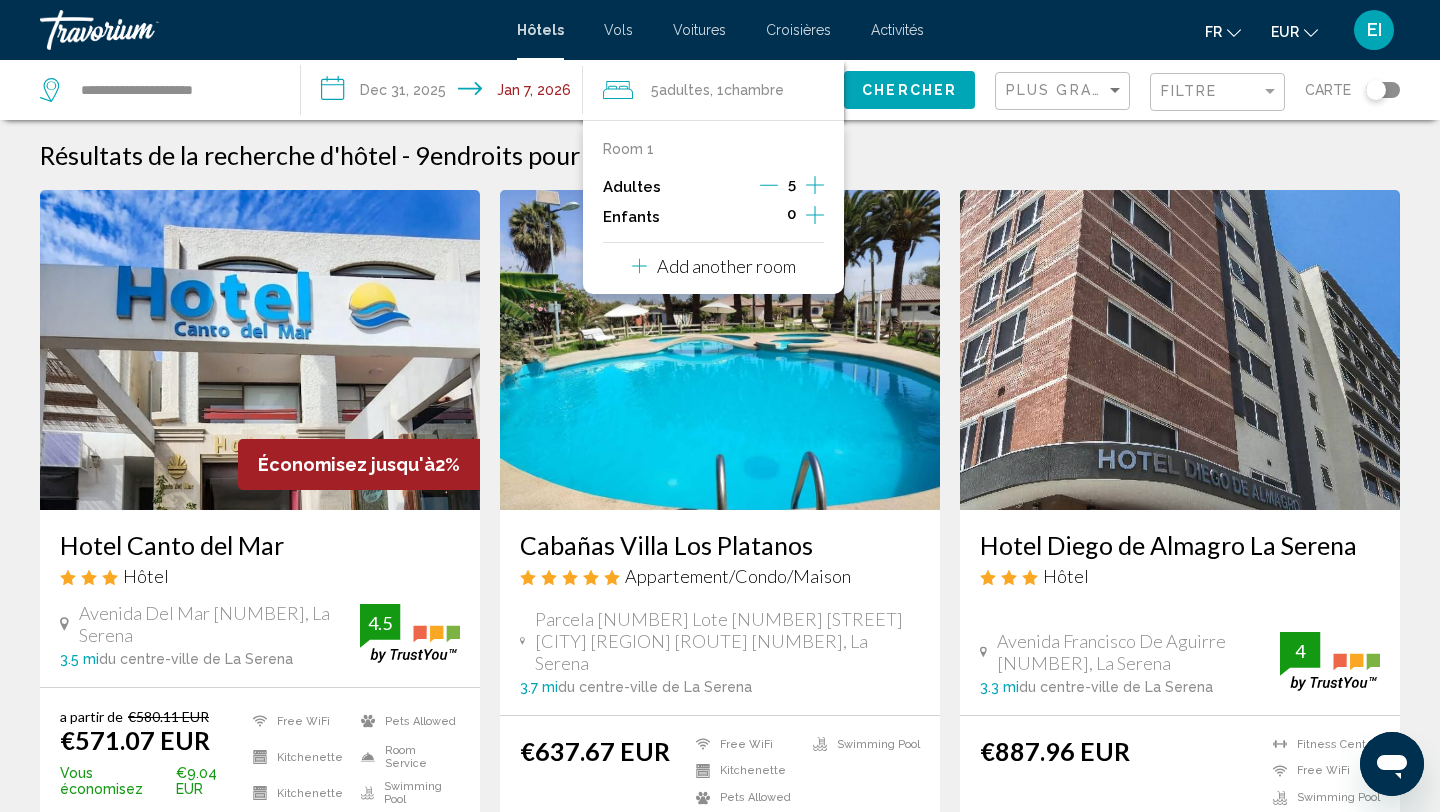 click 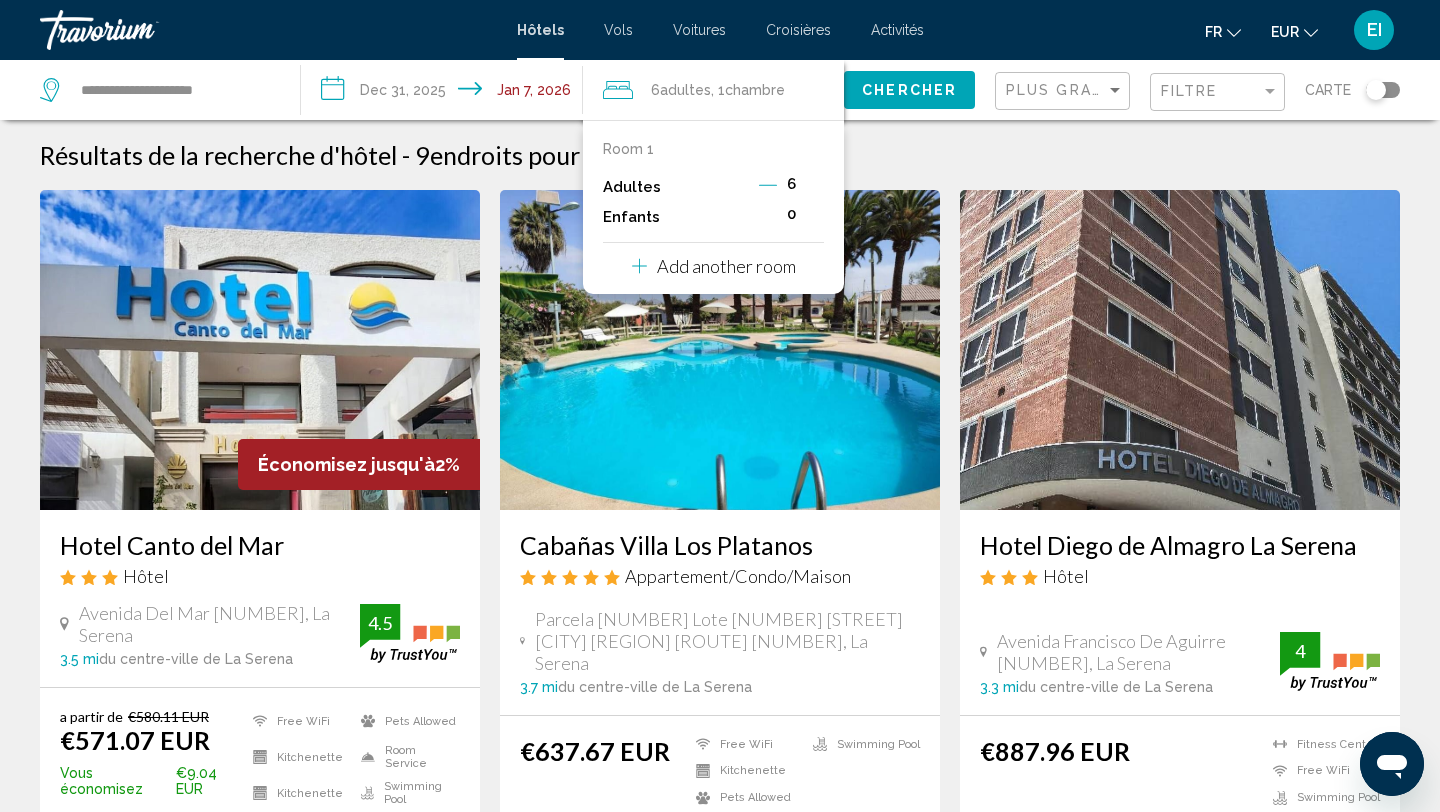 click on "0" at bounding box center (791, 214) 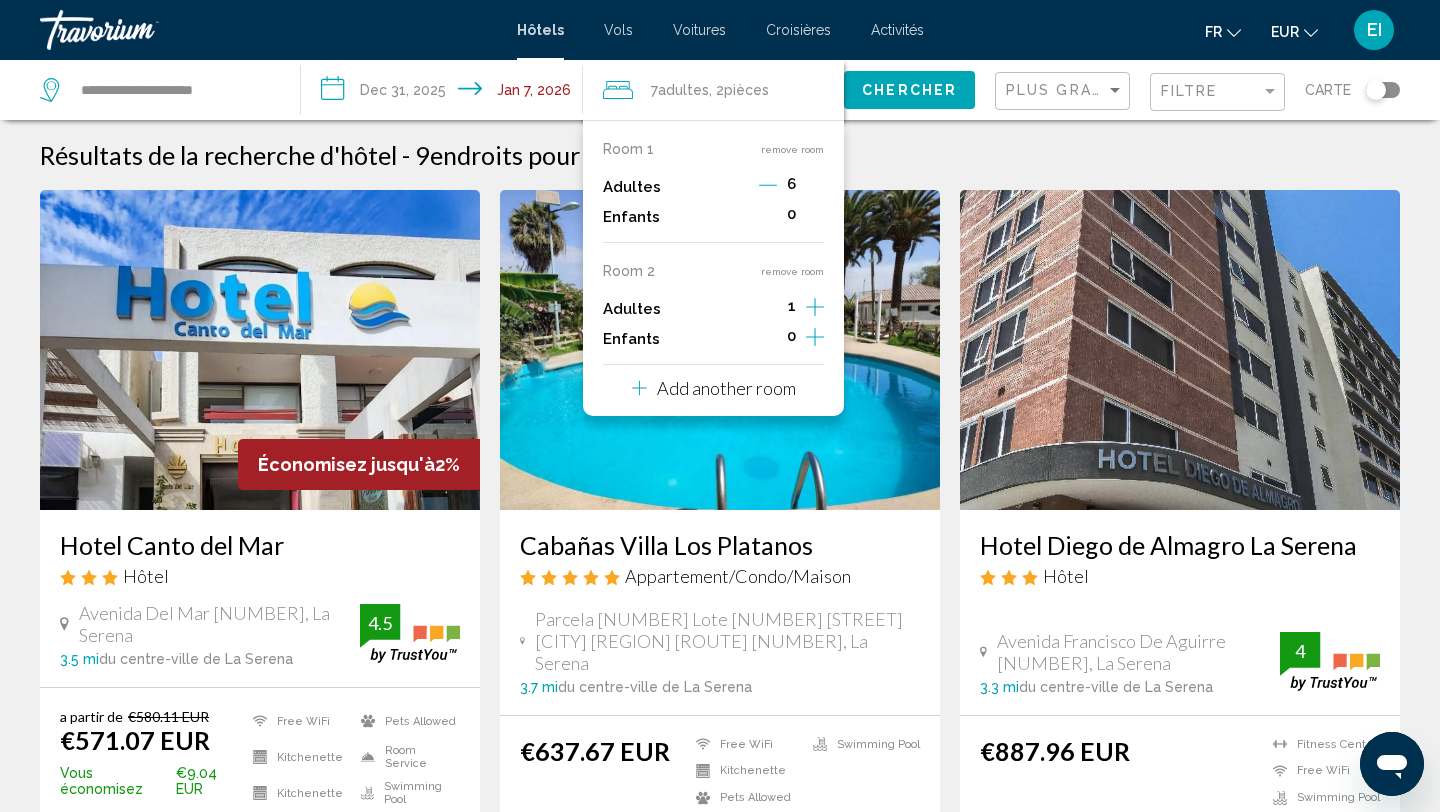 click 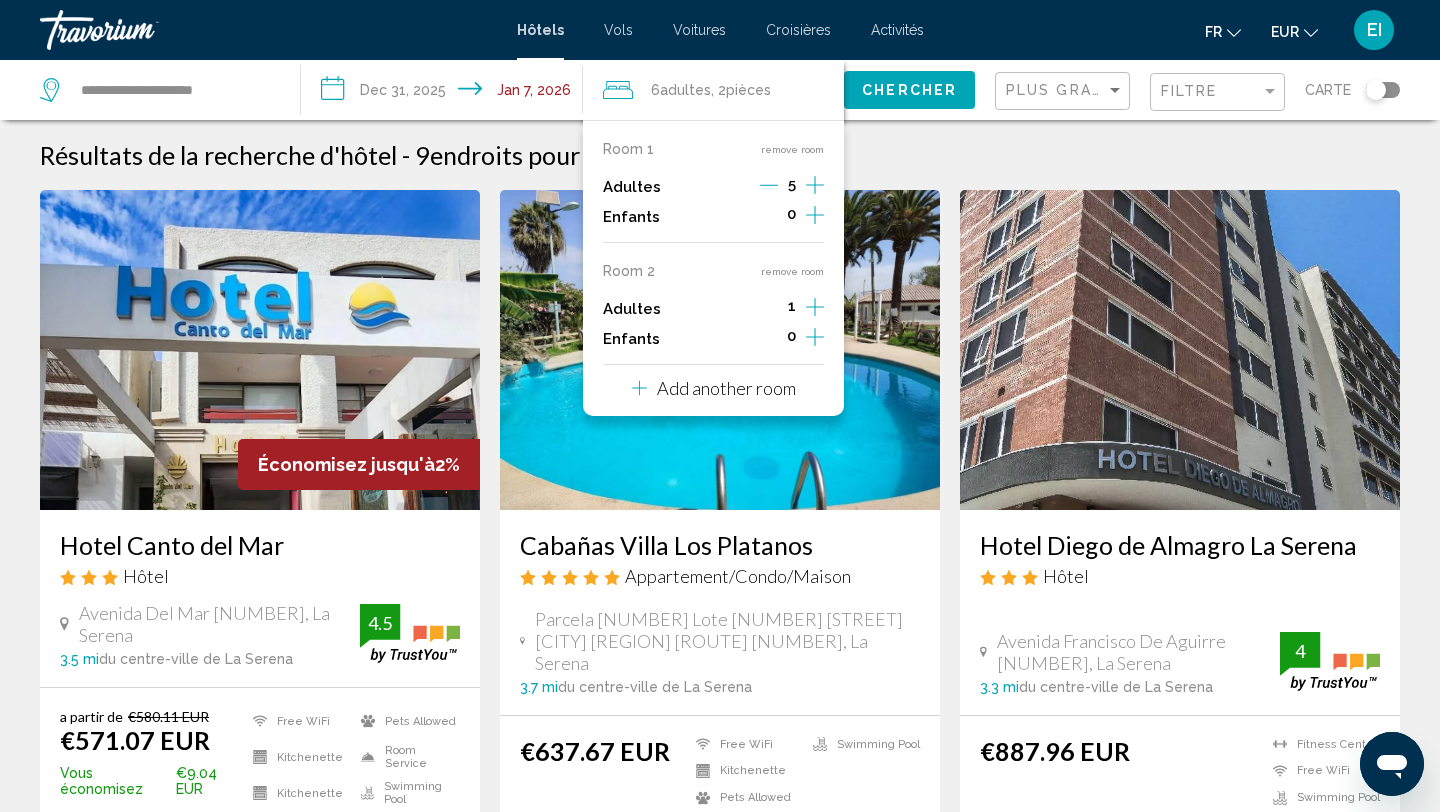 click 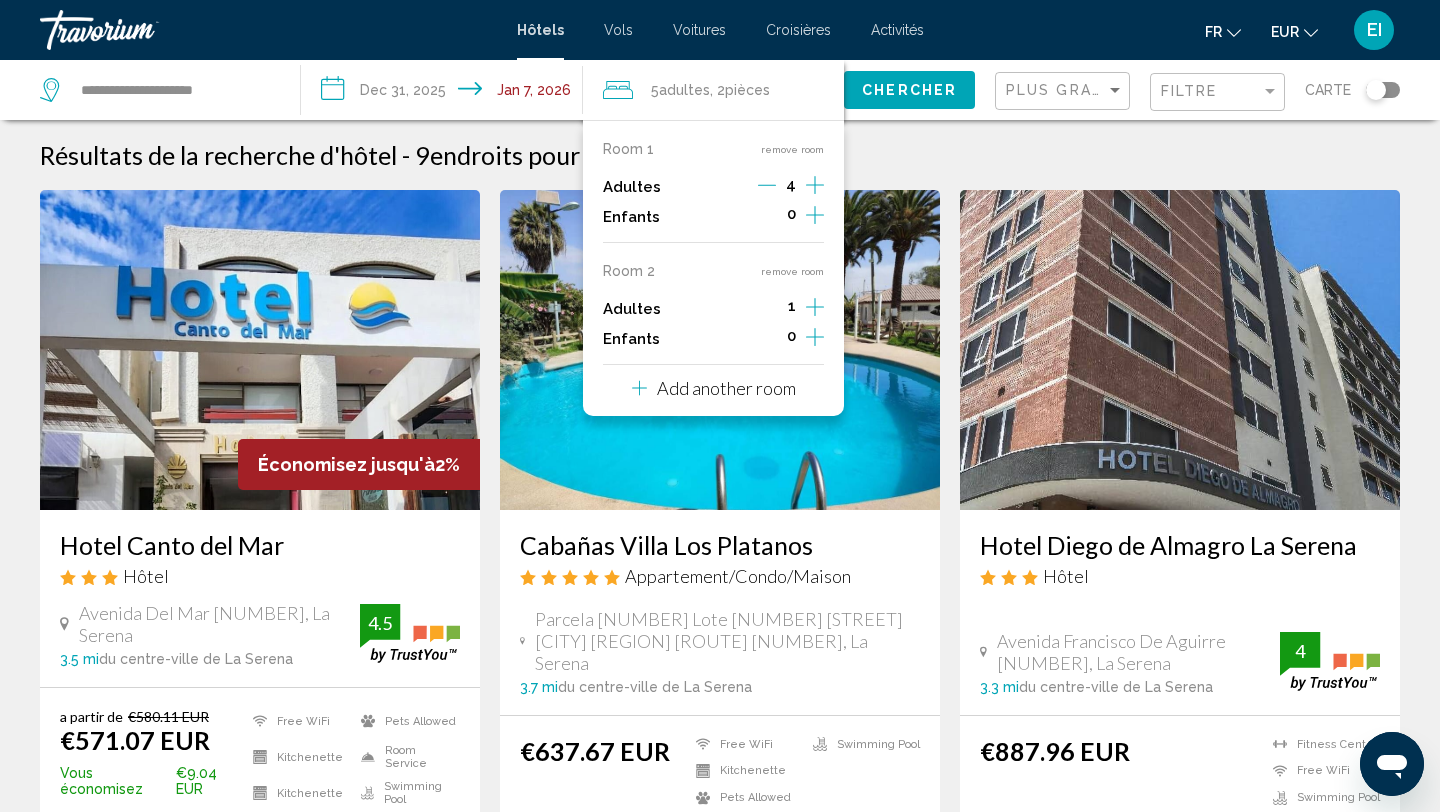 click 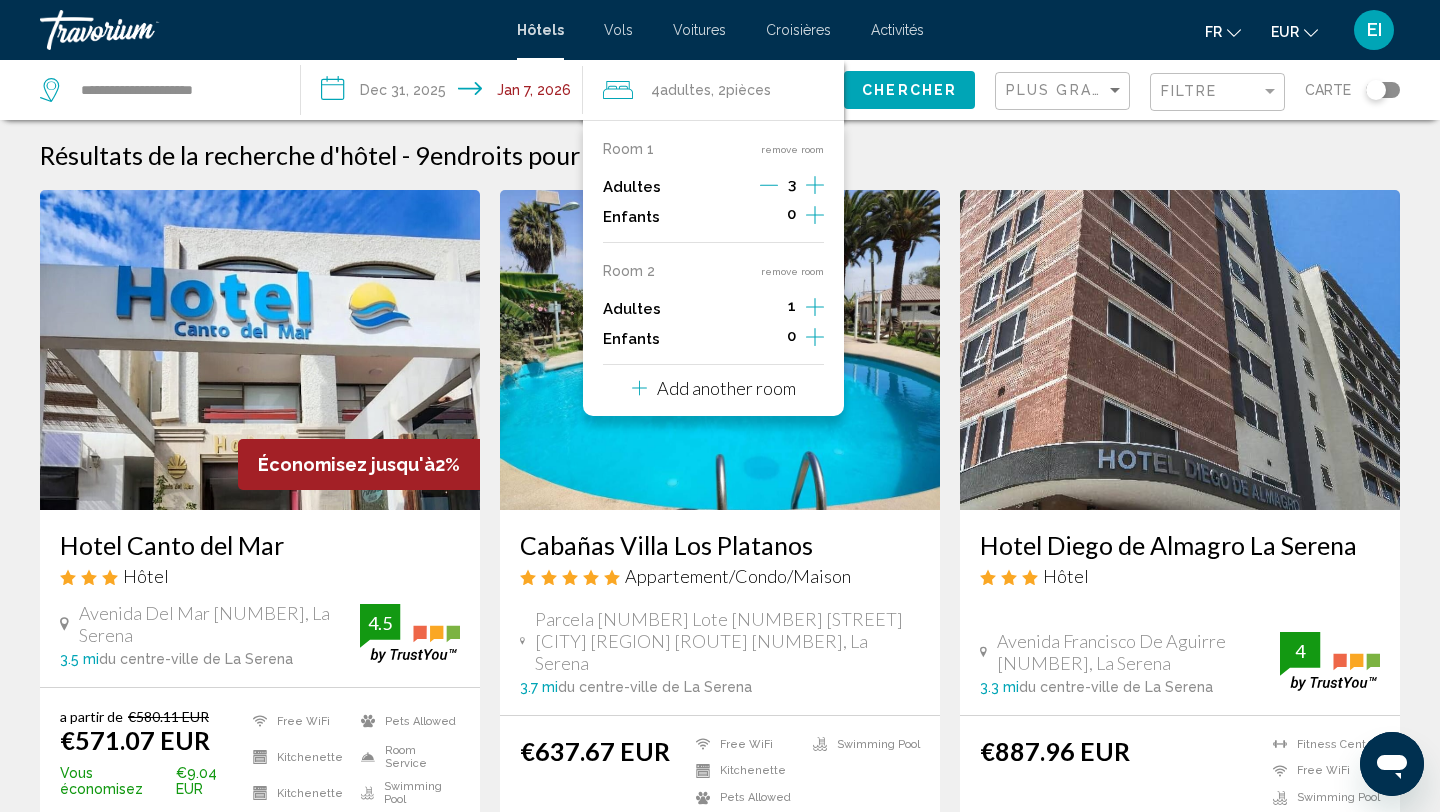 click 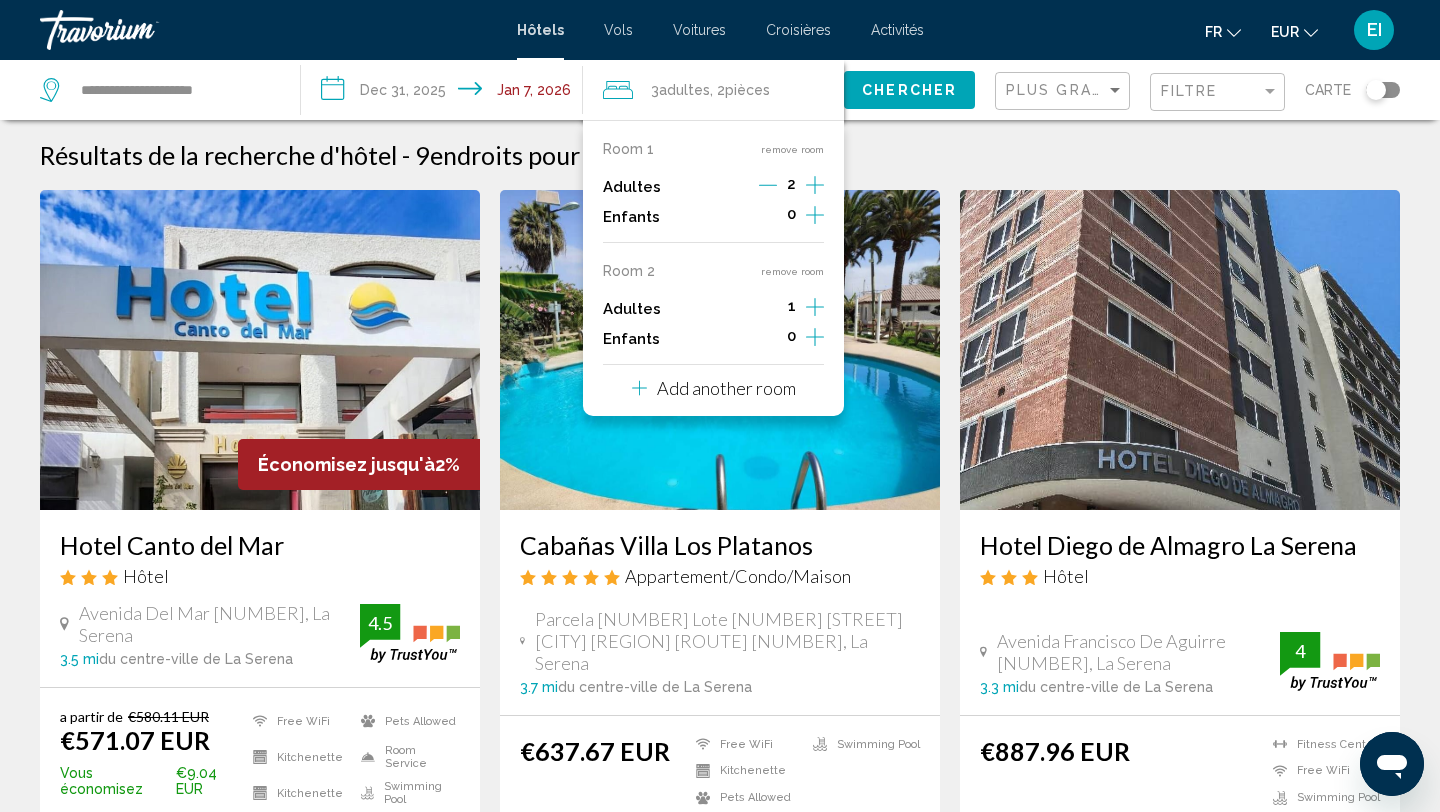 click 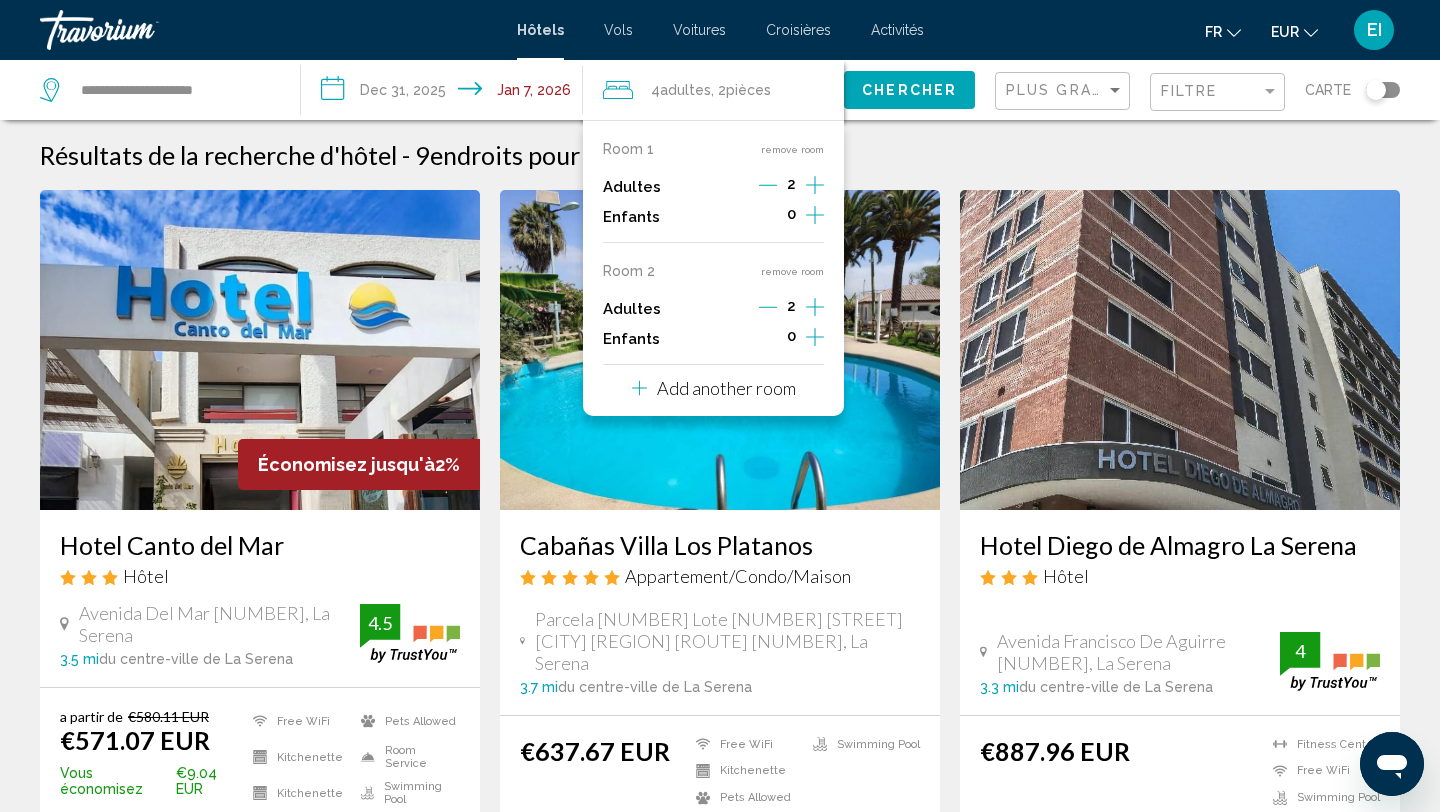 click 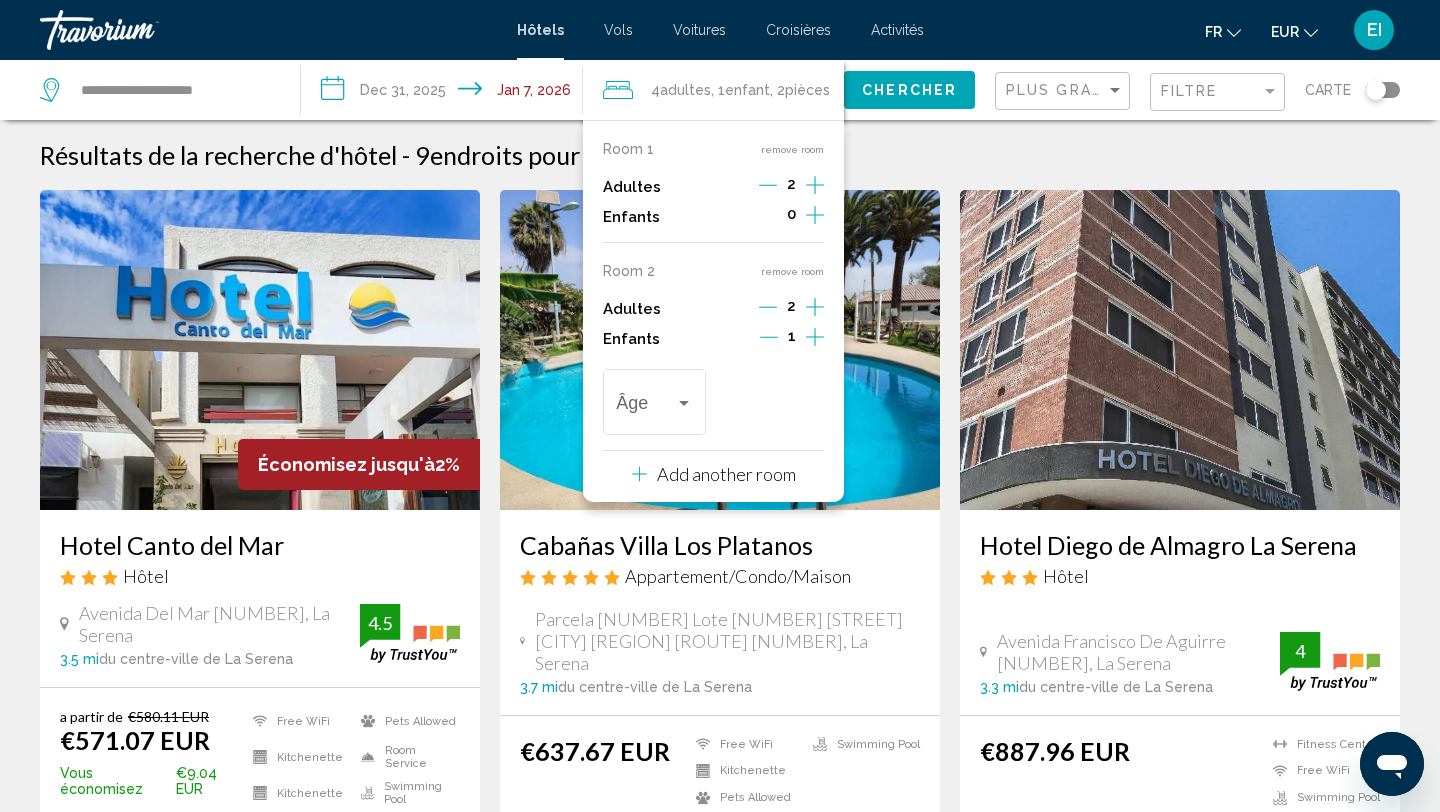 click 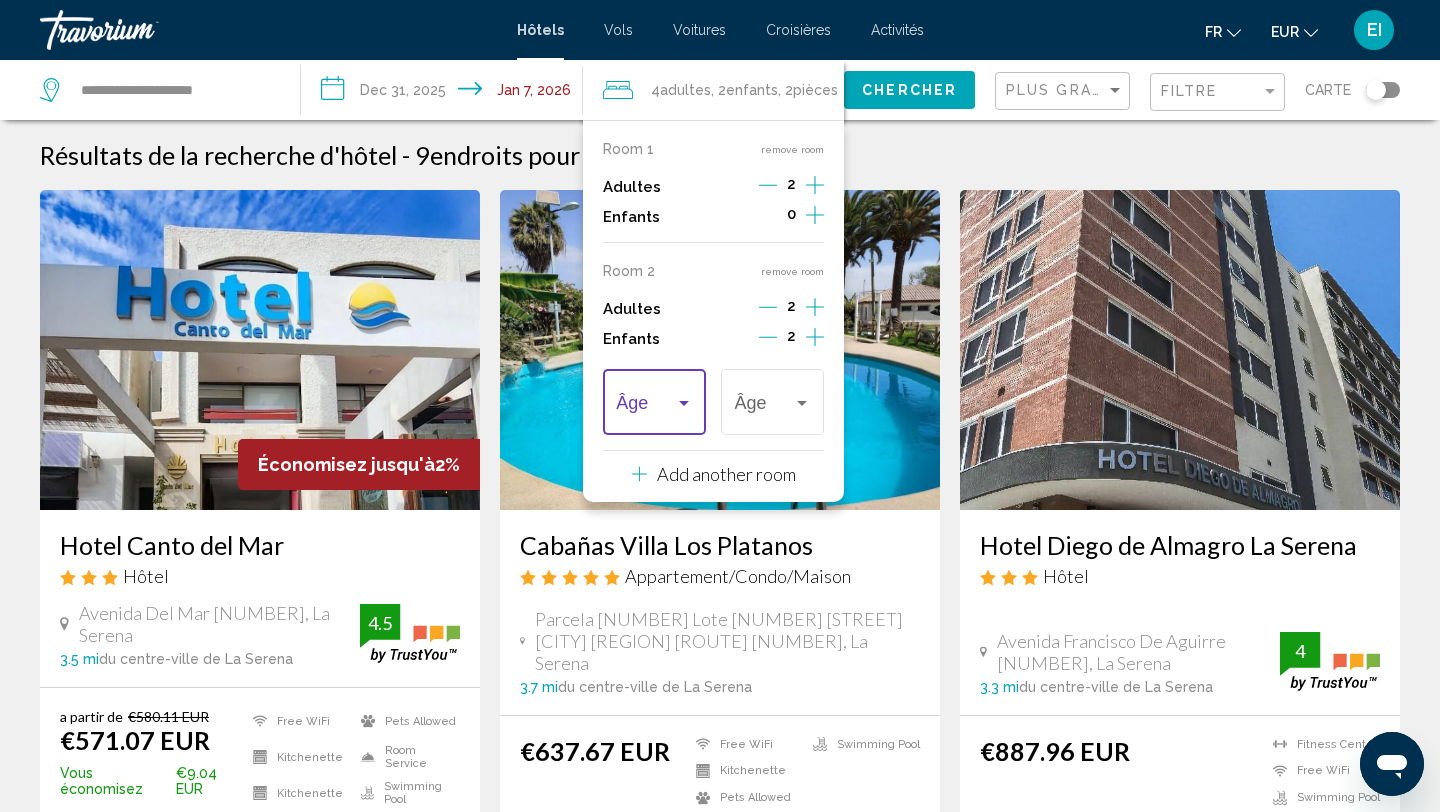 click at bounding box center [684, 403] 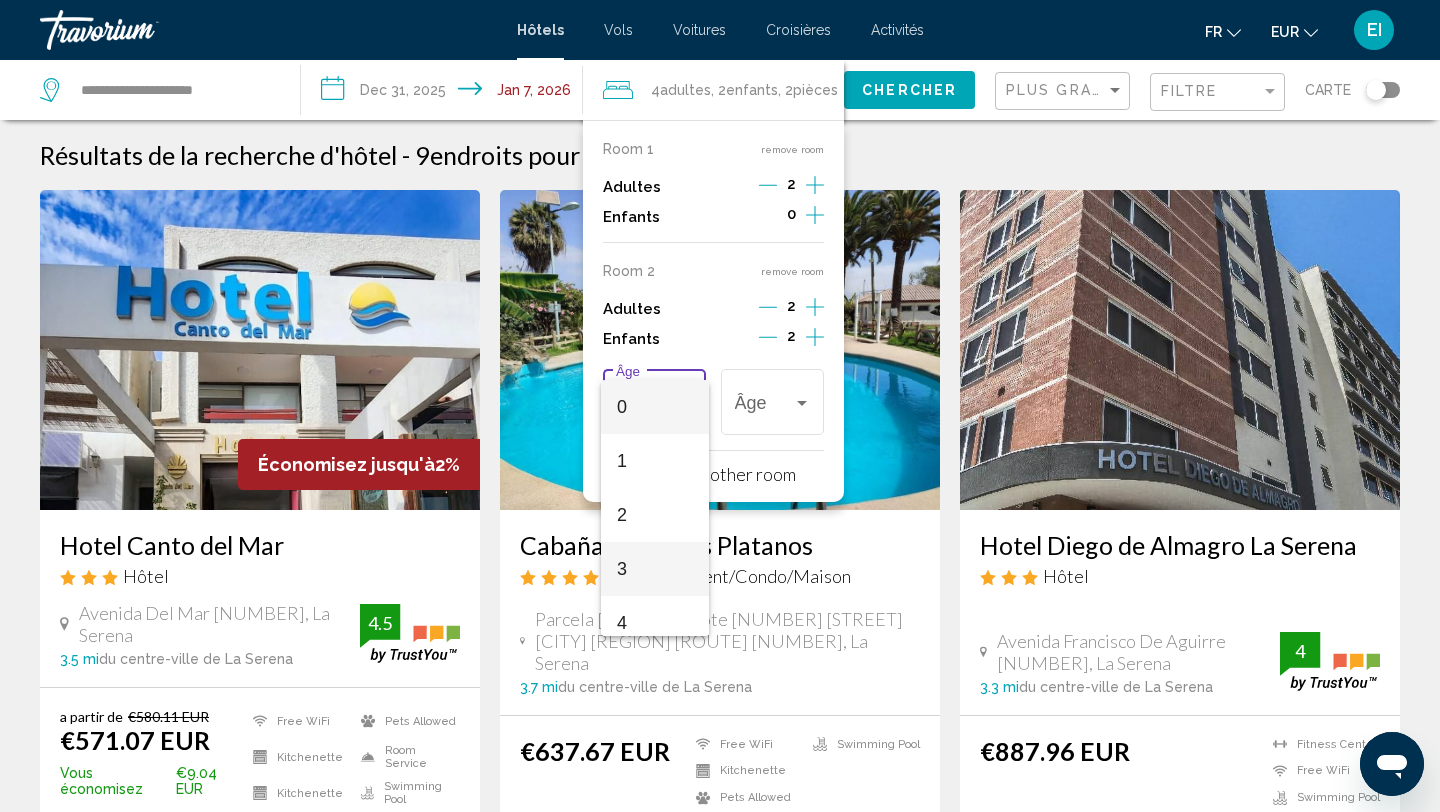 click on "3" at bounding box center (655, 569) 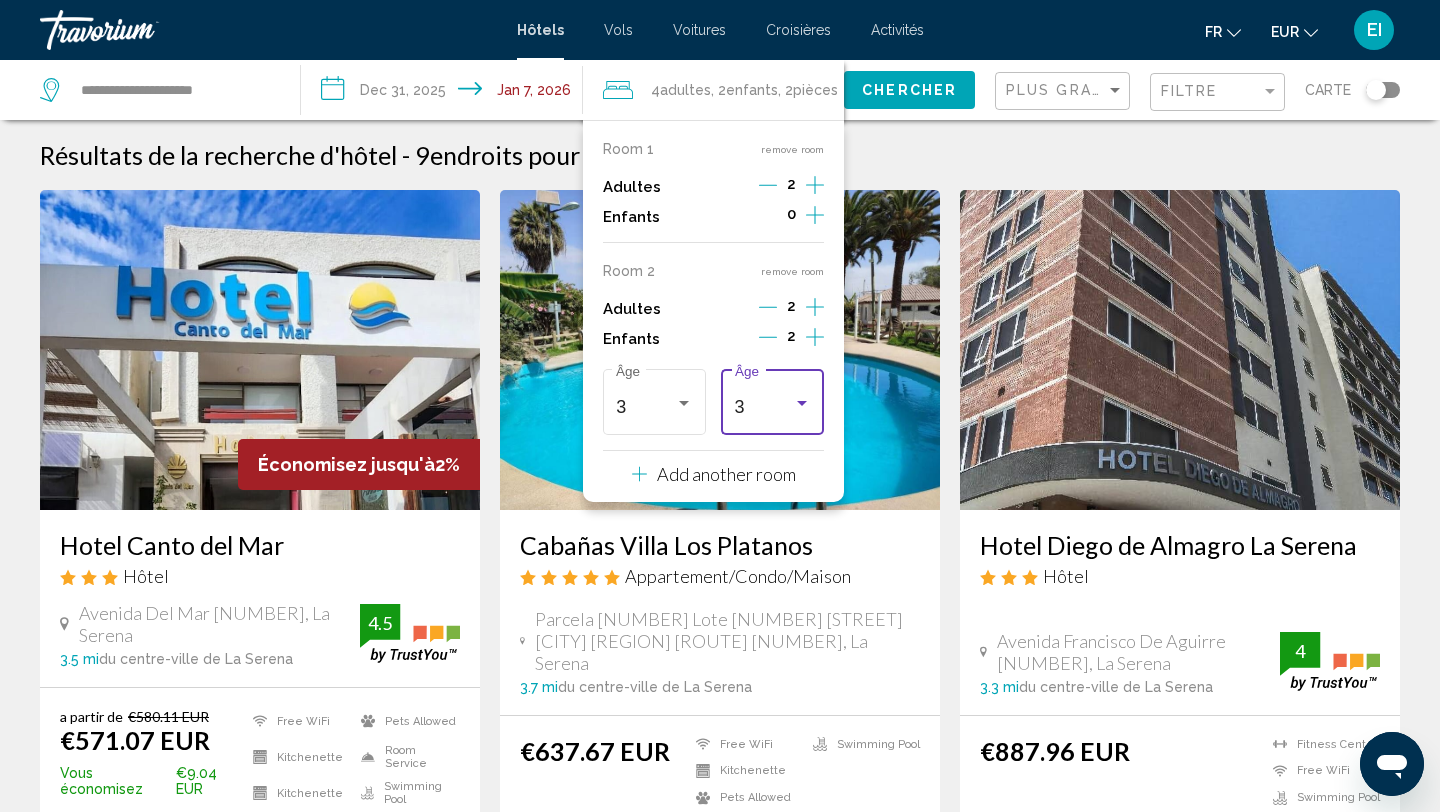 click on "3" at bounding box center (764, 407) 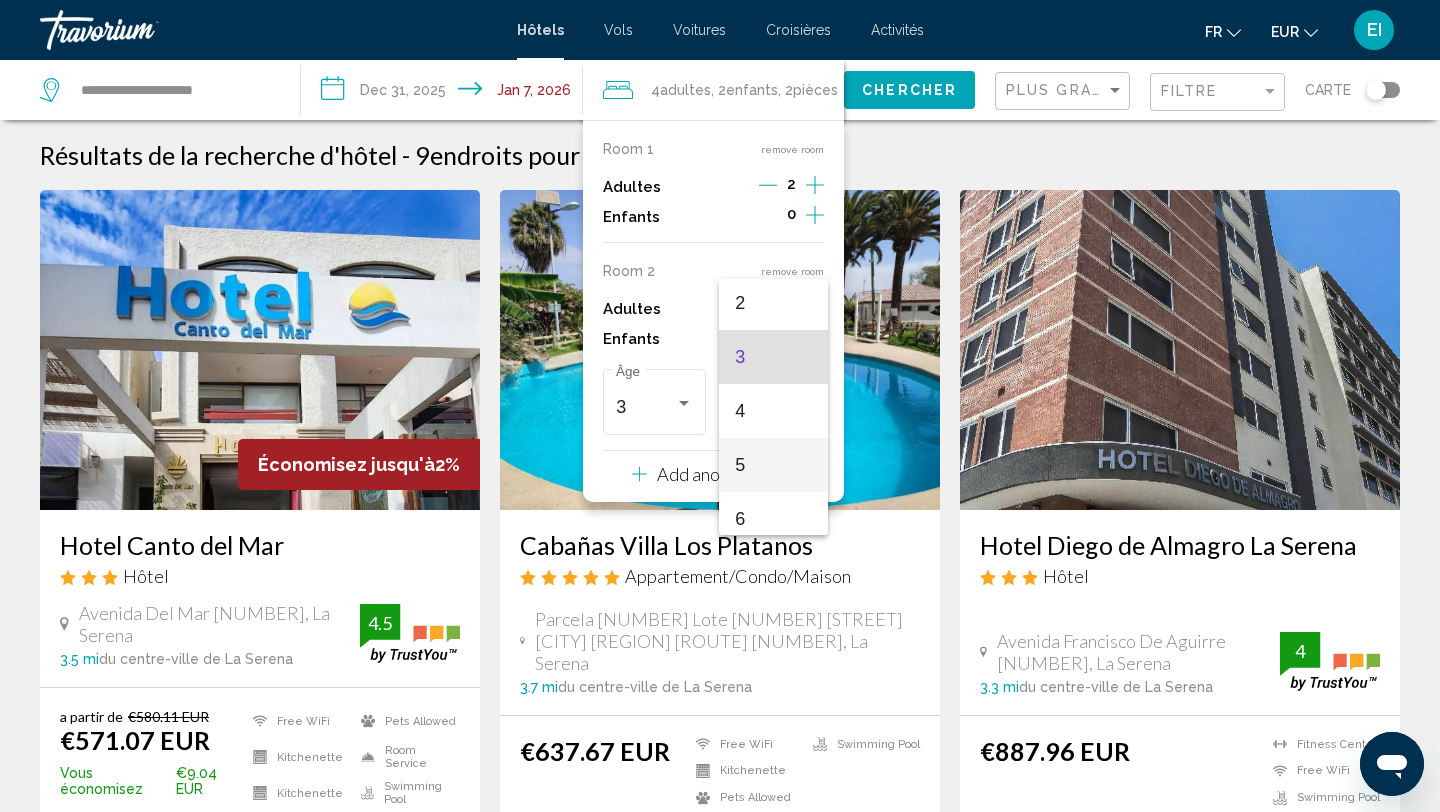 scroll, scrollTop: 120, scrollLeft: 0, axis: vertical 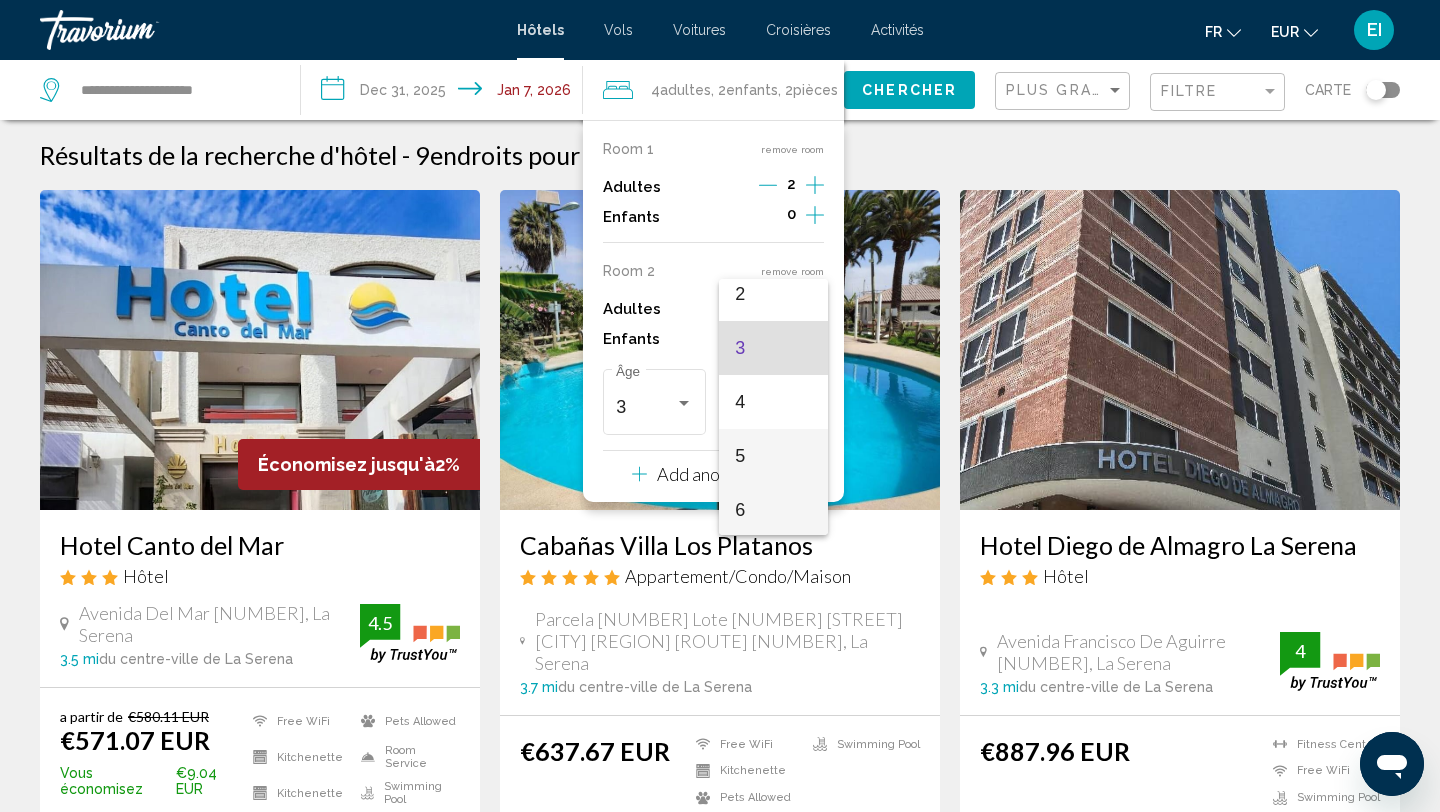click on "6" at bounding box center [773, 510] 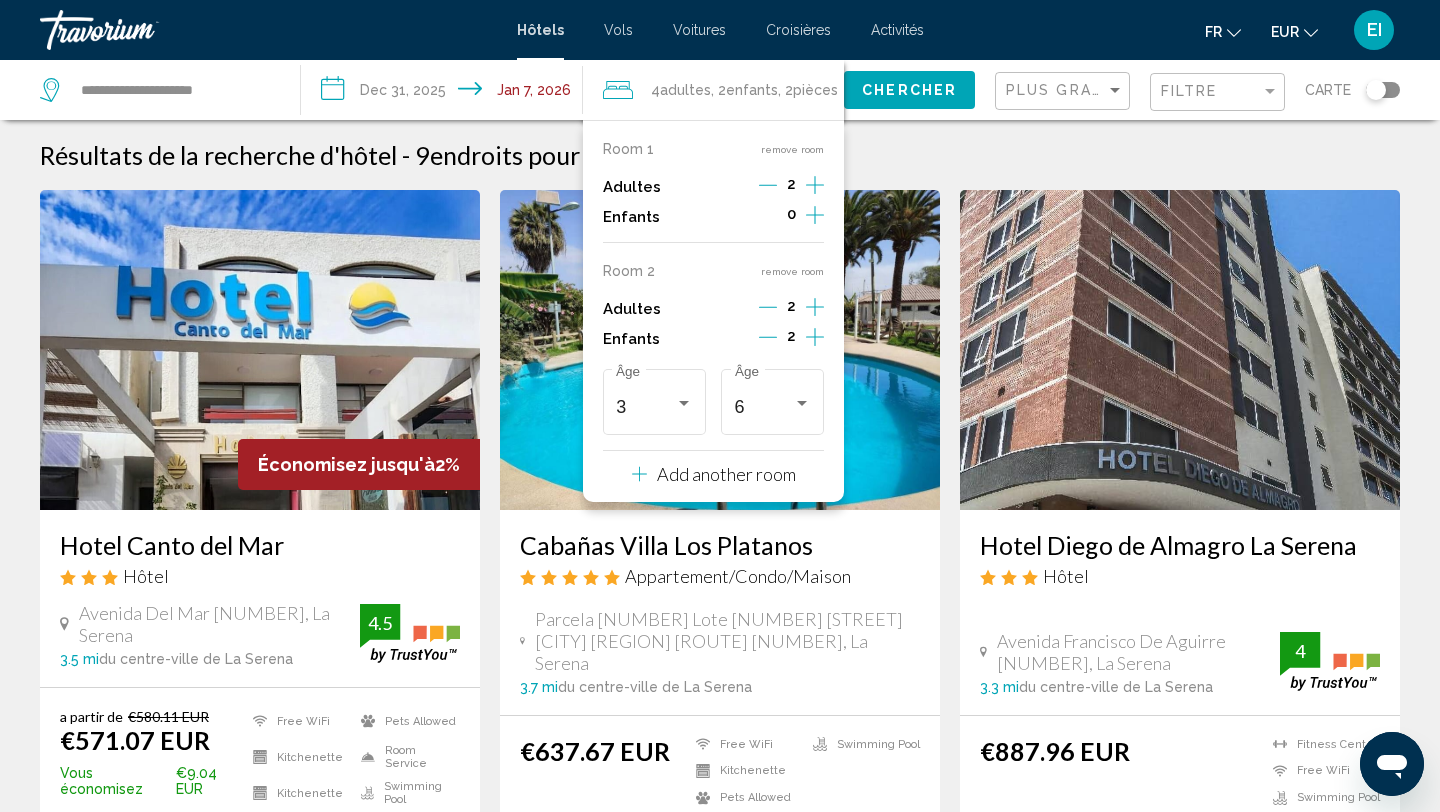 click on "Add another room" at bounding box center [726, 474] 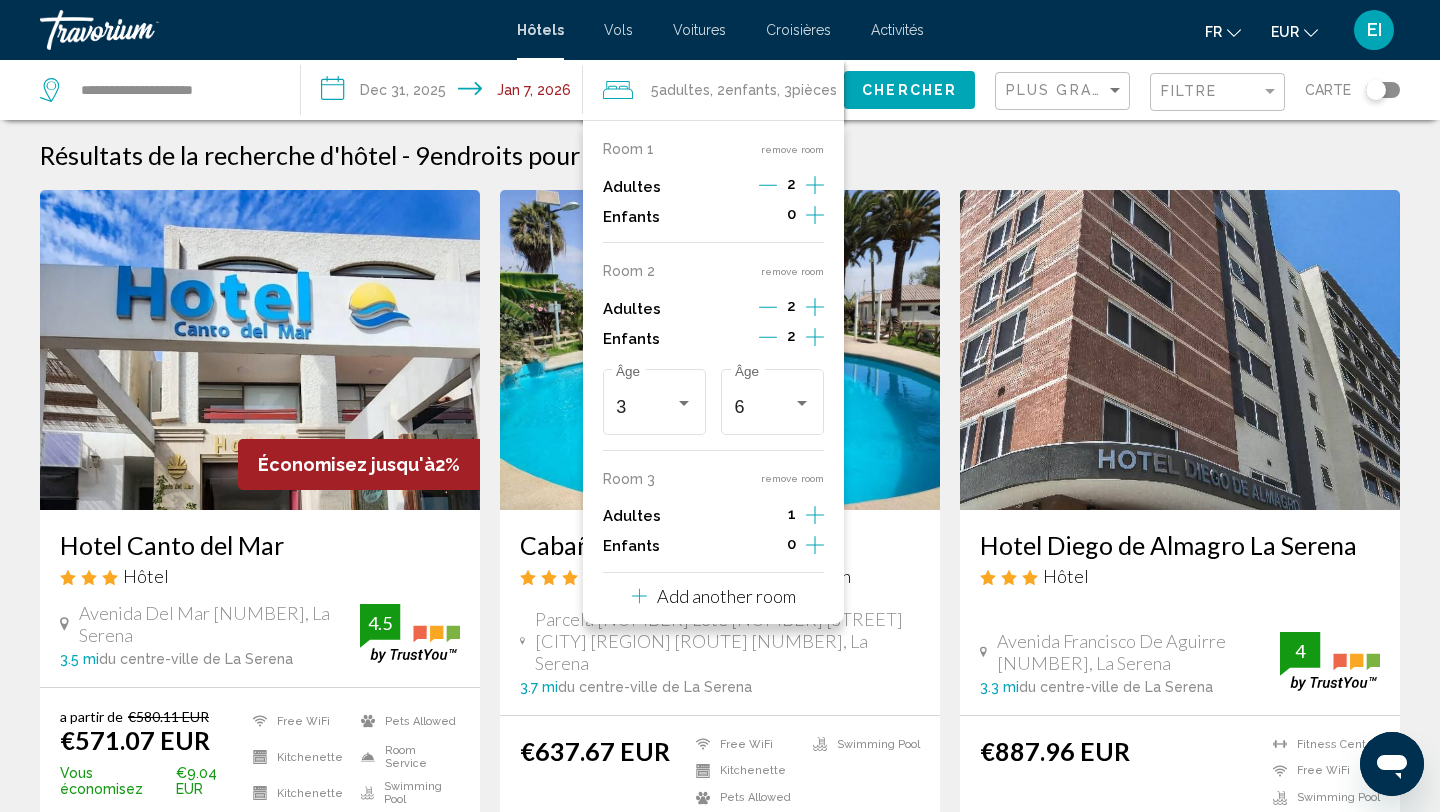 click 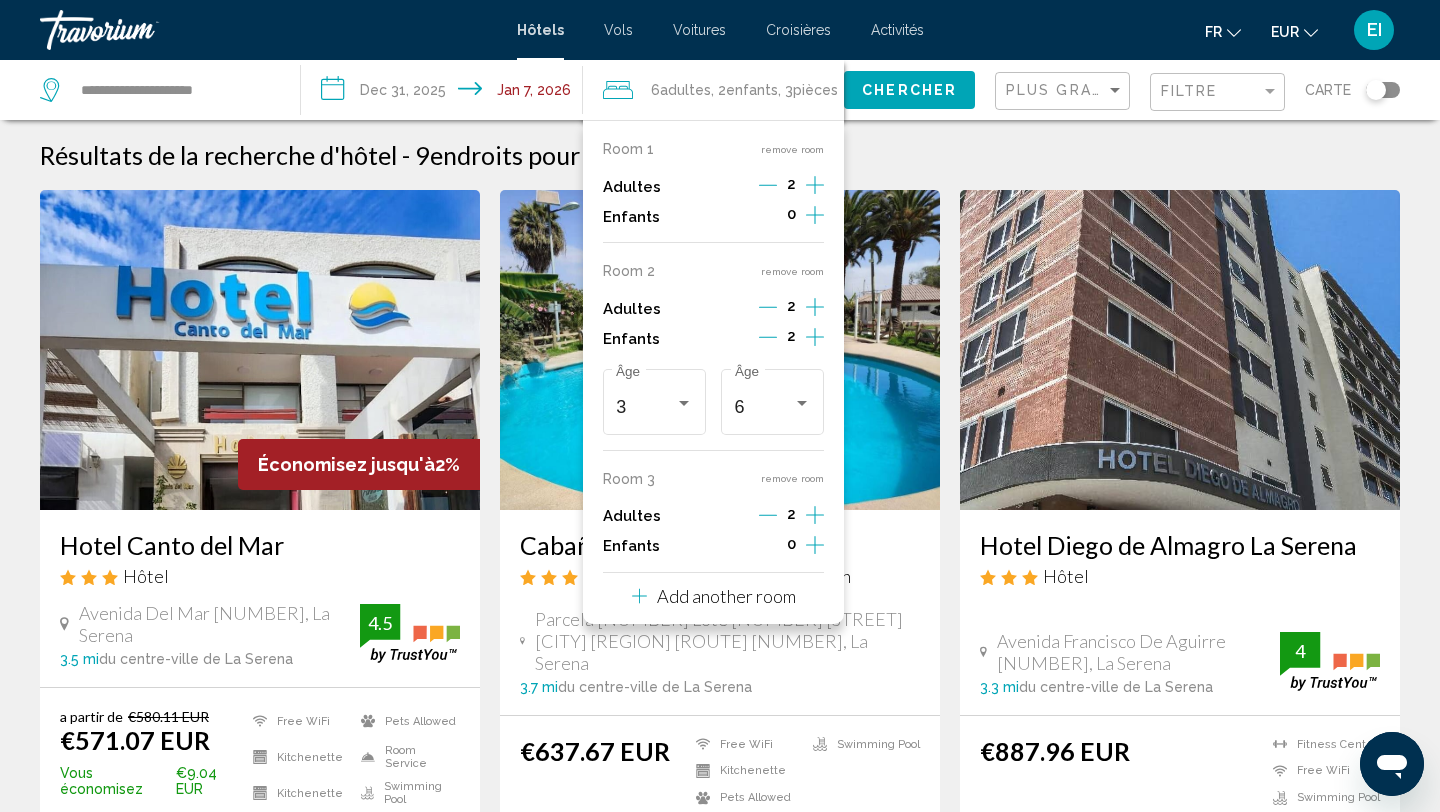 click on "Chercher" 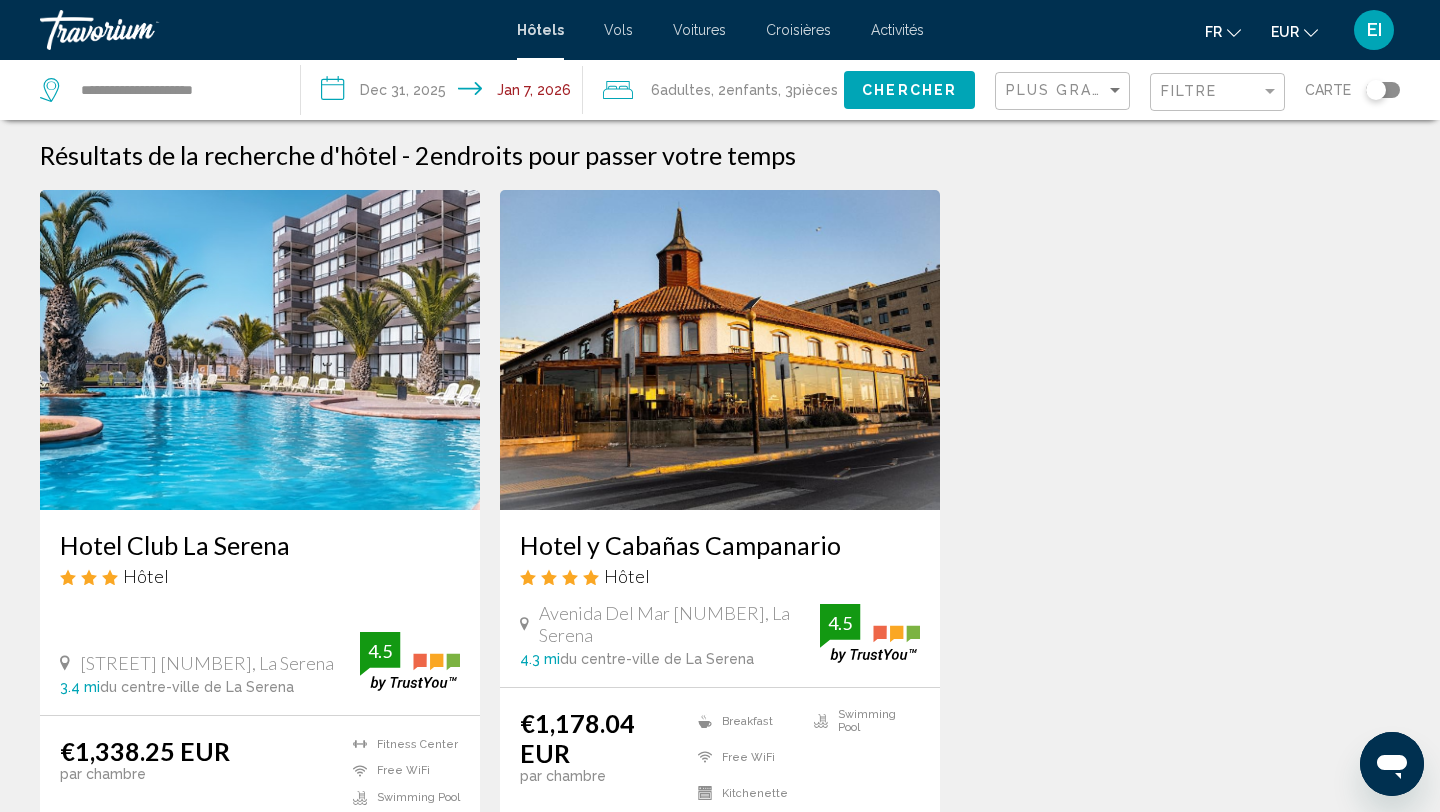 click on "**********" at bounding box center [445, 93] 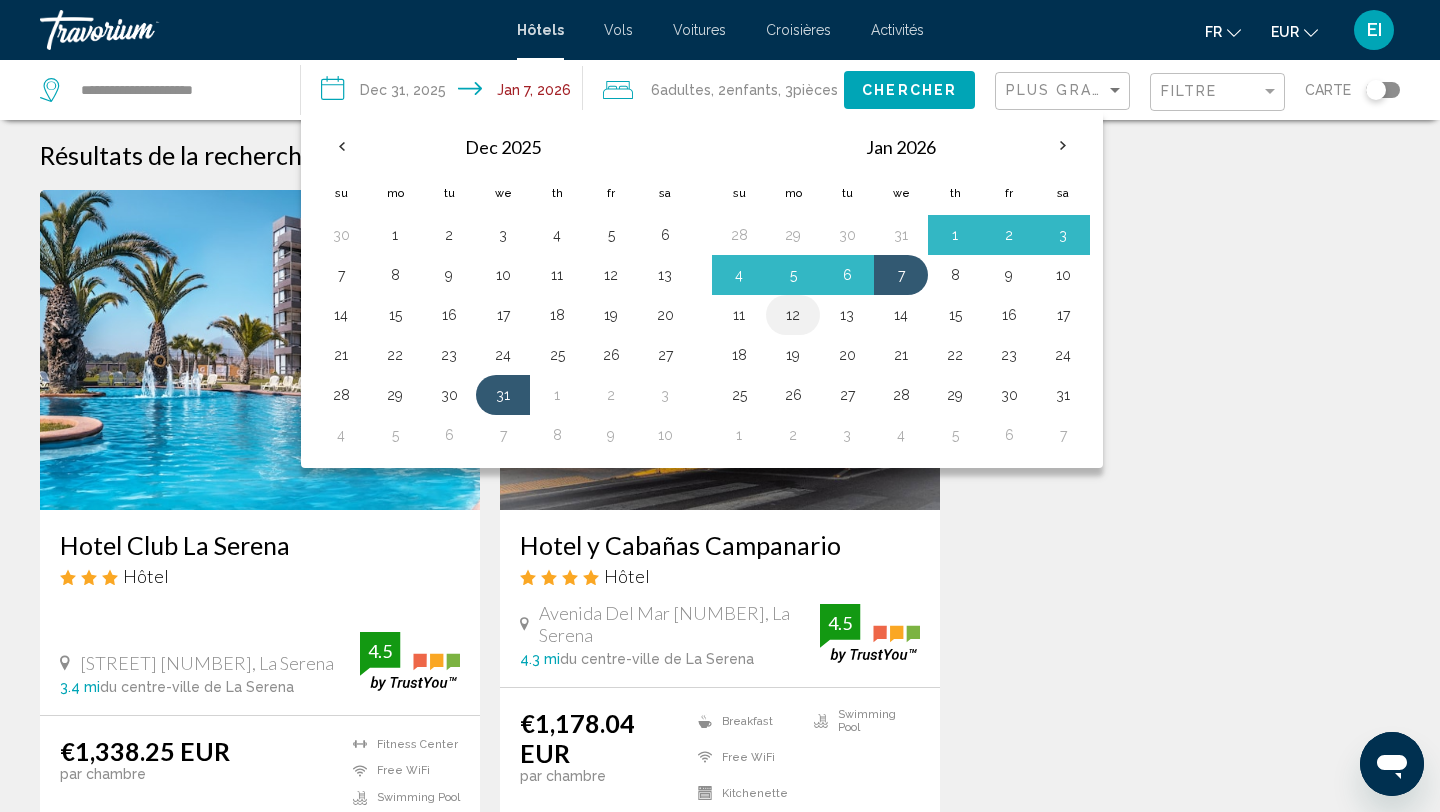 click on "12" at bounding box center (793, 315) 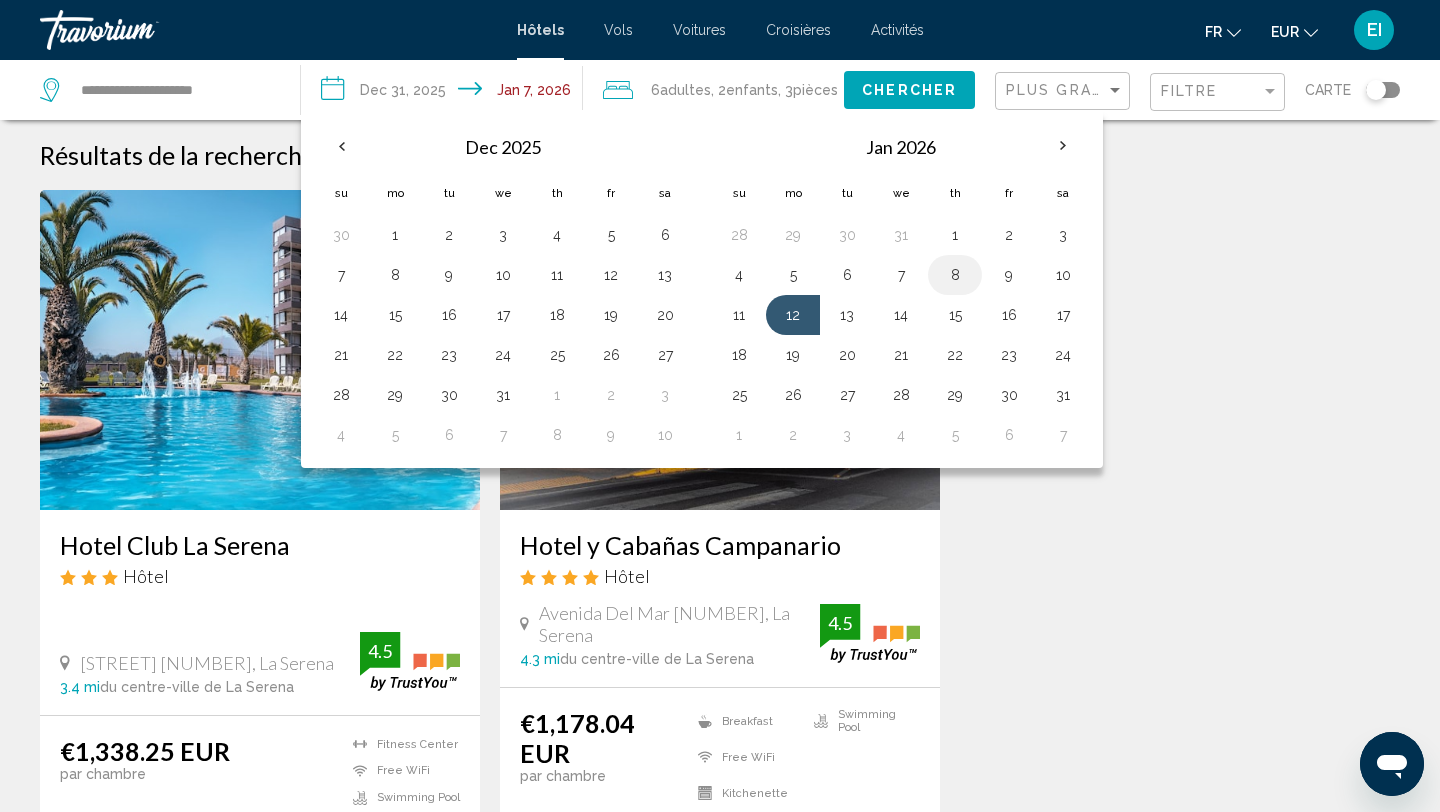 click on "8" at bounding box center (955, 275) 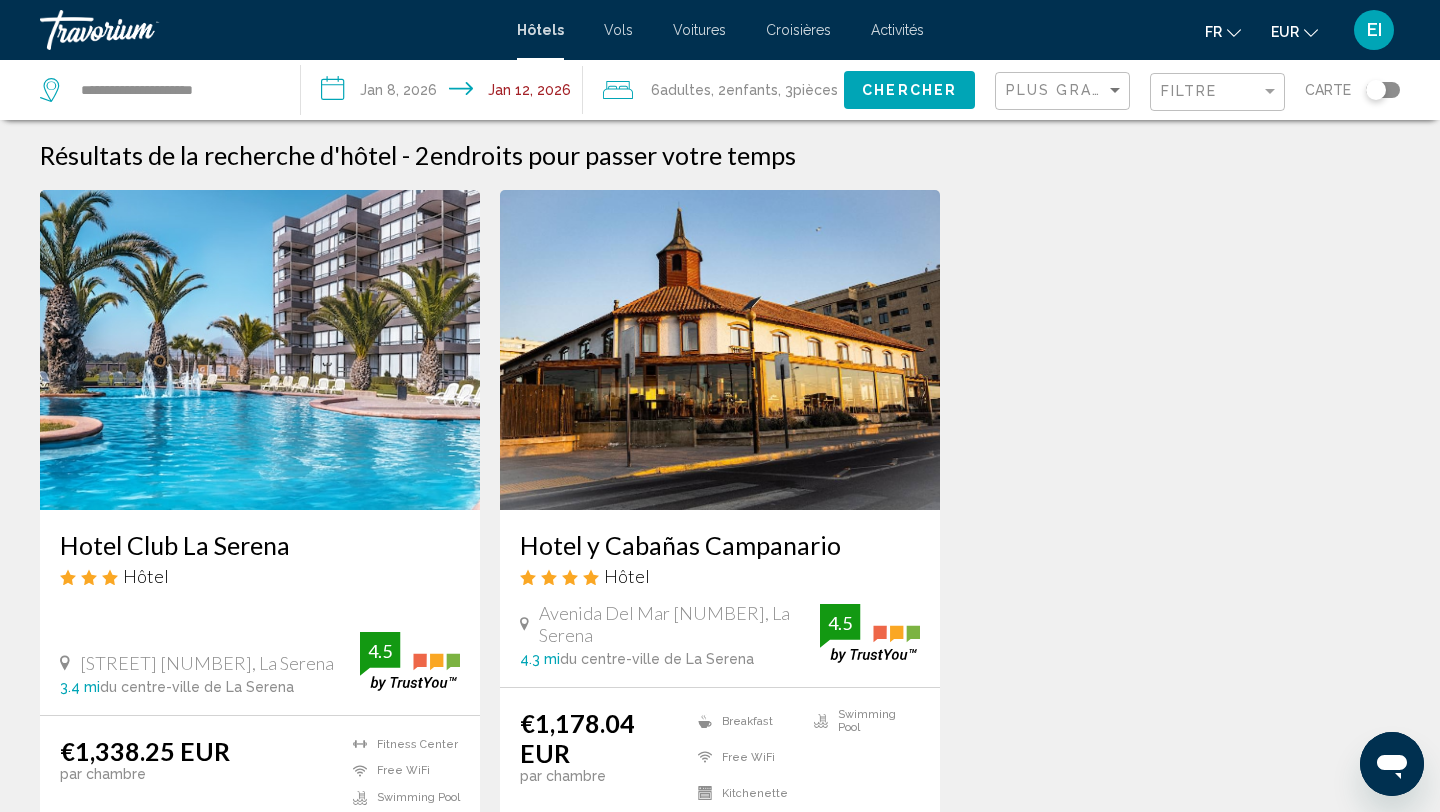 click on "**********" at bounding box center [445, 93] 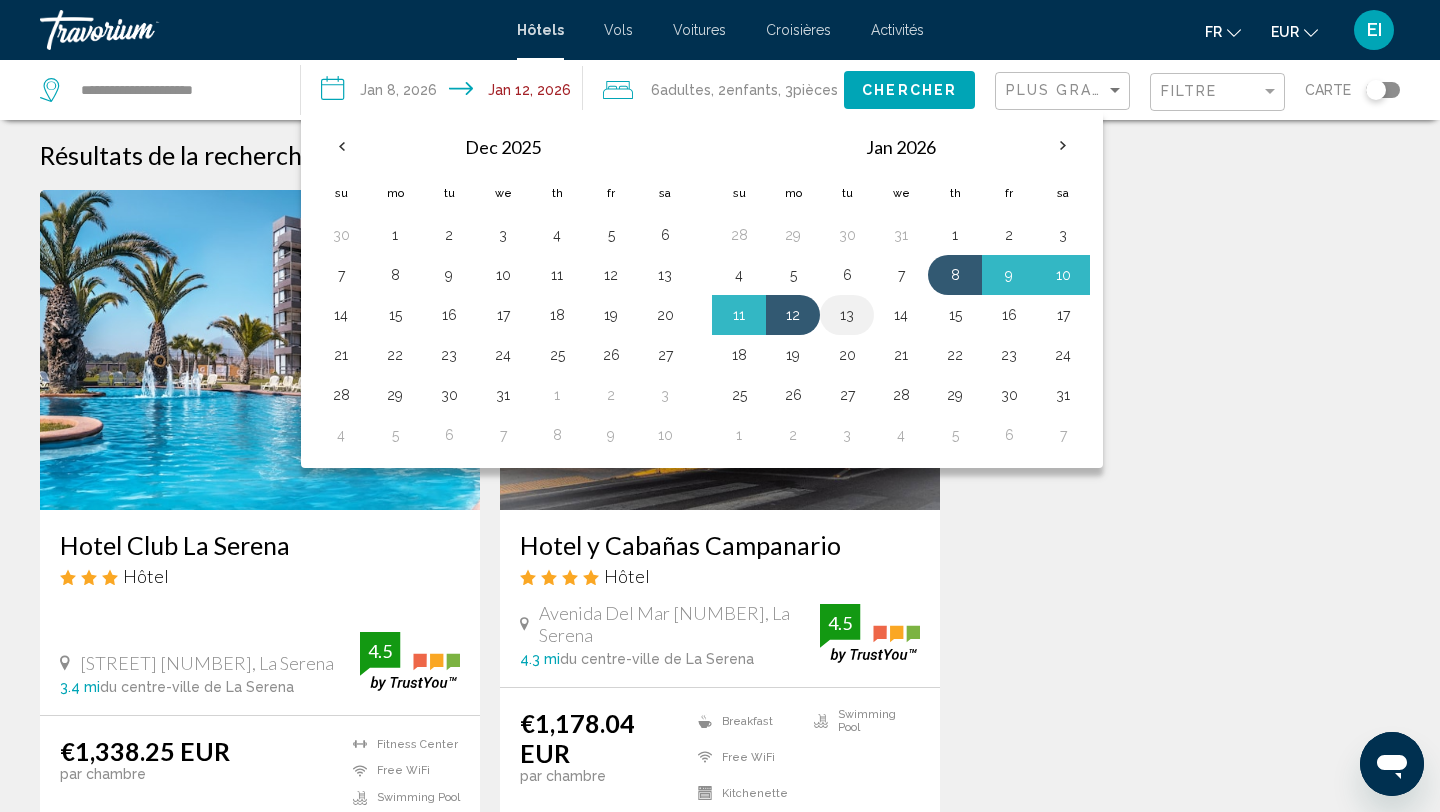 click on "13" at bounding box center [847, 315] 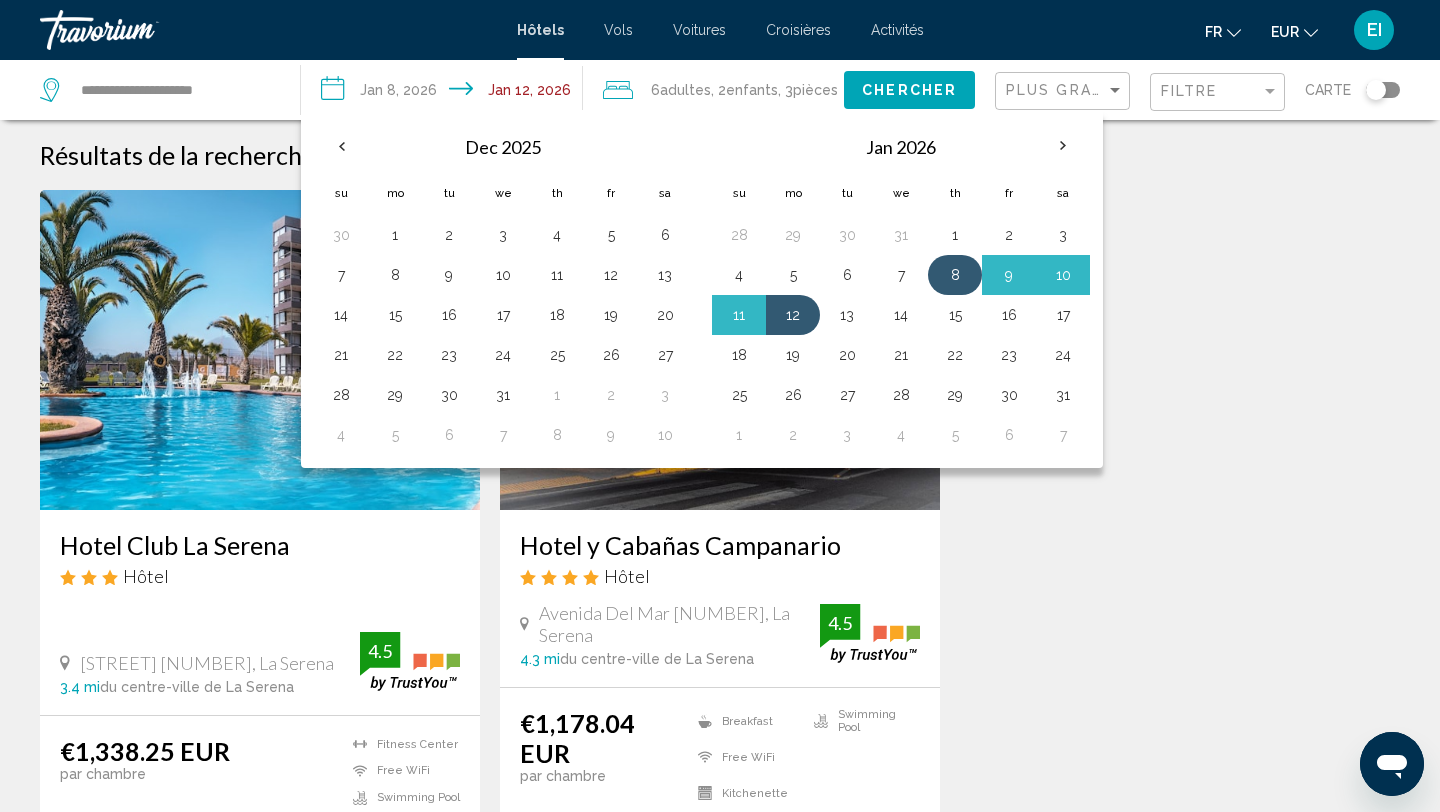 click on "8" at bounding box center [955, 275] 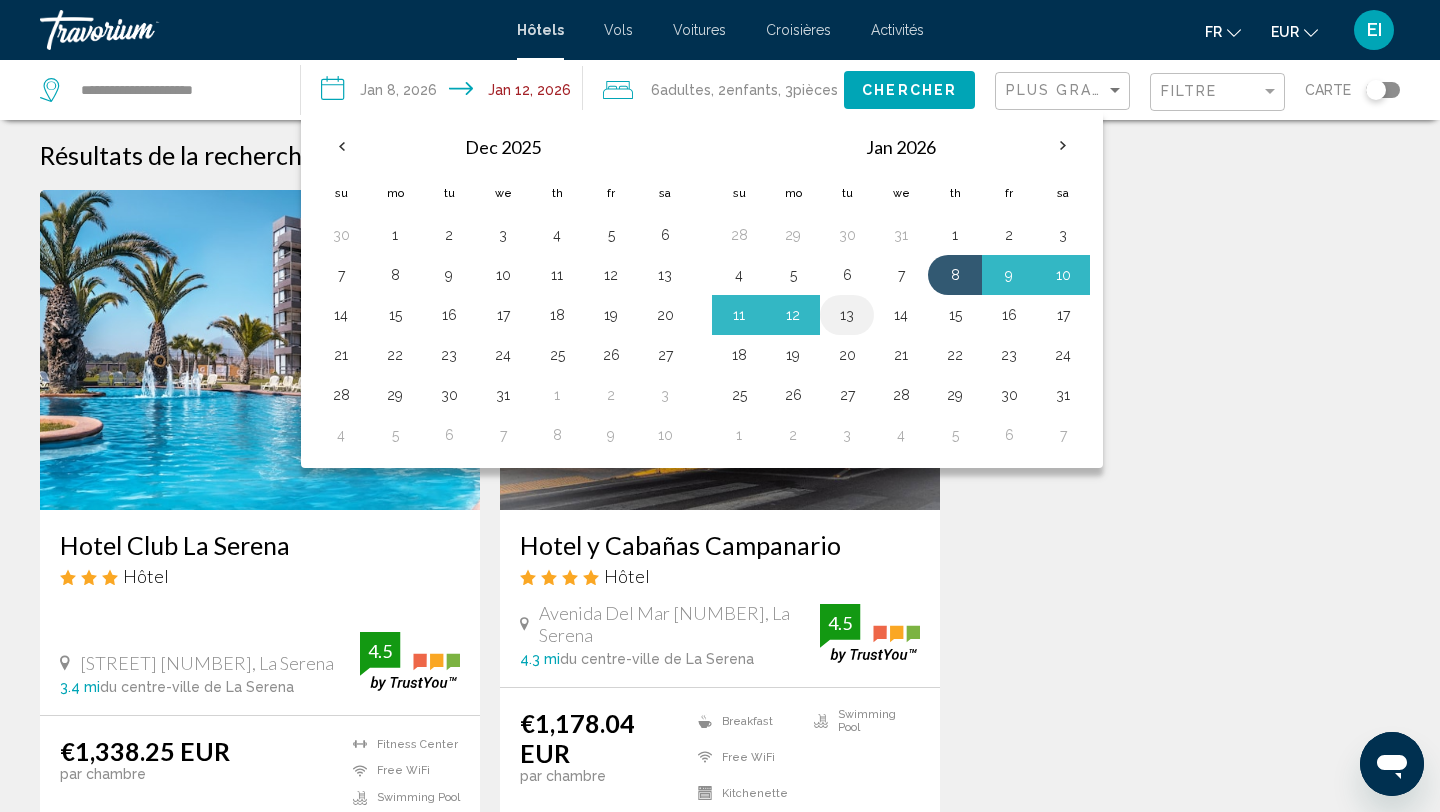 click on "13" at bounding box center (847, 315) 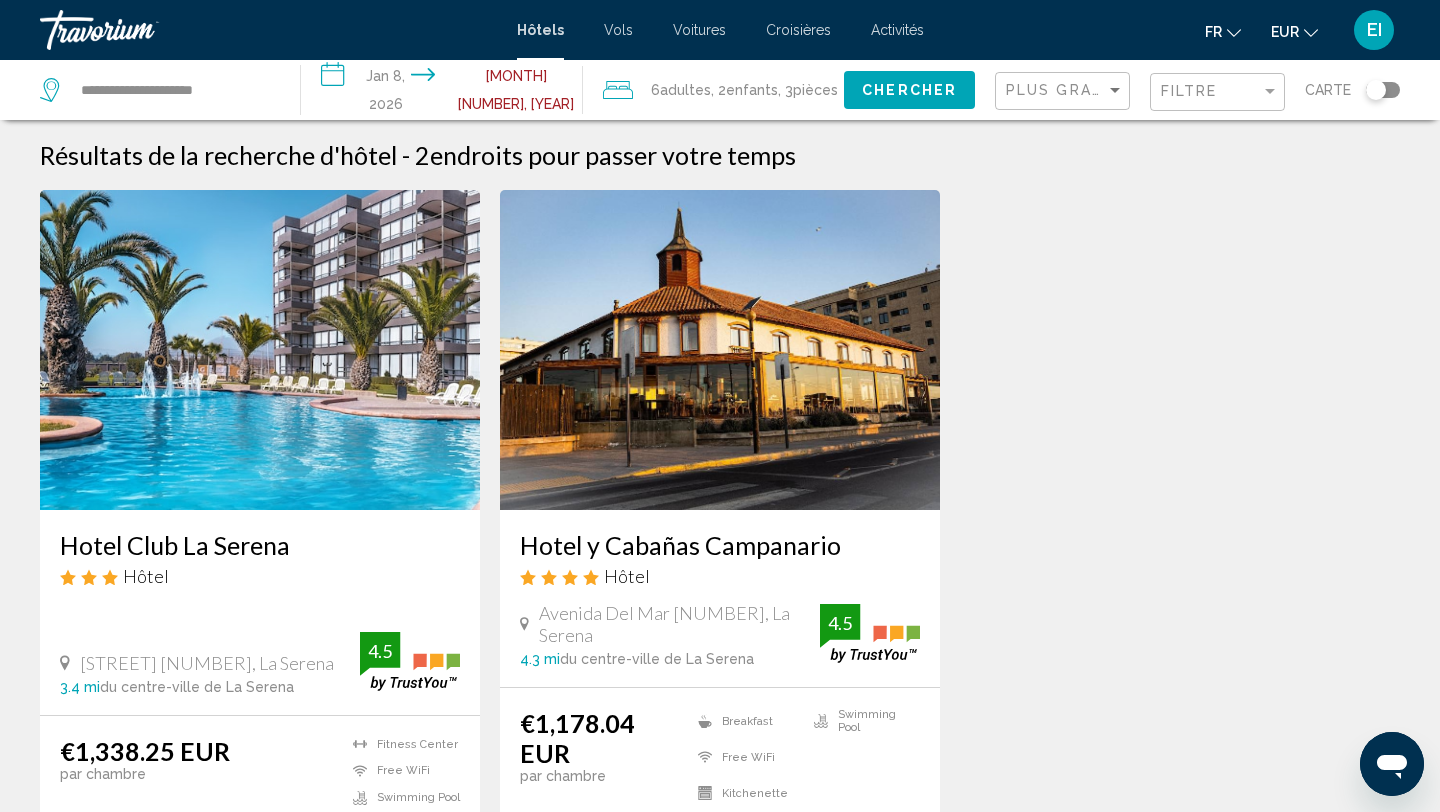 click on "Chercher" 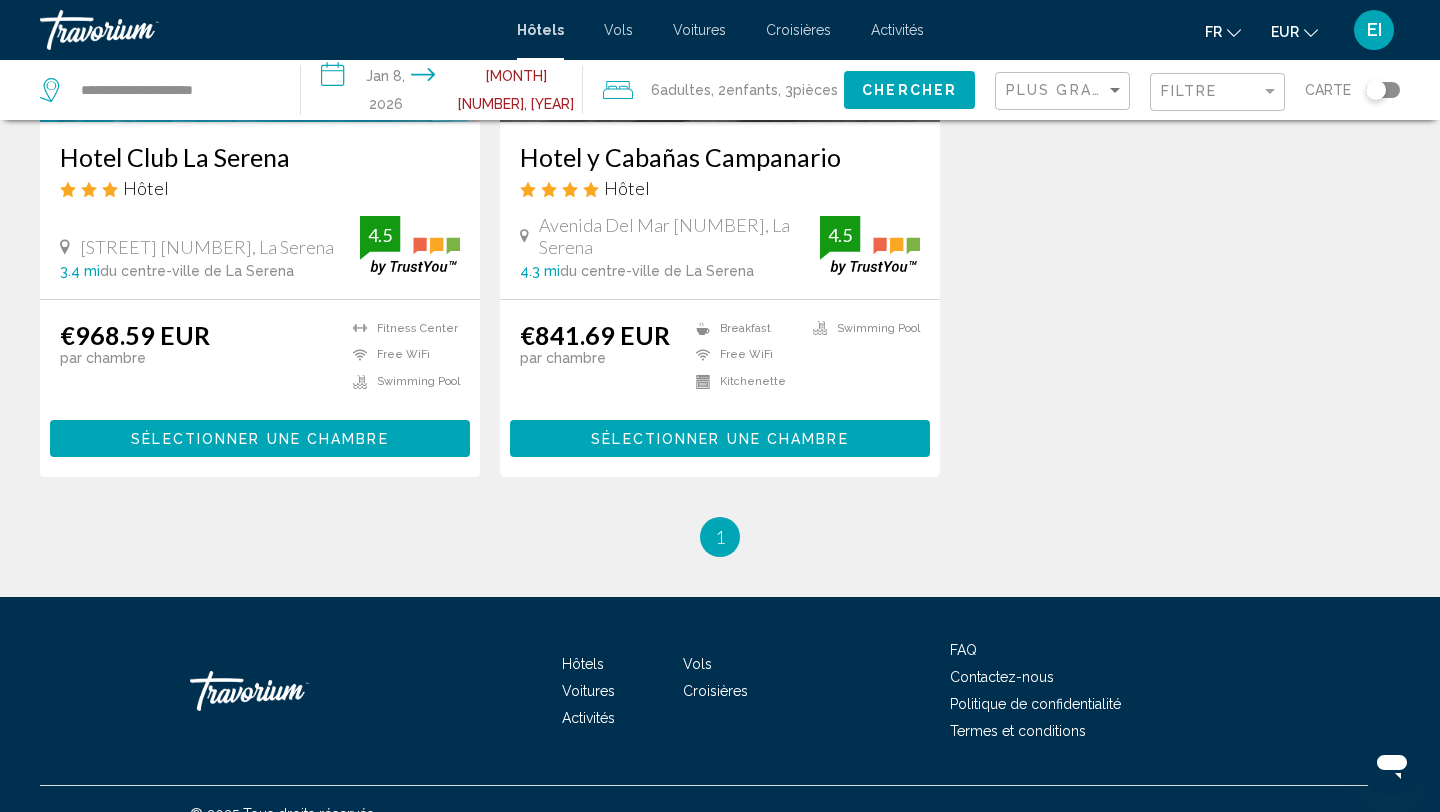scroll, scrollTop: 0, scrollLeft: 0, axis: both 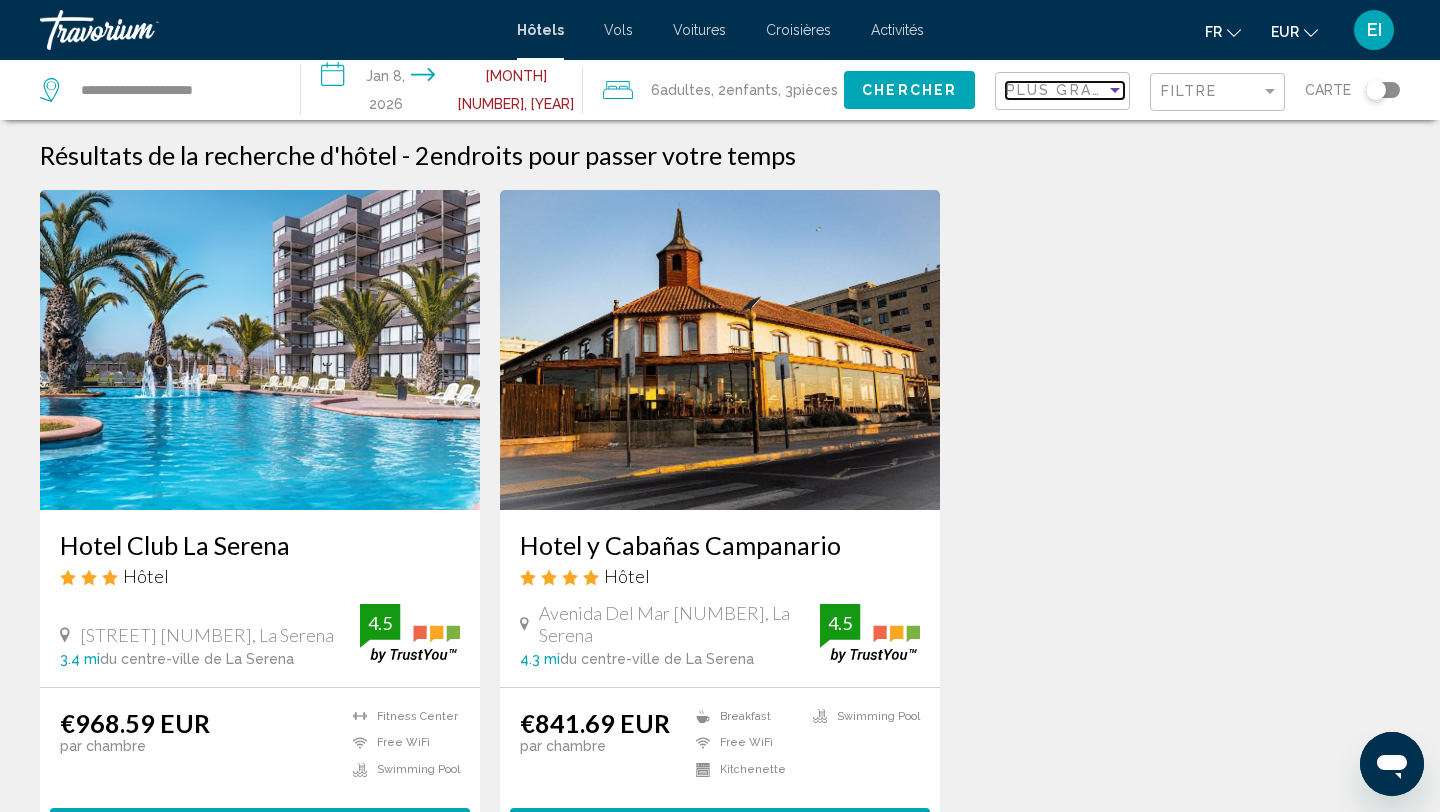 click on "Plus grandes économies" at bounding box center [1125, 90] 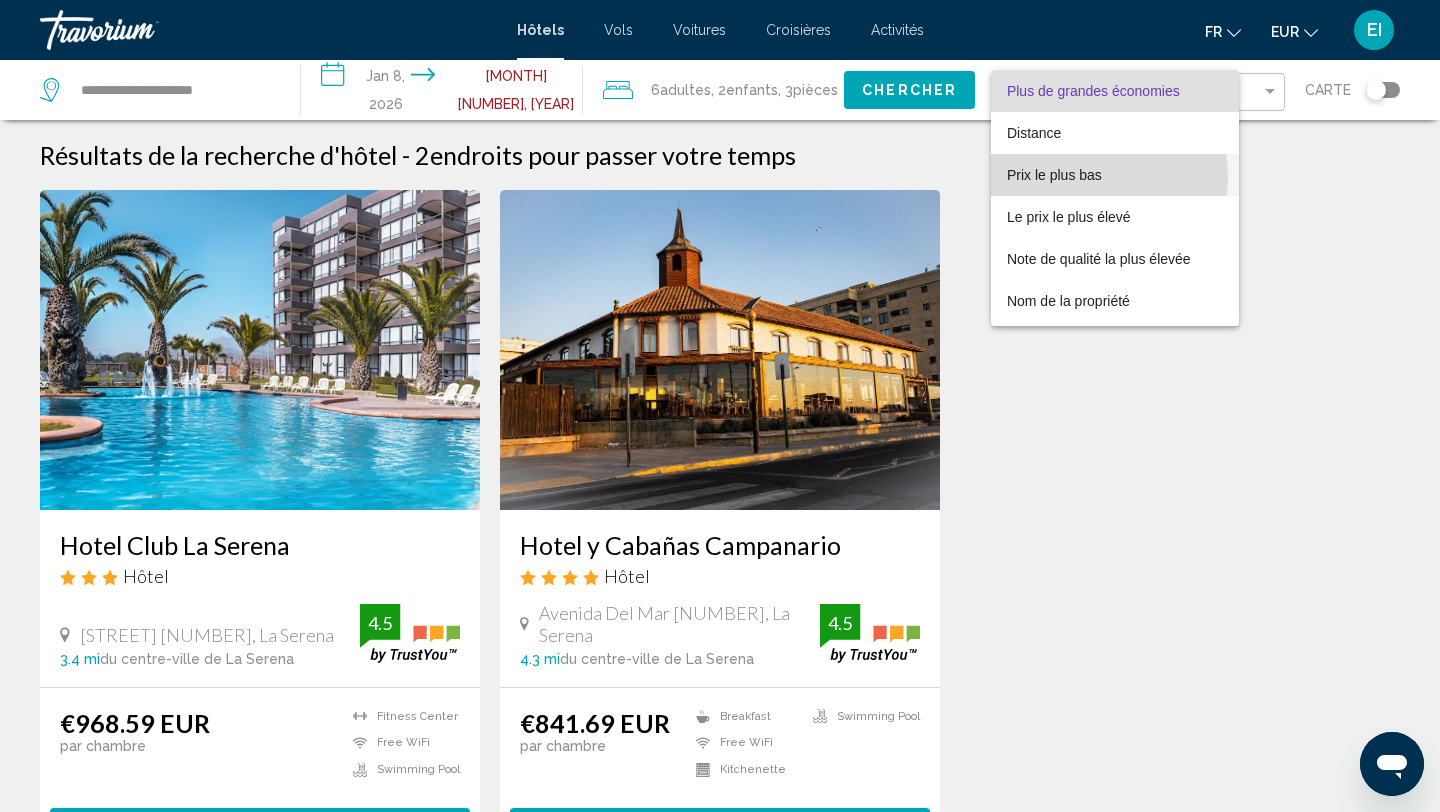 click on "Prix le plus bas" at bounding box center [1054, 175] 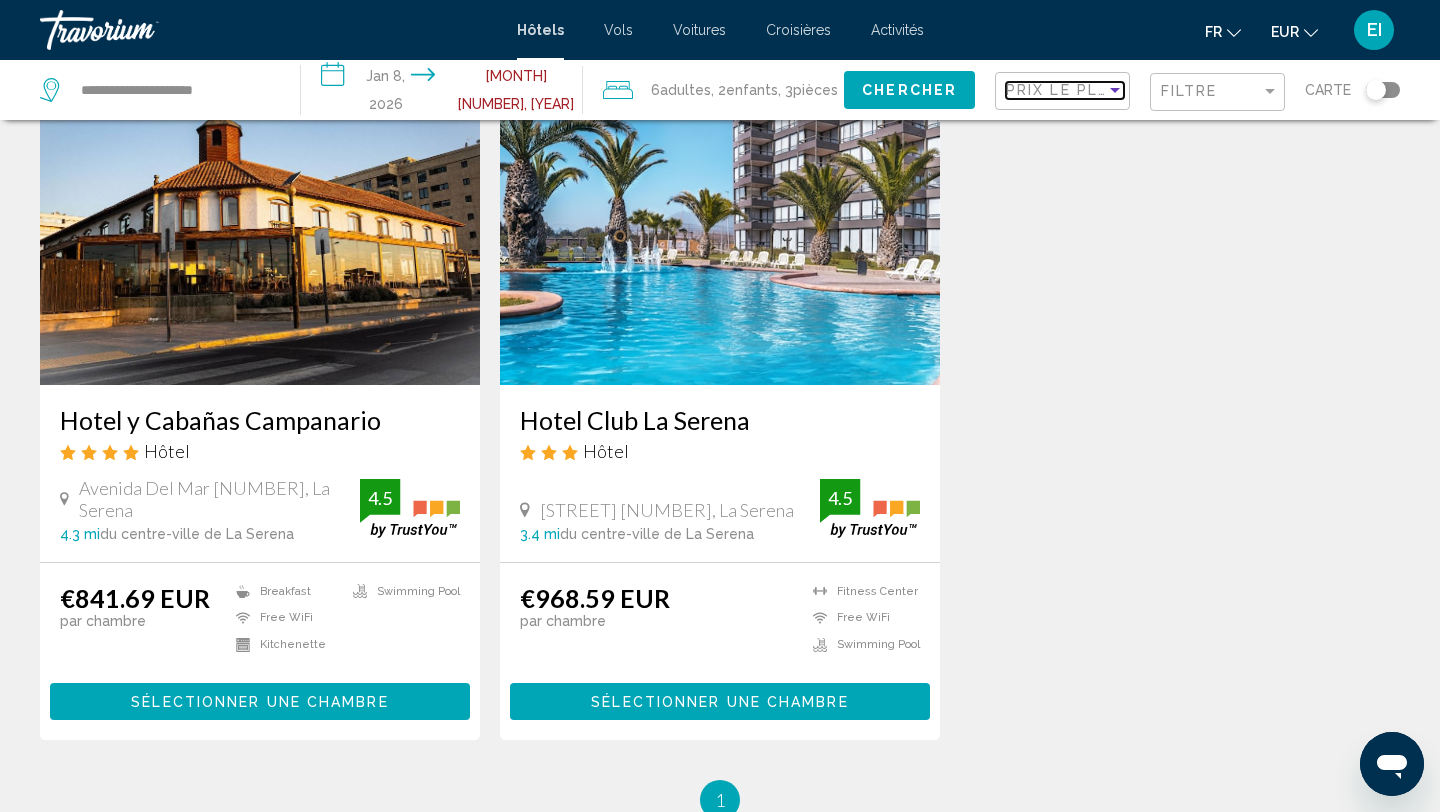 scroll, scrollTop: 0, scrollLeft: 0, axis: both 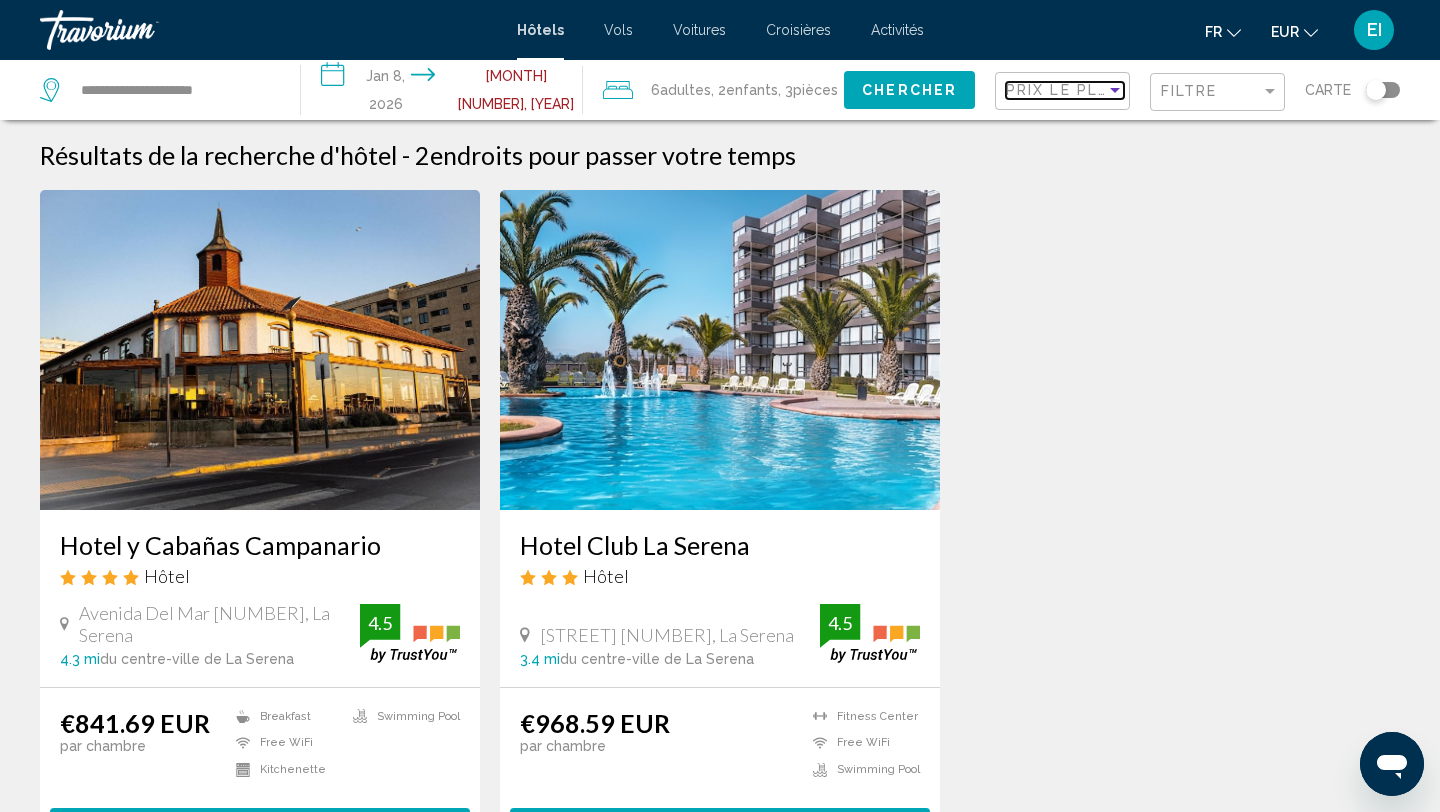click on "Prix le plus bas" at bounding box center [1083, 90] 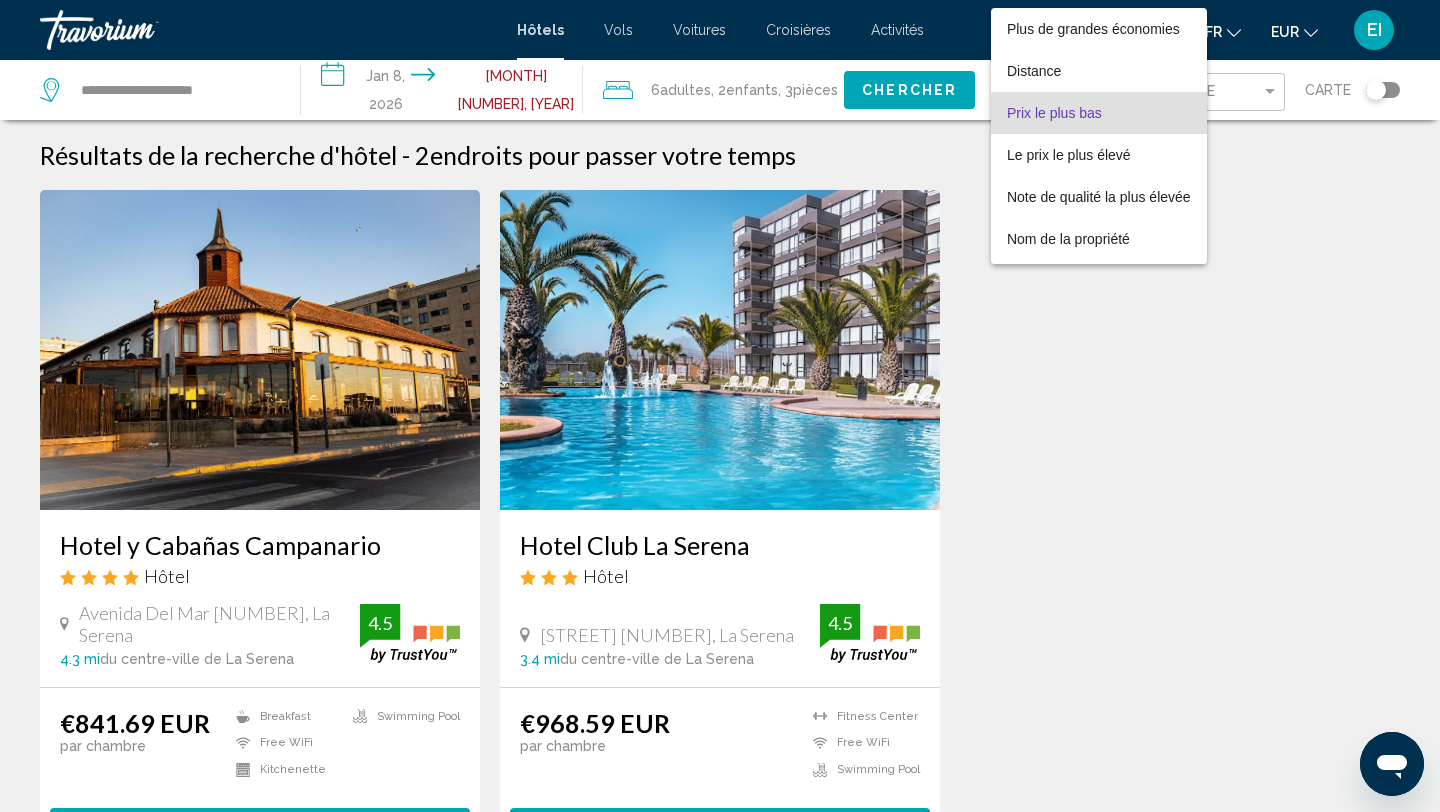 scroll, scrollTop: 22, scrollLeft: 0, axis: vertical 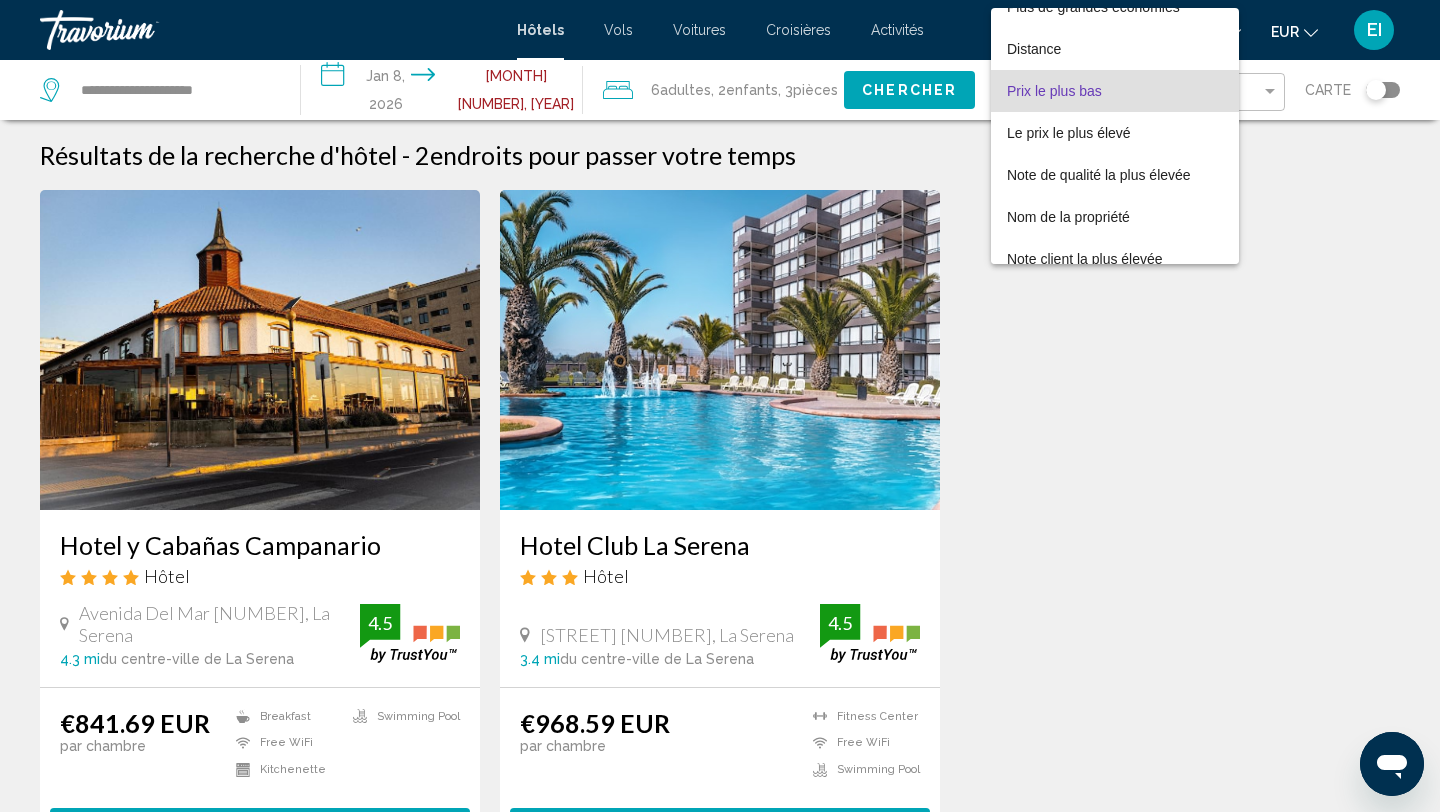 click at bounding box center (720, 406) 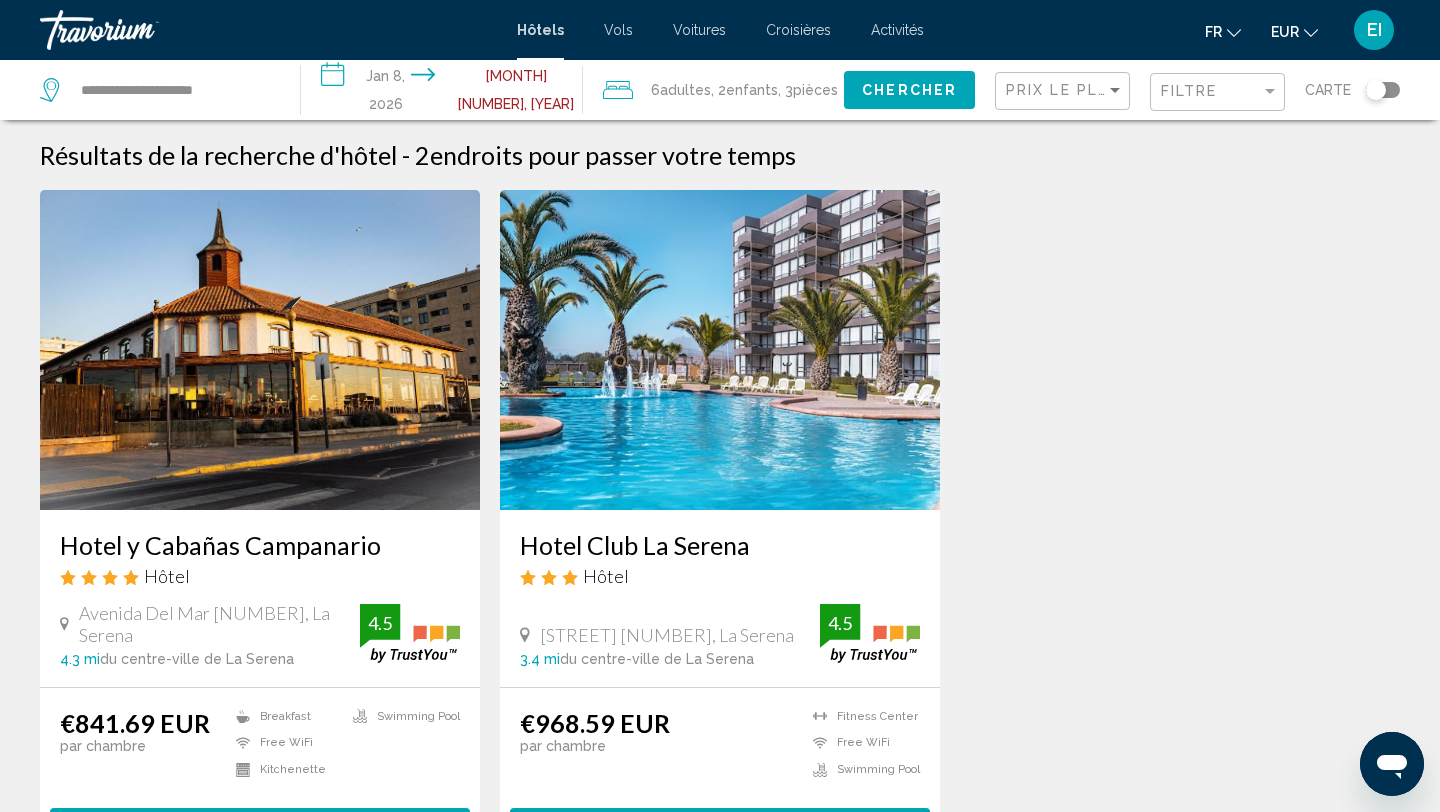 click 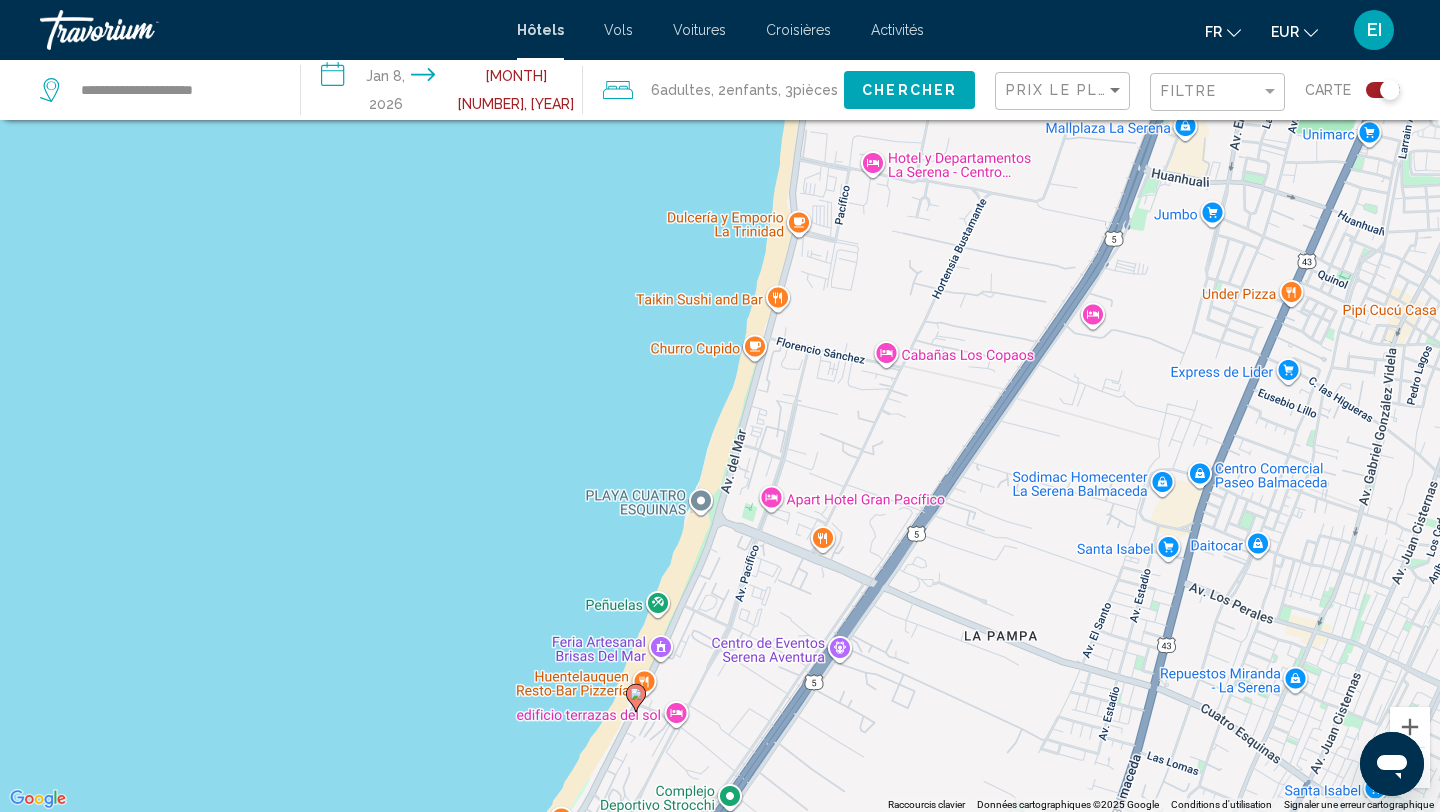 click on "Pour activer le glissement avec le clavier, appuyez sur Alt+Entrée. Une fois ce mode activé, utilisez les touches fléchées pour déplacer le repère. Pour valider le déplacement, appuyez sur Entrée. Pour annuler, appuyez sur Échap." at bounding box center [720, 406] 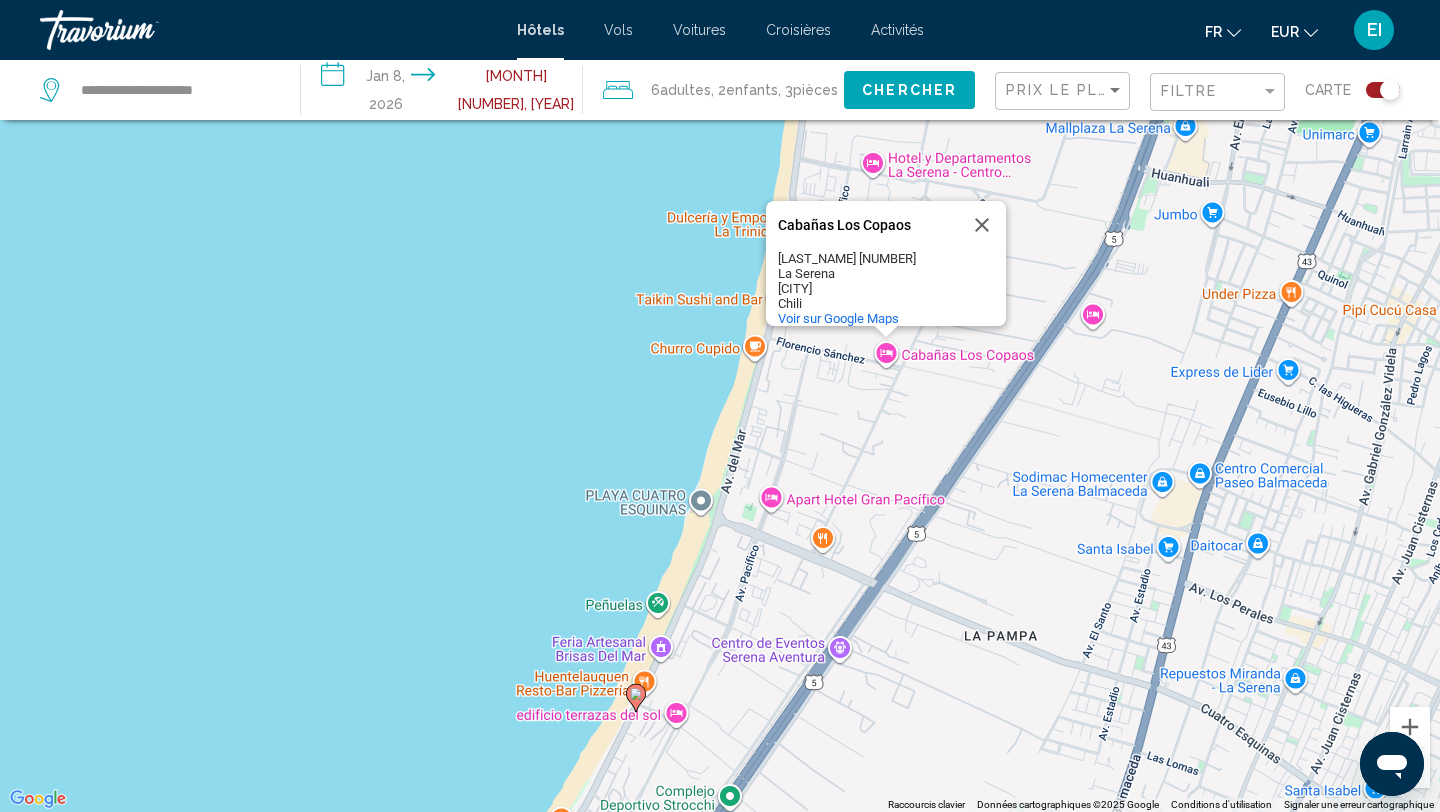 click on "Pour activer le glissement avec le clavier, appuyez sur Alt+Entrée. Une fois ce mode activé, utilisez les touches fléchées pour déplacer le repère. Pour valider le déplacement, appuyez sur Entrée. Pour annuler, appuyez sur Échap.     Cabañas Los Copaos                     Cabañas Los Copaos                 Hortensia Bustamante 50 La Serena Coquimbo Chili             Voir sur Google Maps" at bounding box center [720, 406] 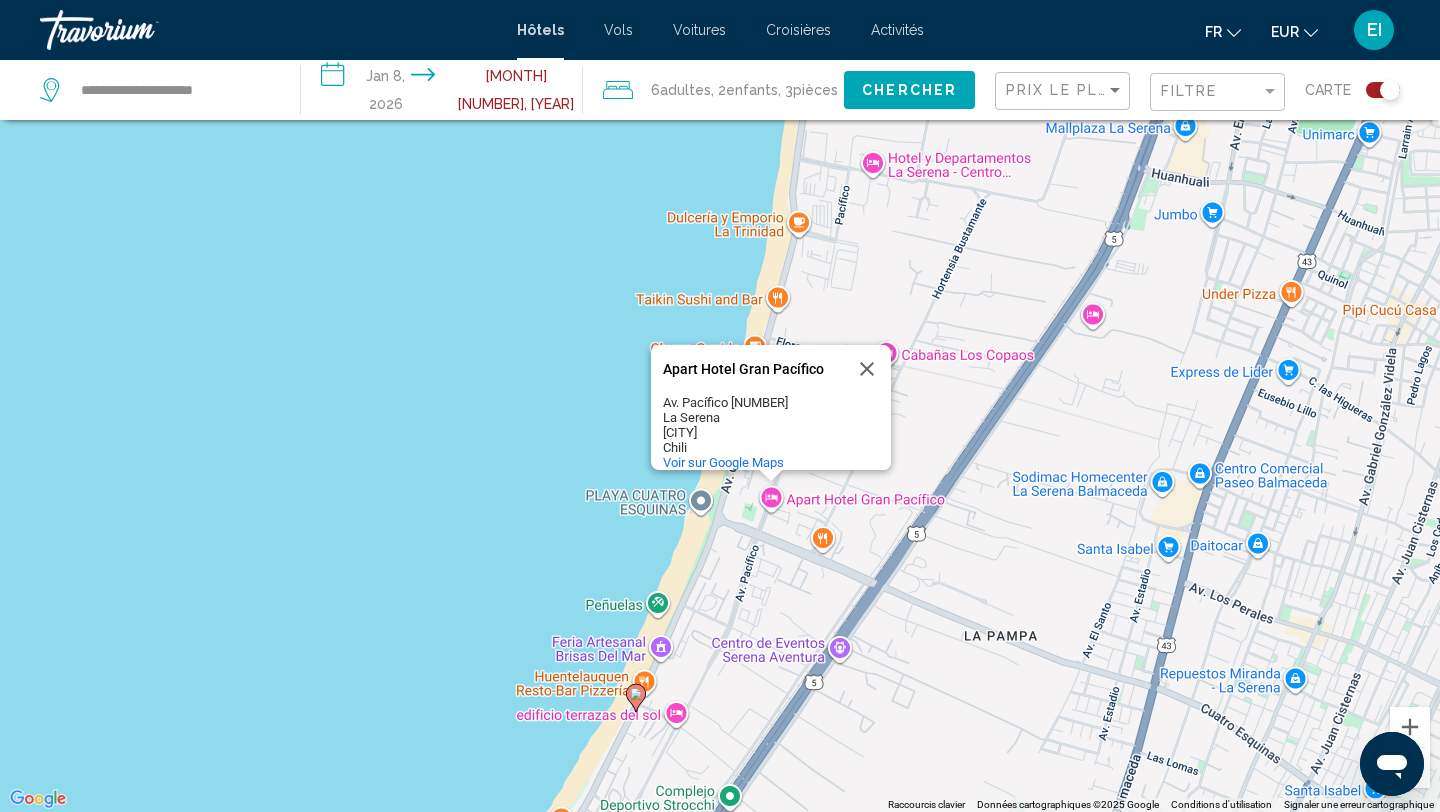 click on "Pour activer le glissement avec le clavier, appuyez sur Alt+Entrée. Une fois ce mode activé, utilisez les touches fléchées pour déplacer le repère. Pour valider le déplacement, appuyez sur Entrée. Pour annuler, appuyez sur Échap.     Apart Hotel Gran Pacífico                     Apart Hotel Gran Pacífico                 Av. Pacífico 3490 La Serena Coquimbo Chili             Voir sur Google Maps" at bounding box center [720, 406] 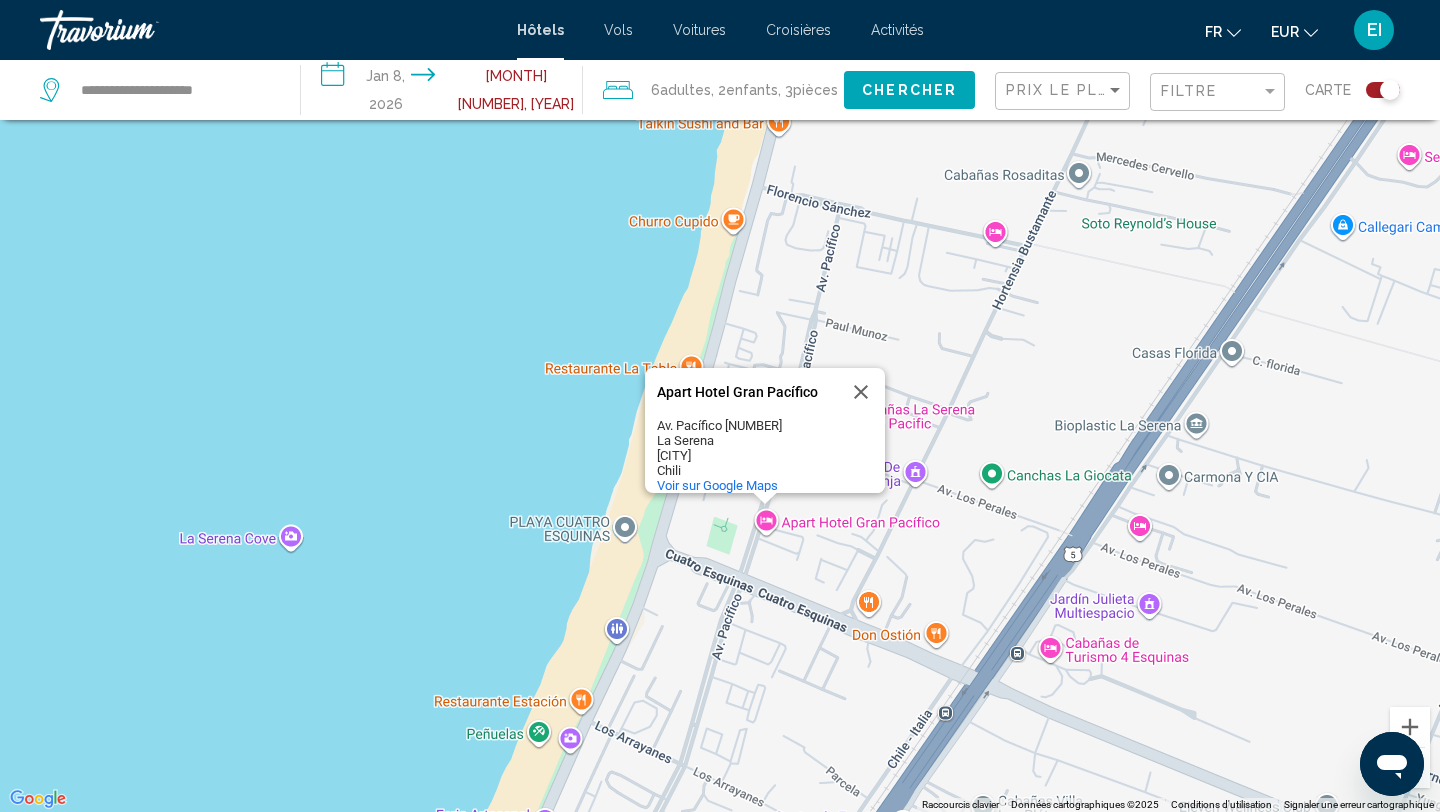 click on "Pour activer le glissement avec le clavier, appuyez sur Alt+Entrée. Une fois ce mode activé, utilisez les touches fléchées pour déplacer le repère. Pour valider le déplacement, appuyez sur Entrée. Pour annuler, appuyez sur Échap.     Apart Hotel Gran Pacífico                     Apart Hotel Gran Pacífico                 Av. Pacífico 3490 La Serena Coquimbo Chili             Voir sur Google Maps" at bounding box center (720, 406) 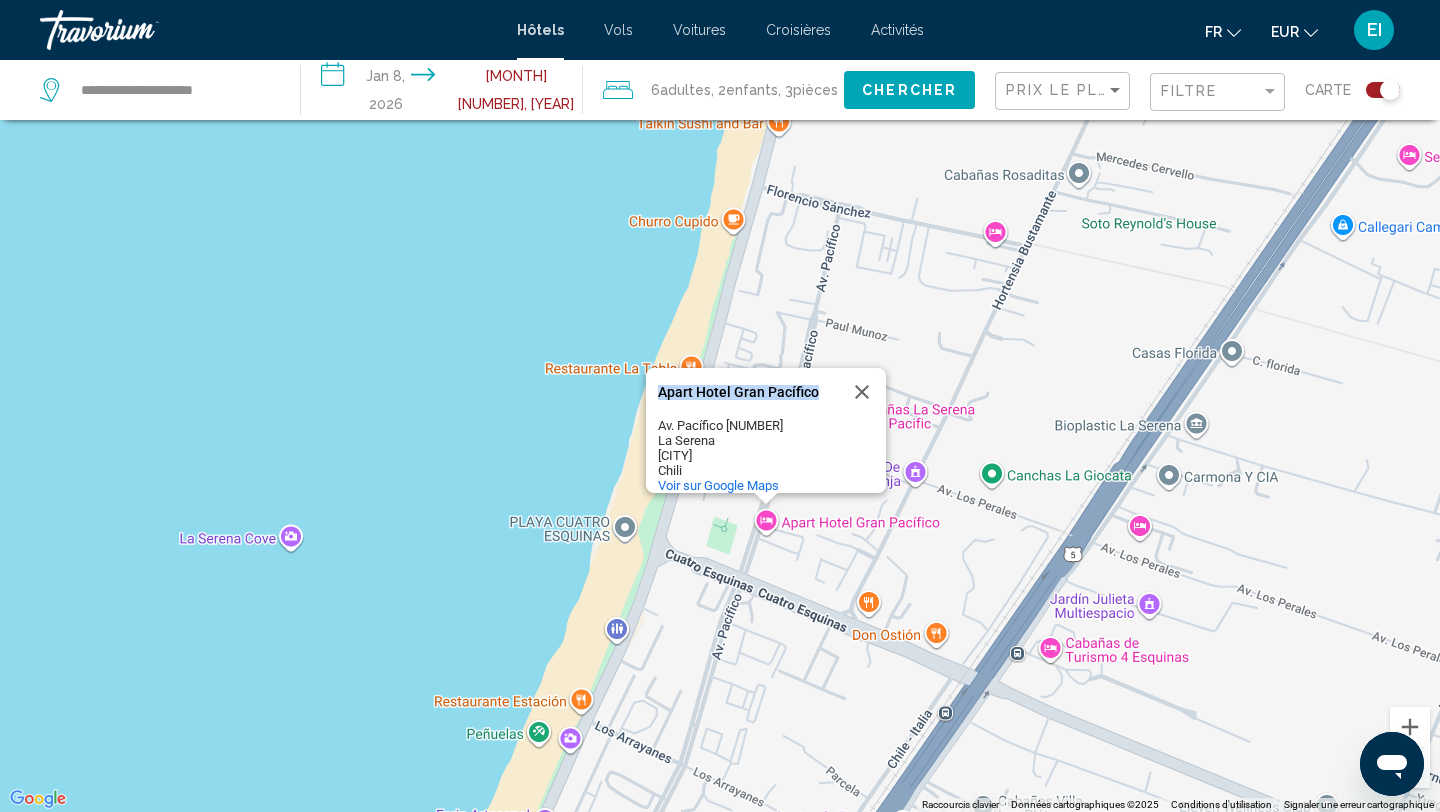 drag, startPoint x: 818, startPoint y: 380, endPoint x: 639, endPoint y: 382, distance: 179.01117 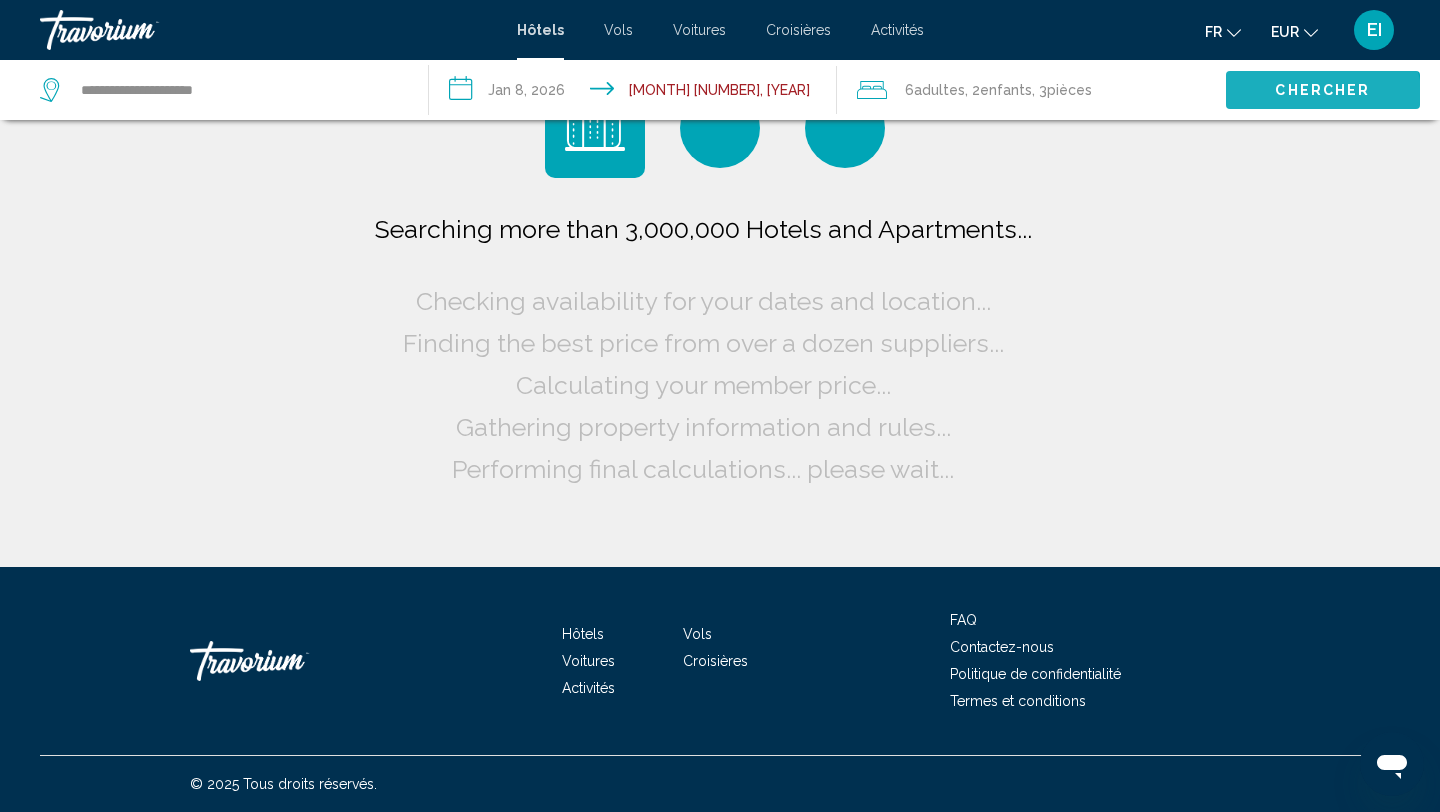 scroll, scrollTop: 0, scrollLeft: 0, axis: both 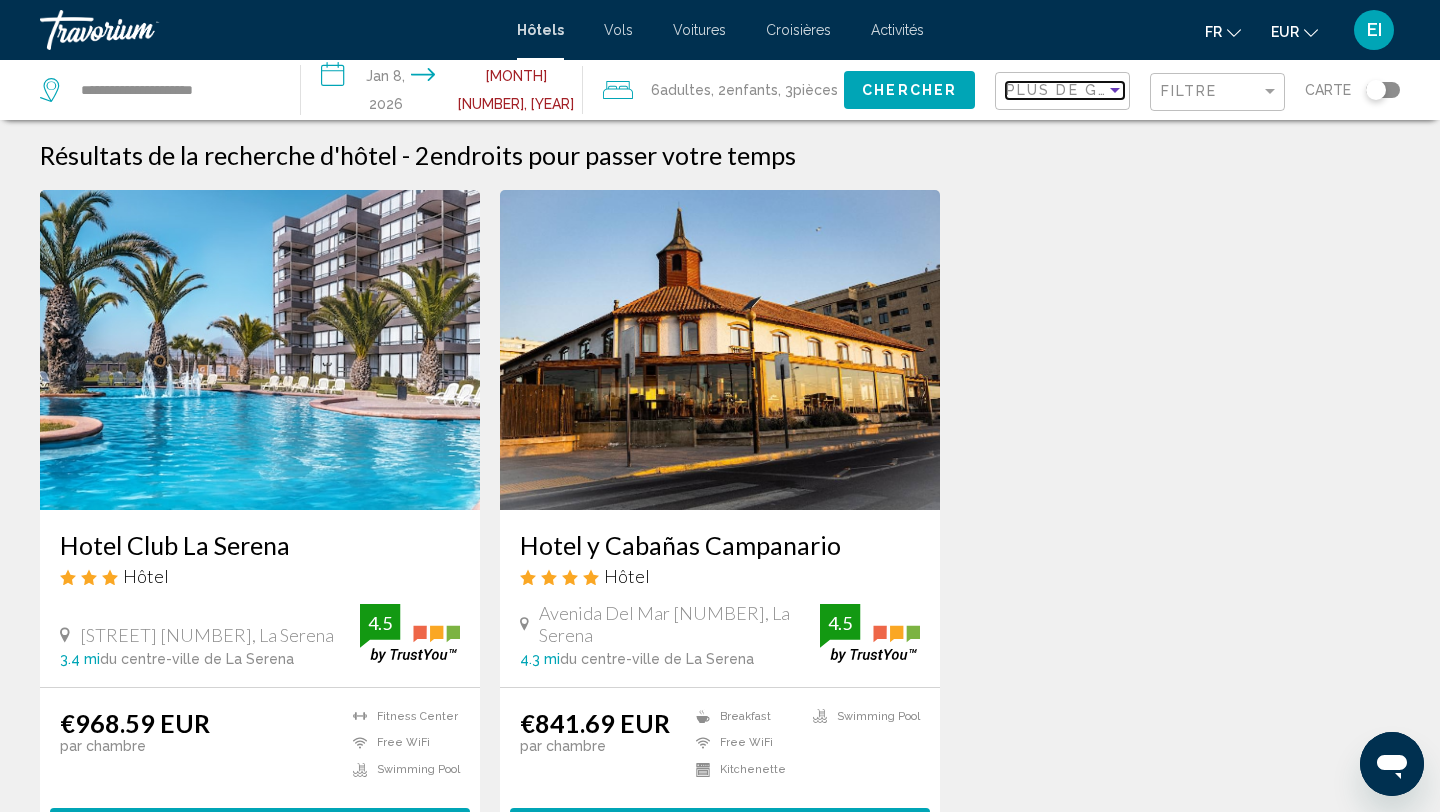 click on "Plus de grandes économies" at bounding box center [1139, 90] 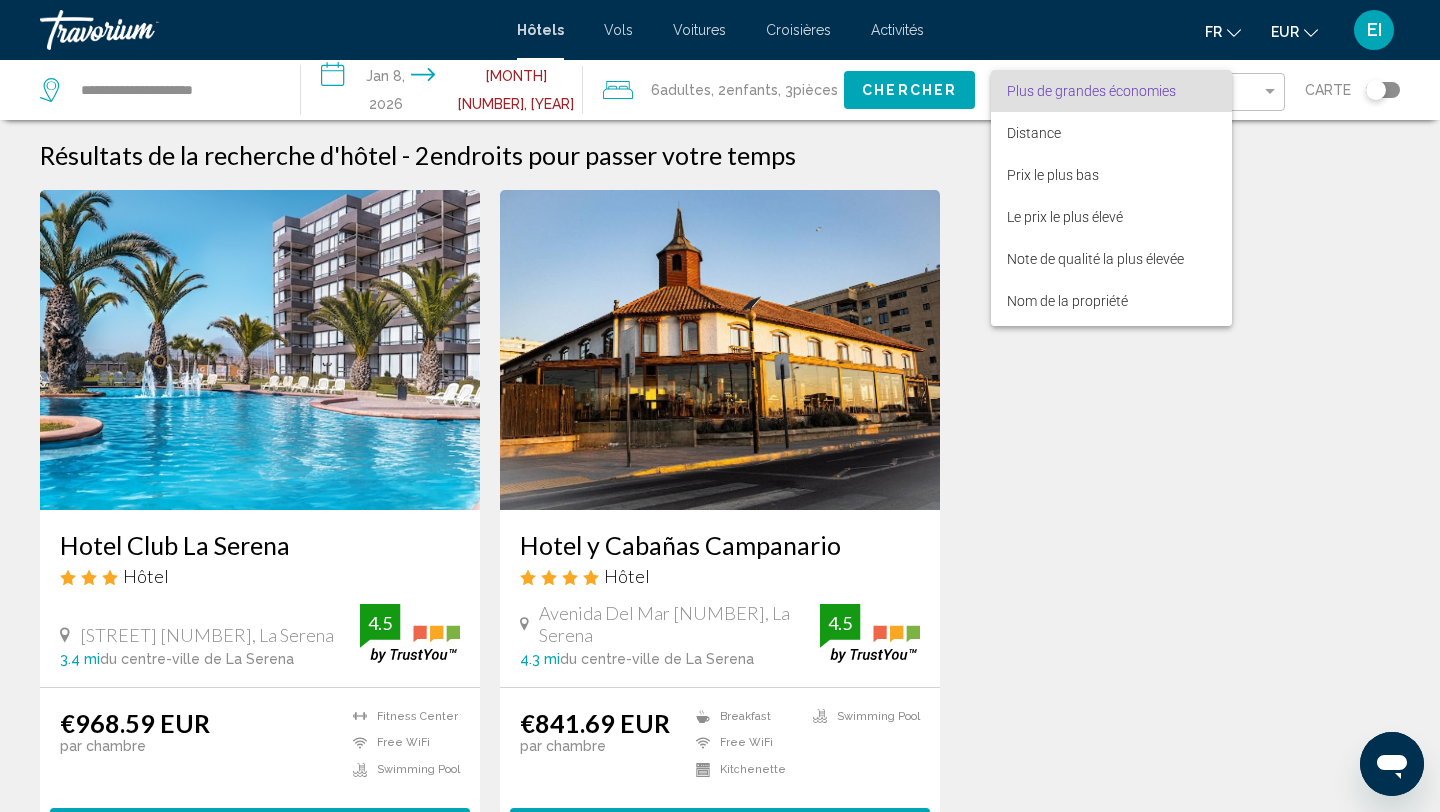 click at bounding box center (720, 406) 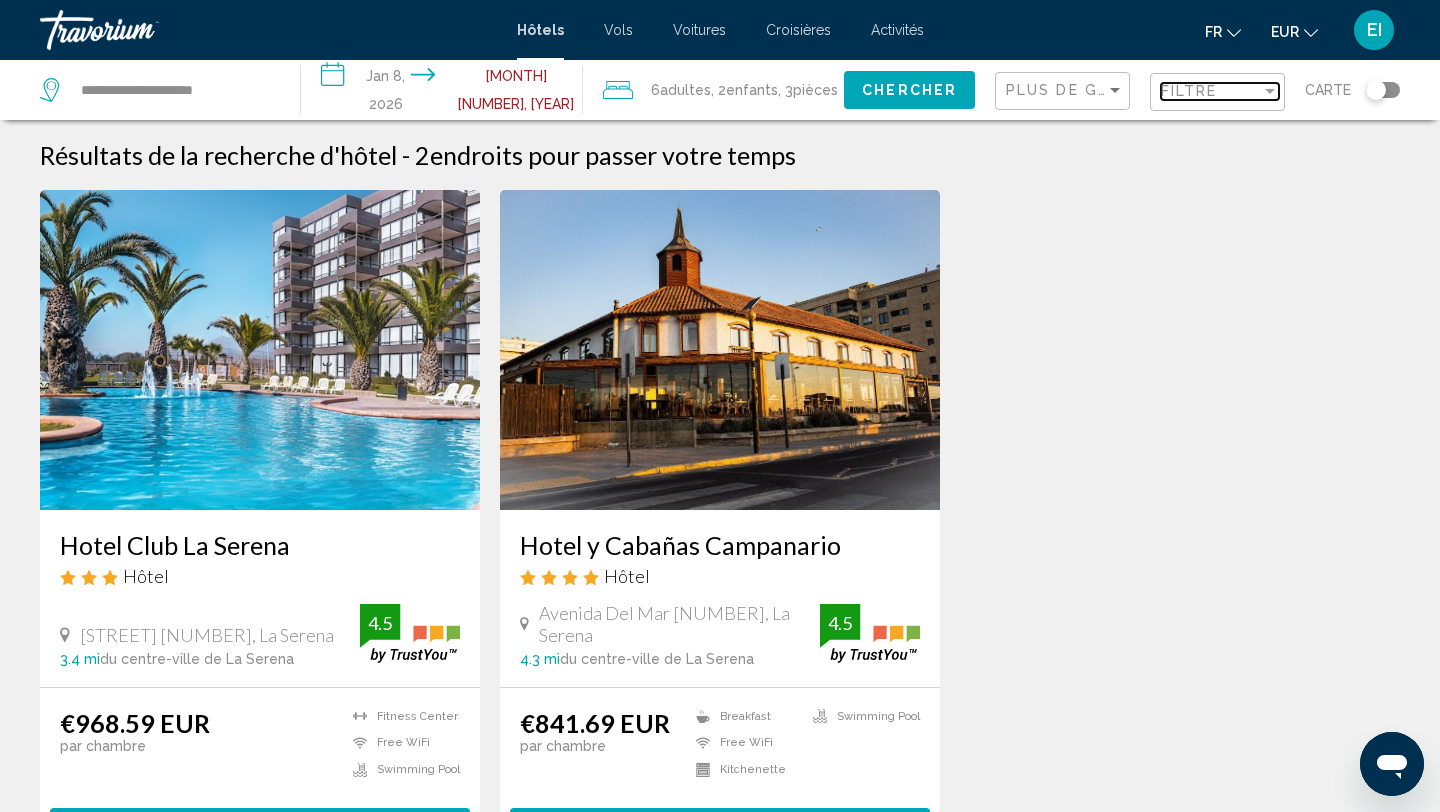 click on "Filtre" at bounding box center [1211, 91] 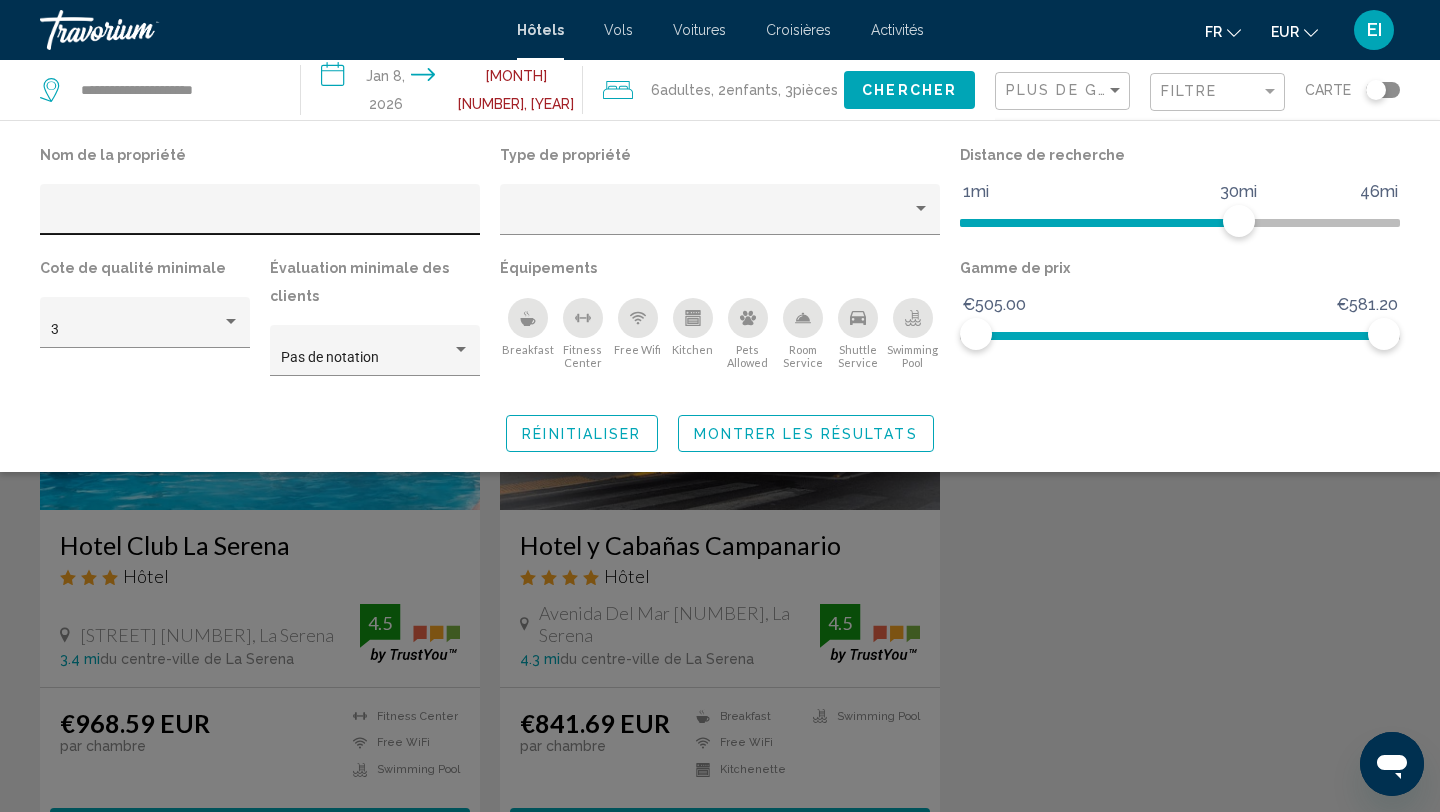 click 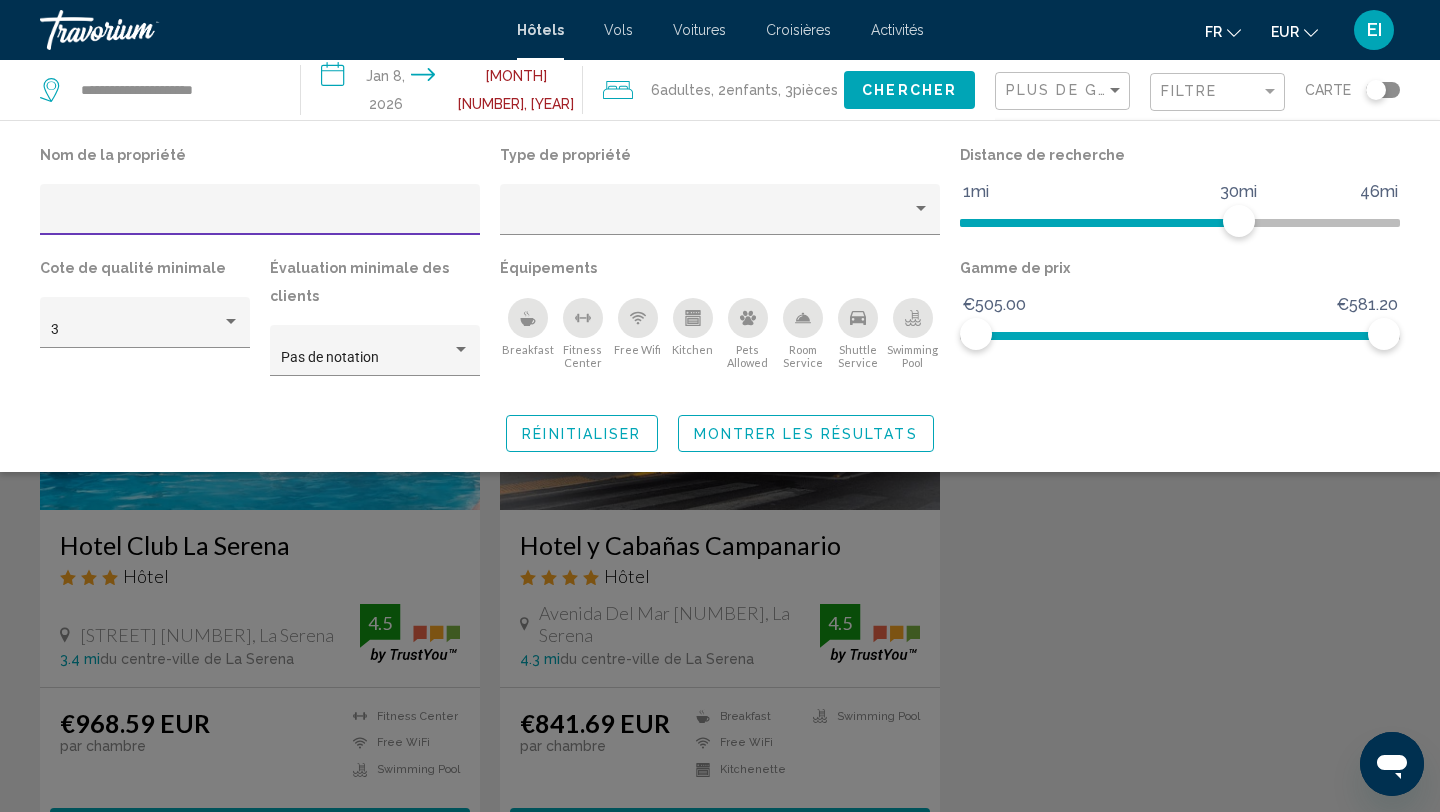 paste on "**********" 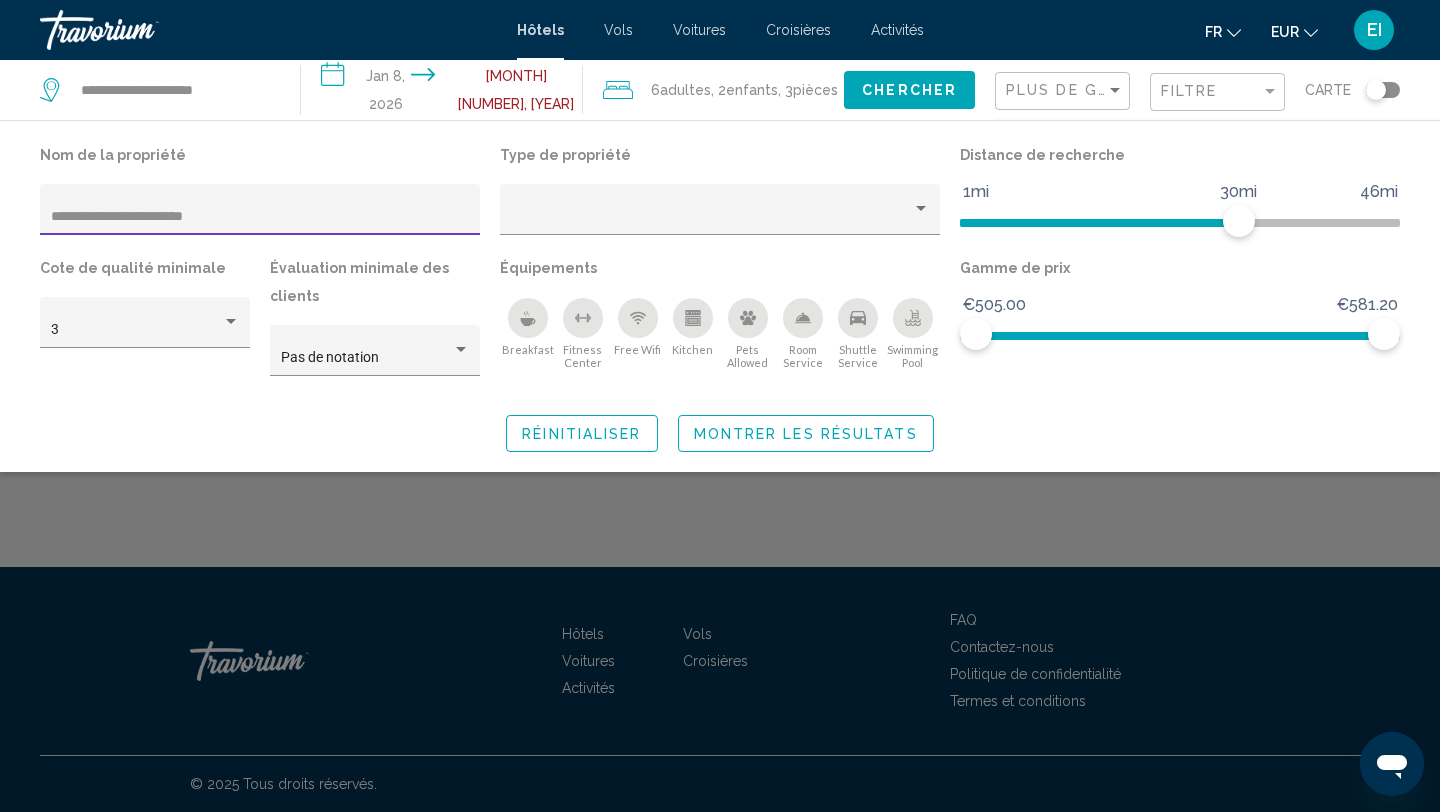 type on "**********" 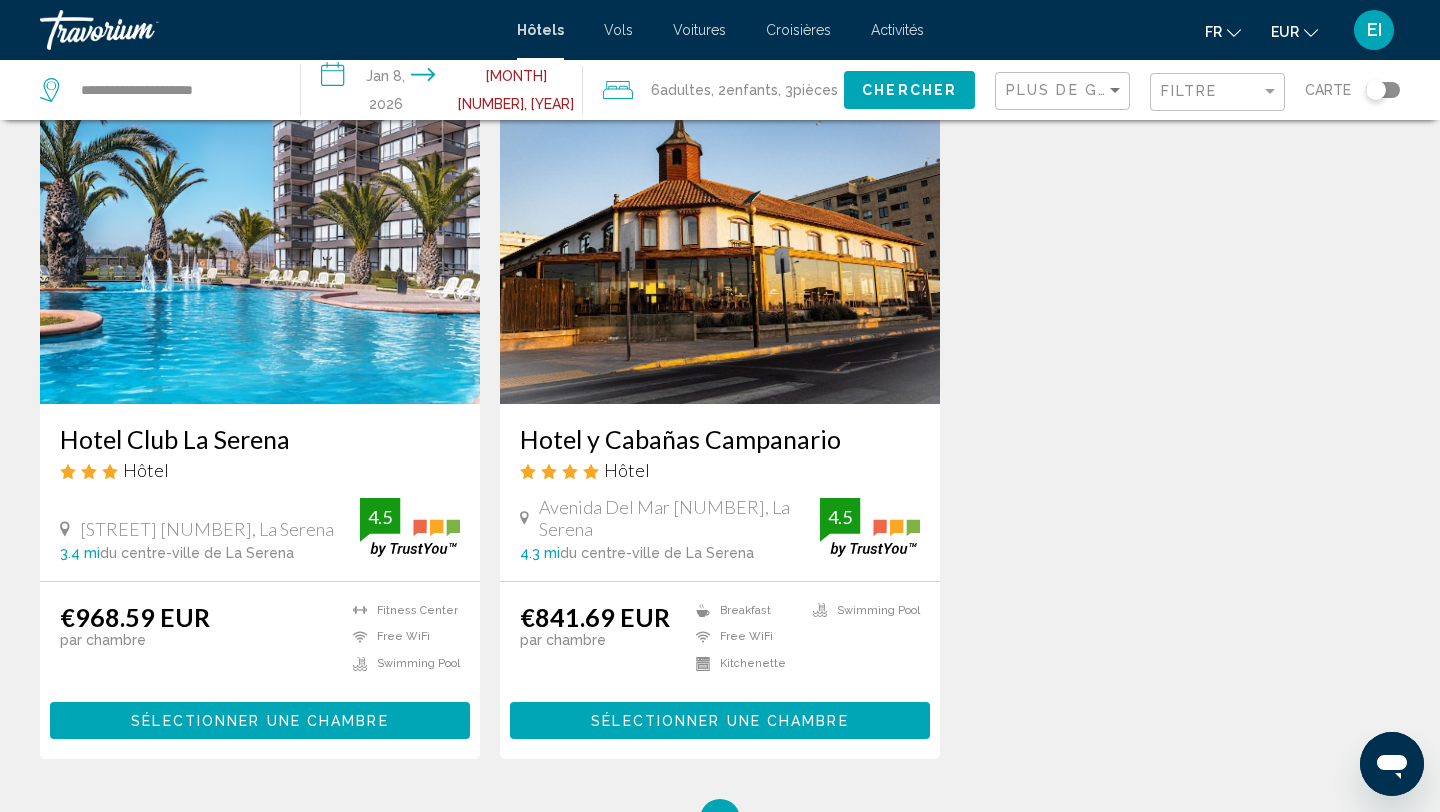 scroll, scrollTop: 0, scrollLeft: 0, axis: both 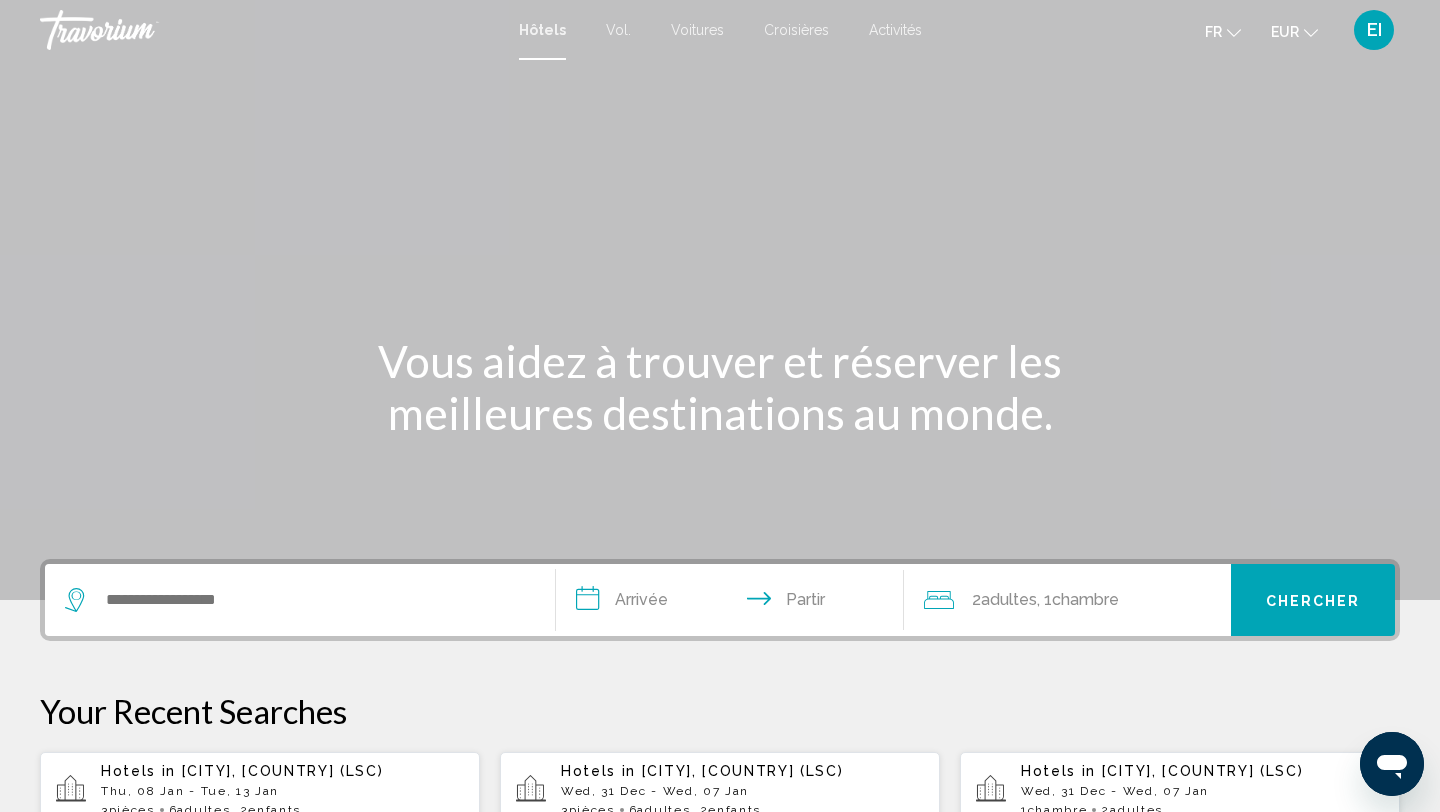 click on "Voitures" at bounding box center [697, 30] 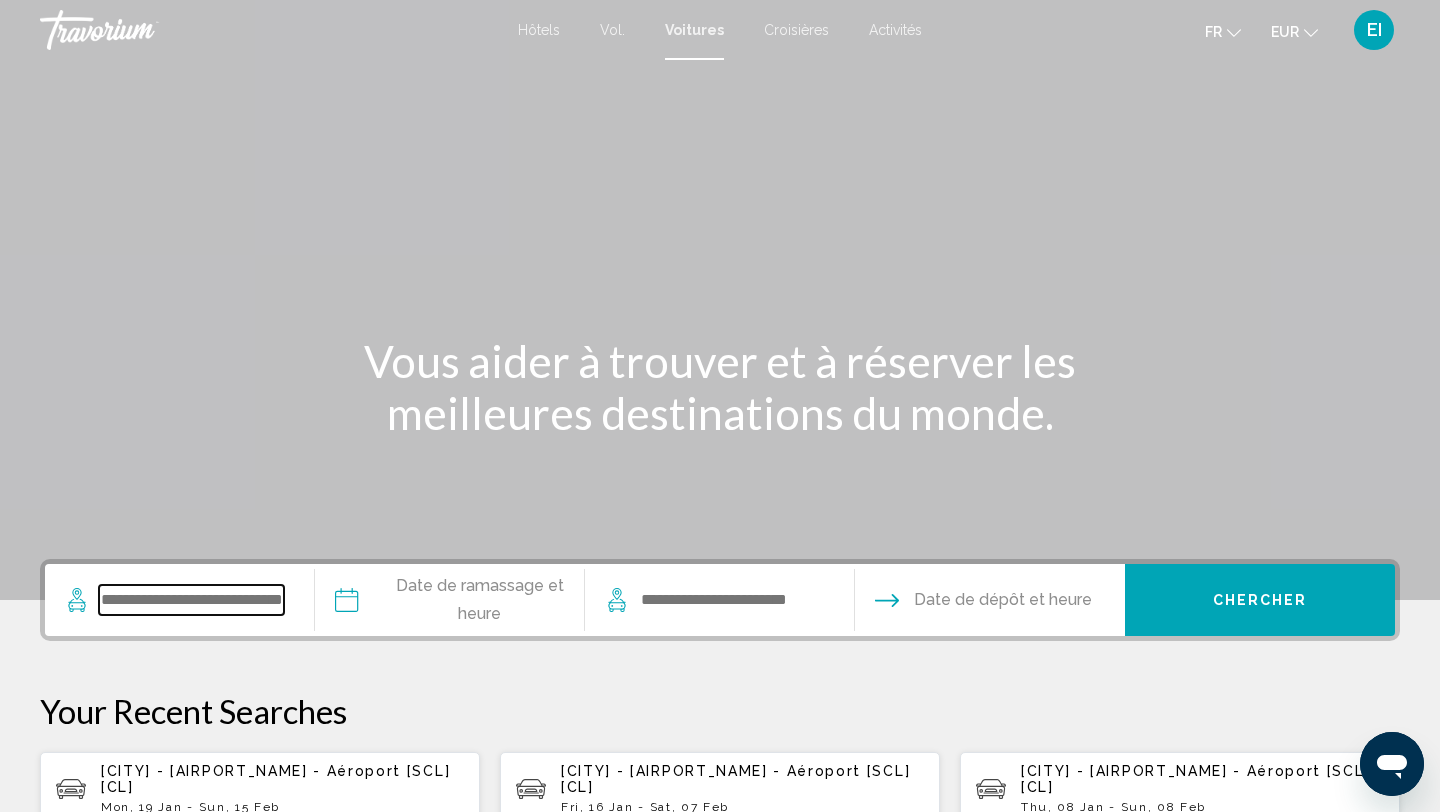click at bounding box center [191, 600] 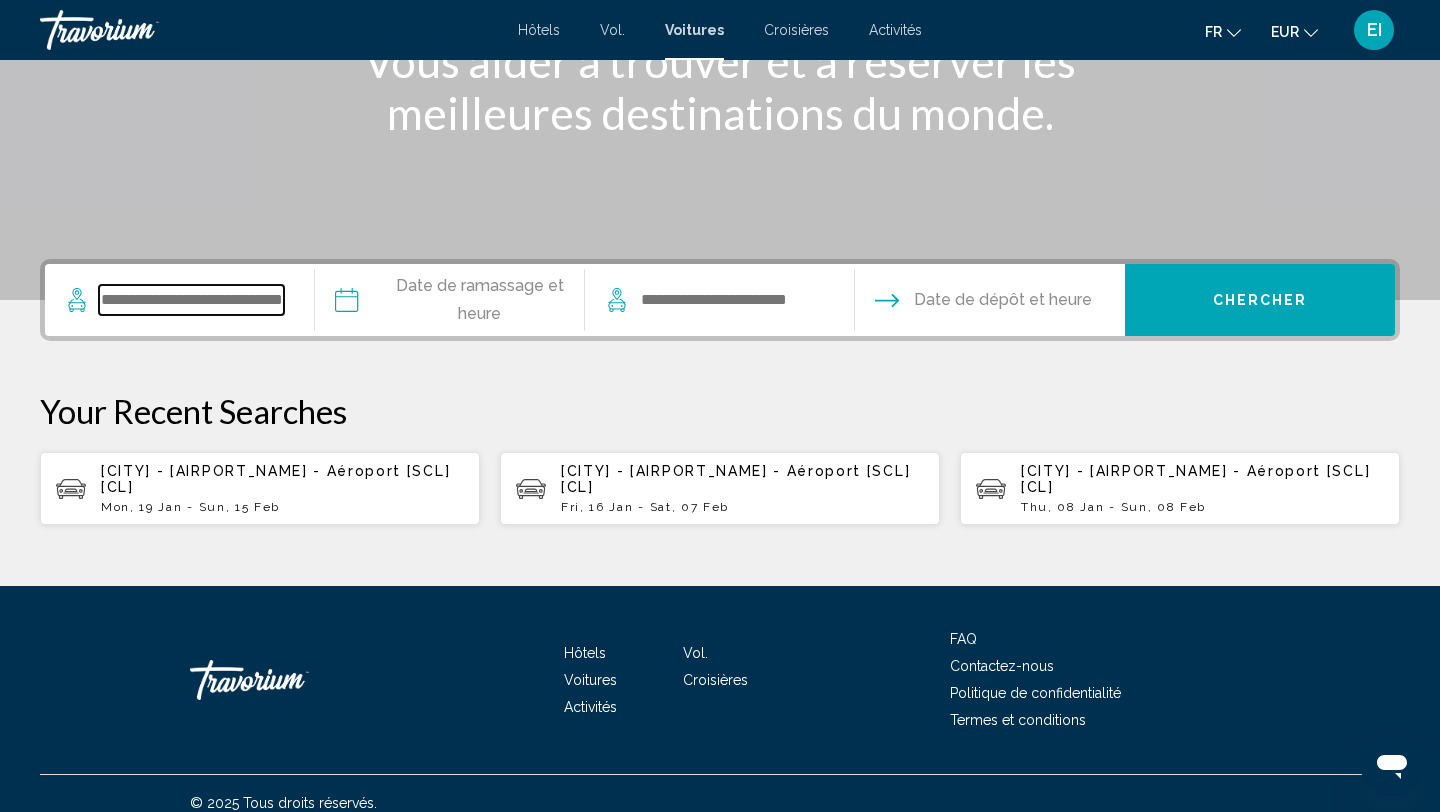 scroll, scrollTop: 319, scrollLeft: 0, axis: vertical 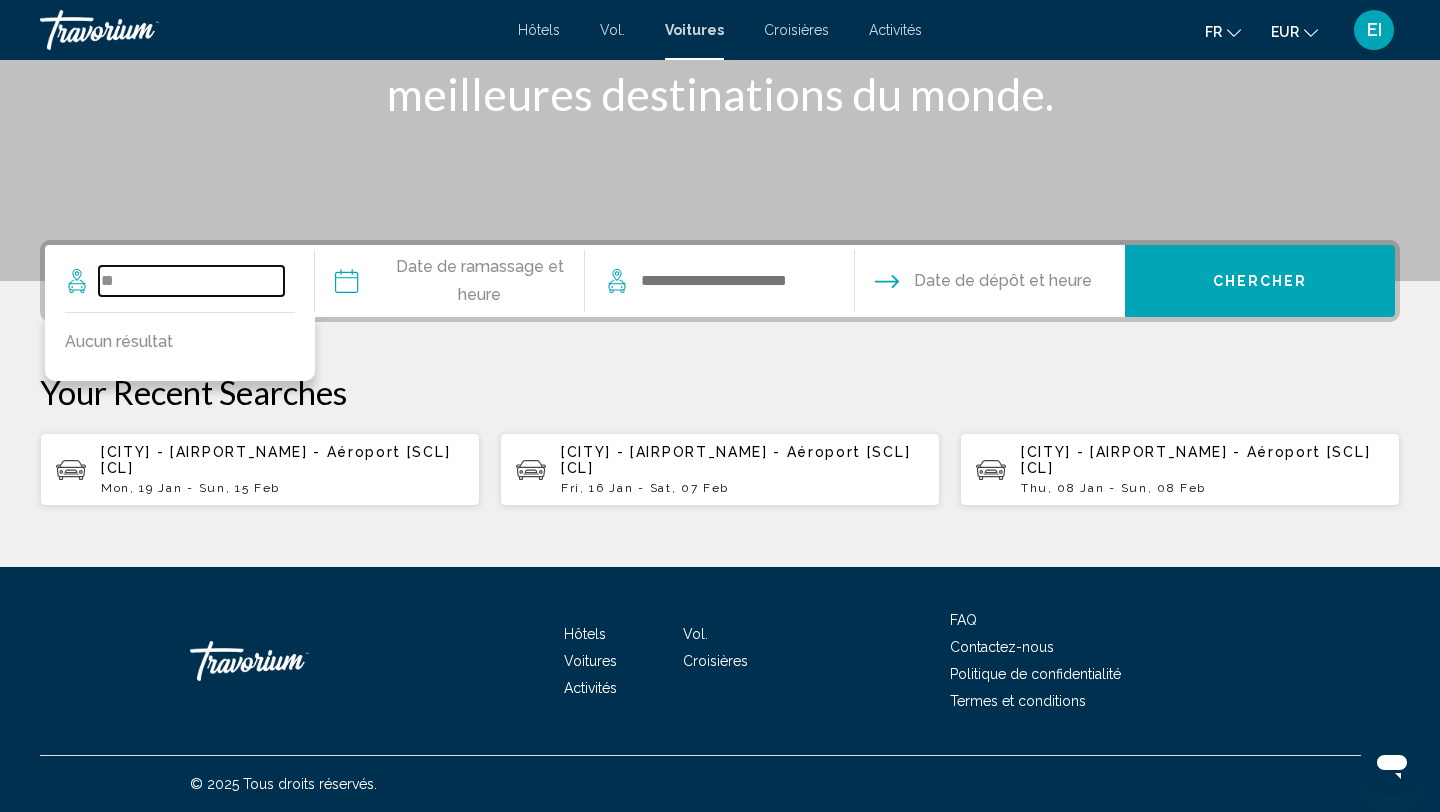 type on "*" 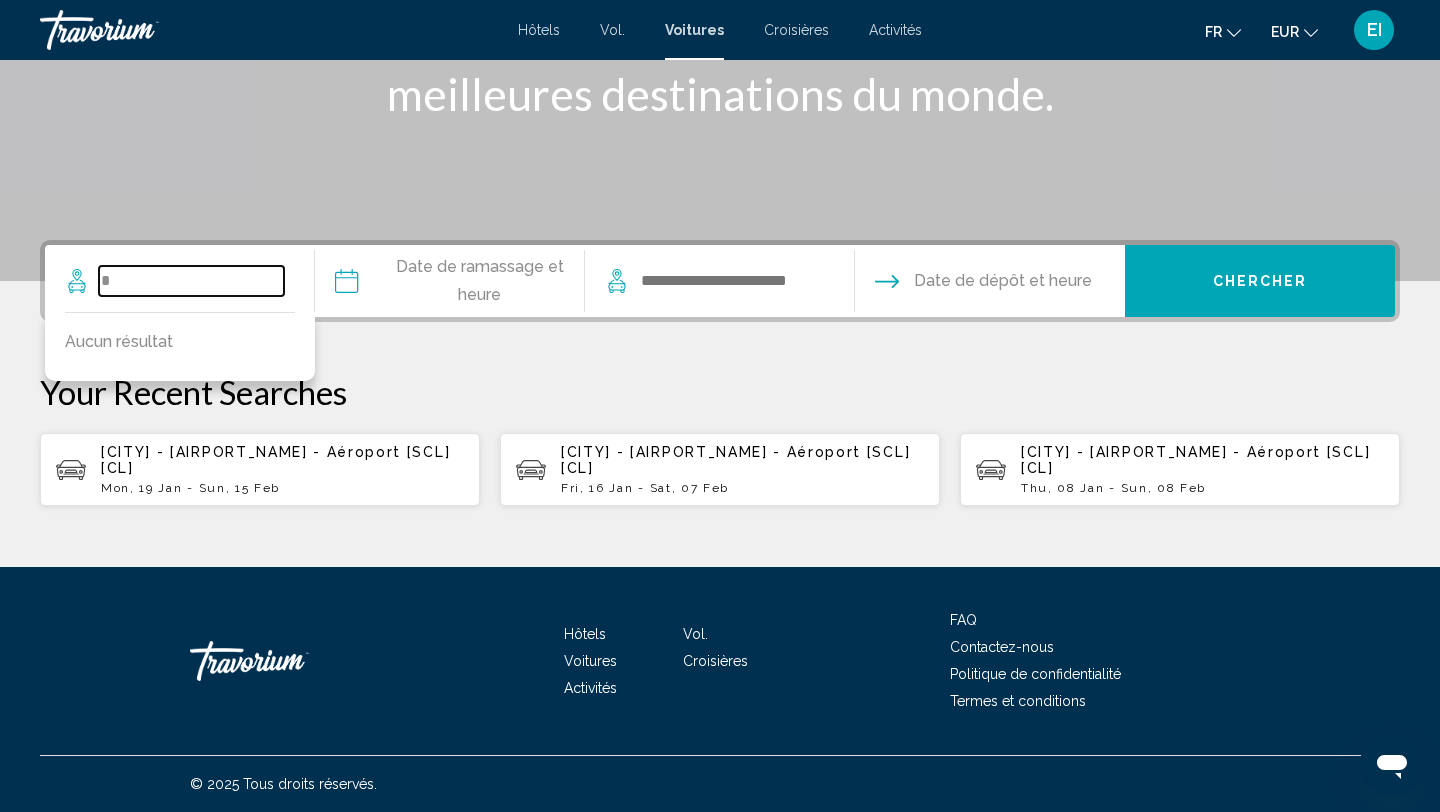 type 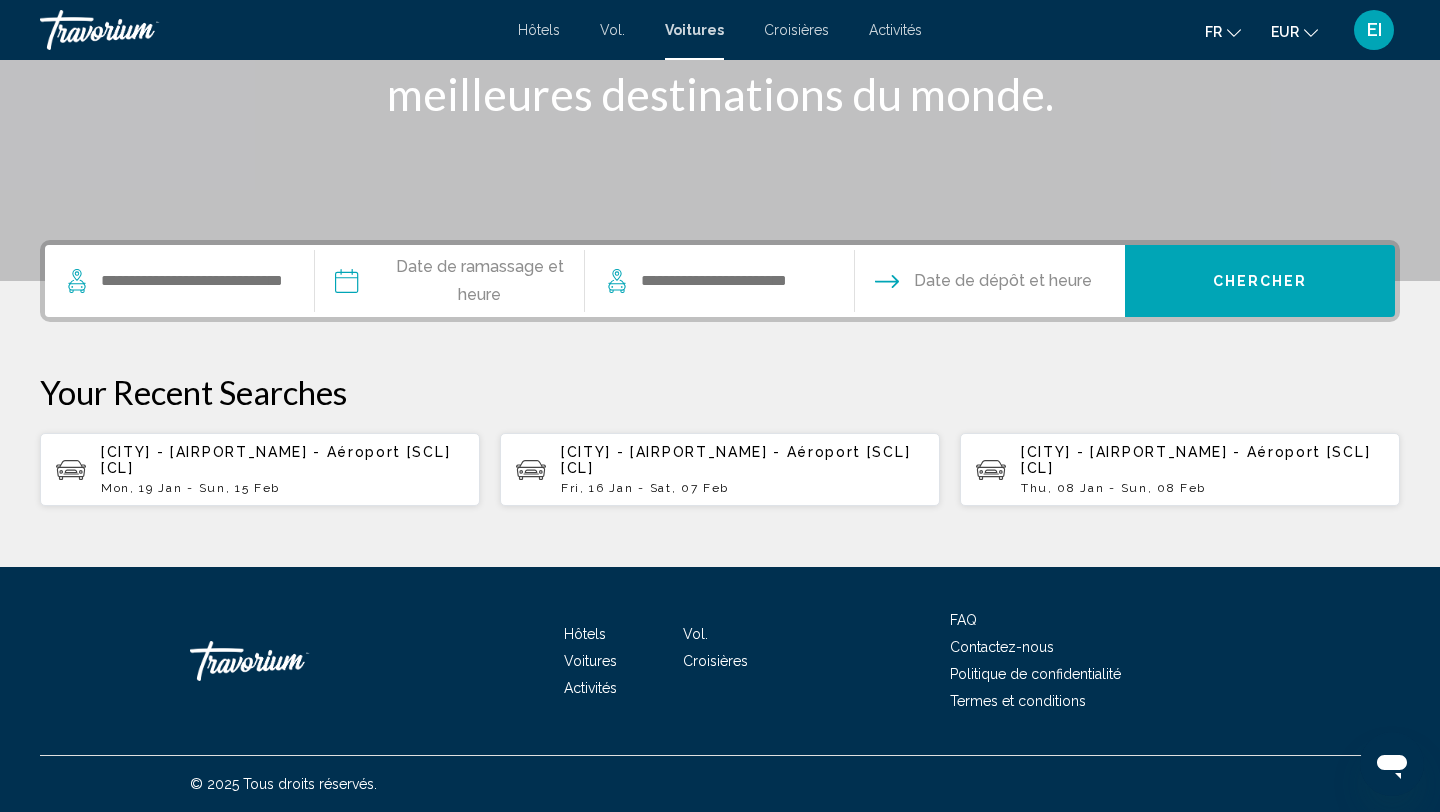 click on "Santiago - Arturo-merino-benítez - Aéroport [SCL] [CL]" at bounding box center (275, 460) 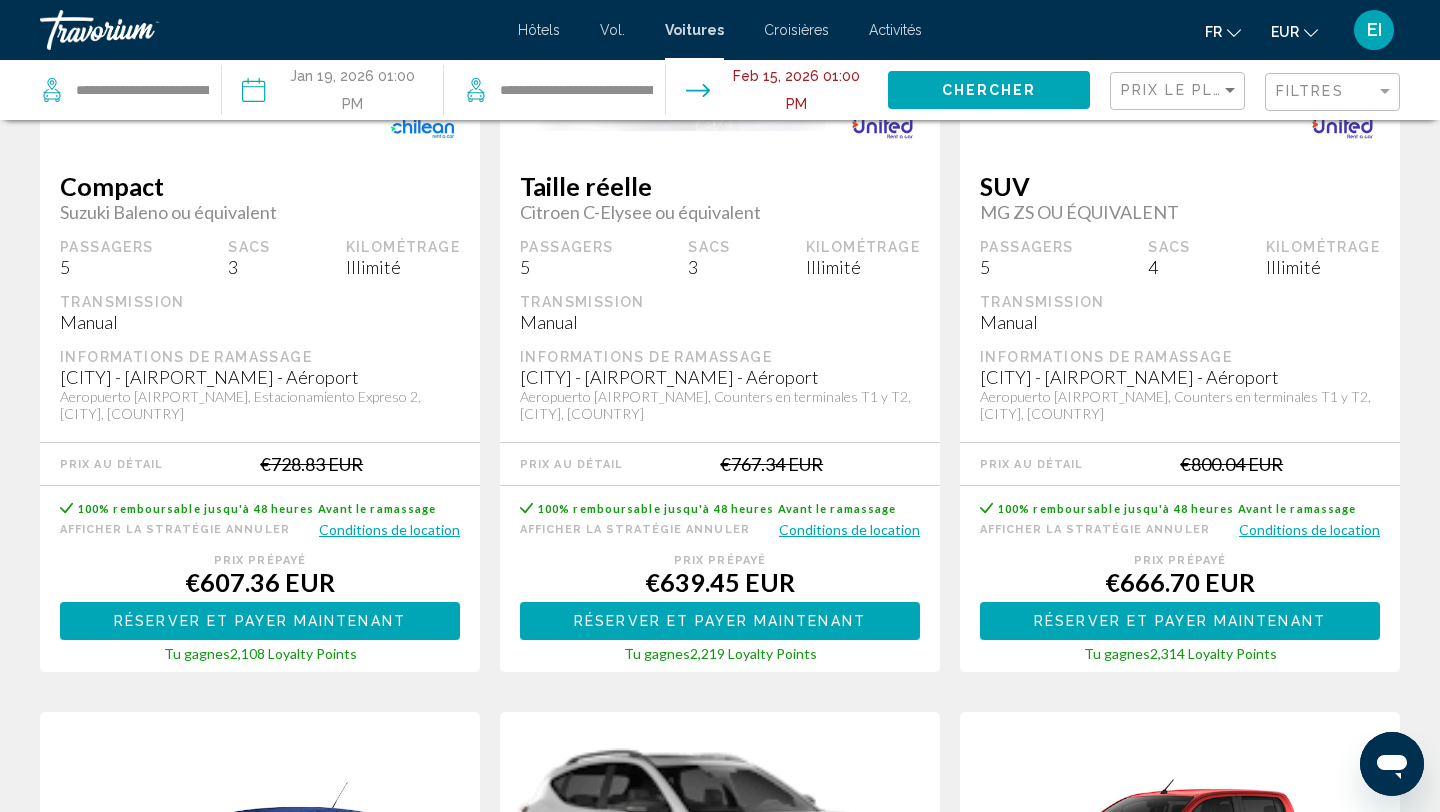 scroll, scrollTop: 1235, scrollLeft: 0, axis: vertical 